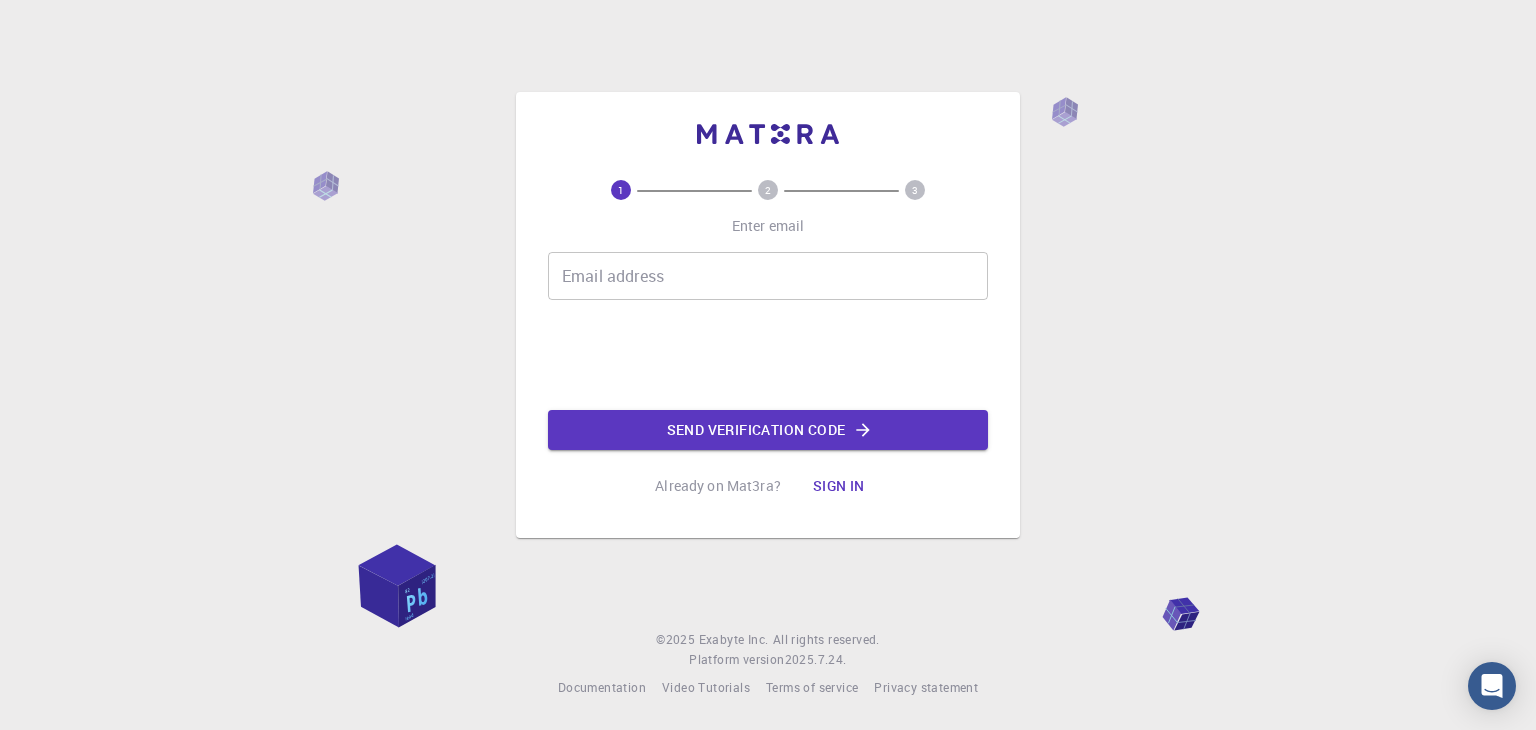 scroll, scrollTop: 0, scrollLeft: 0, axis: both 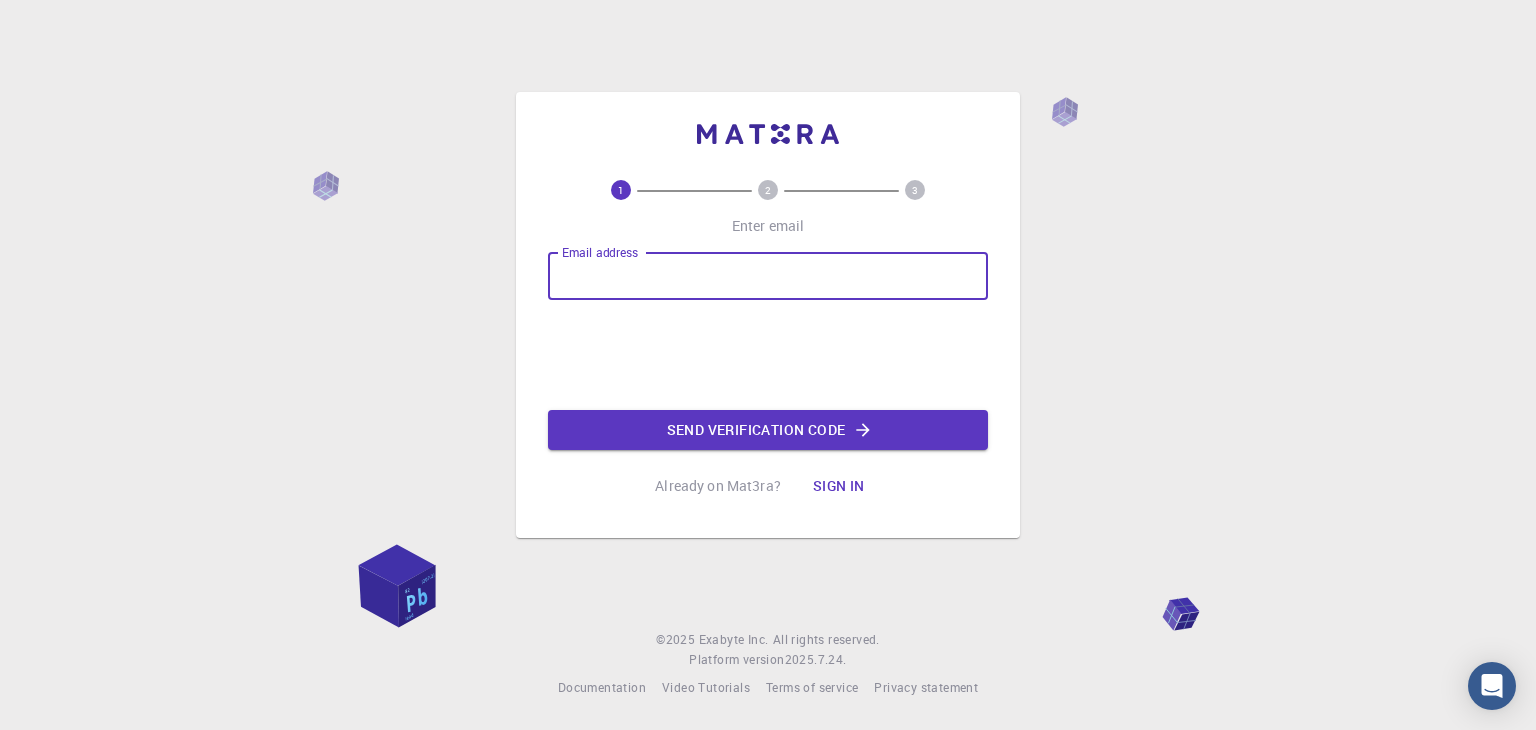 type on "[EMAIL]" 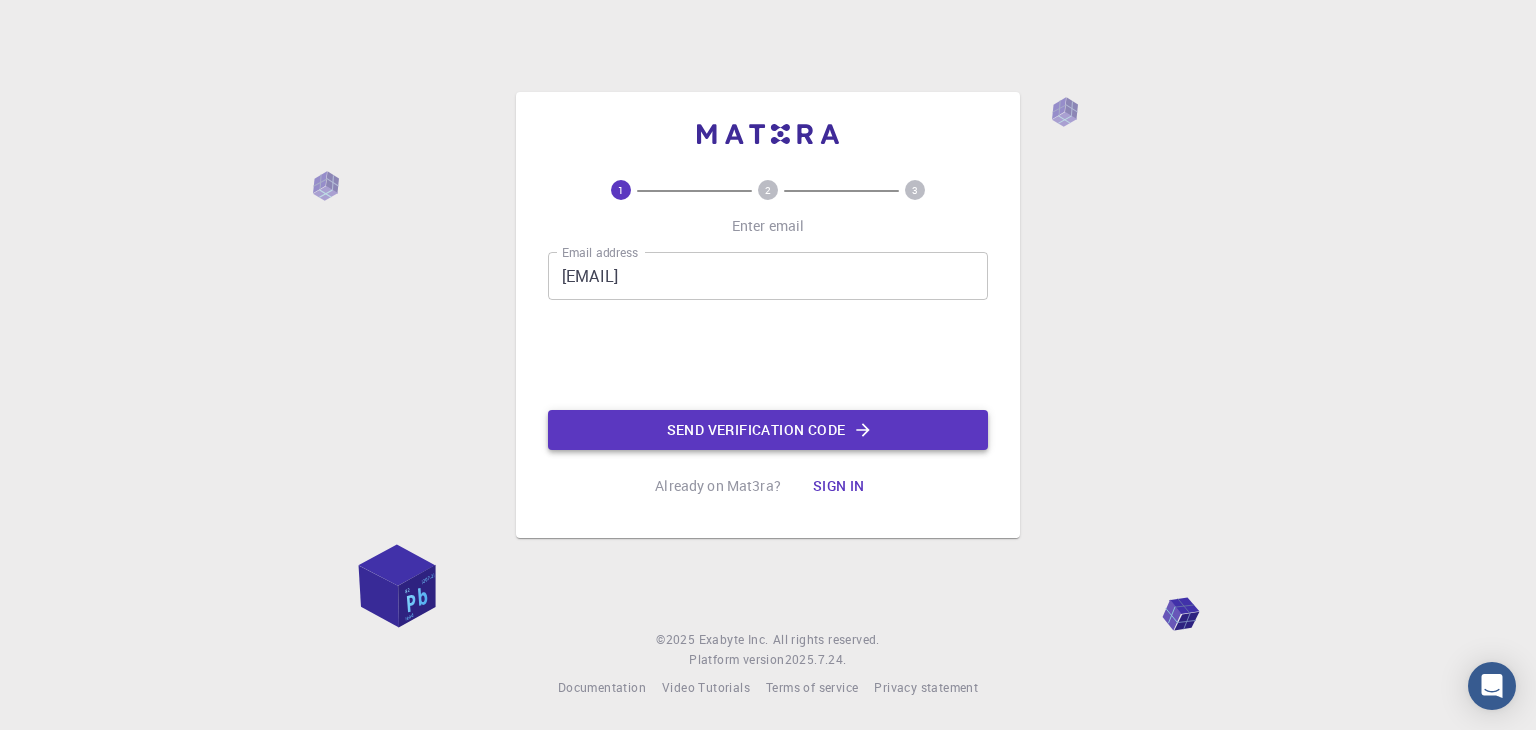 click on "Send verification code" 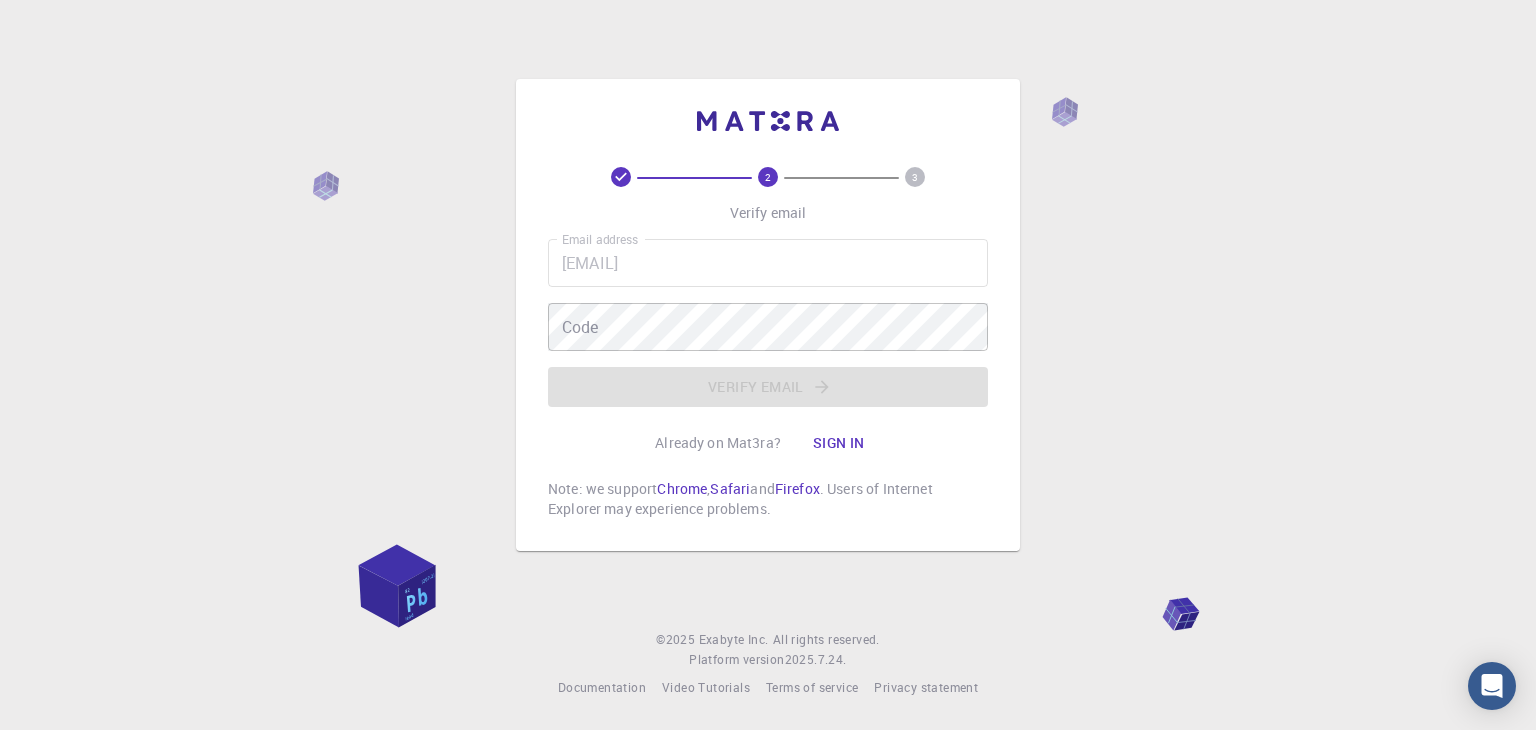 click on "2 3 Verify email Email address rajaniuniyal.rs.phy23@iitbhu.ac.in Email address Code Code Verify email Already on Mat3ra? Sign in Note: we support  Chrome ,  Safari  and  Firefox . Users of Internet Explorer may experience problems. ©  2025   Exabyte Inc.   All rights reserved. Platform version  2025.7.24 . Documentation Video Tutorials Terms of service Privacy statement" at bounding box center [768, 365] 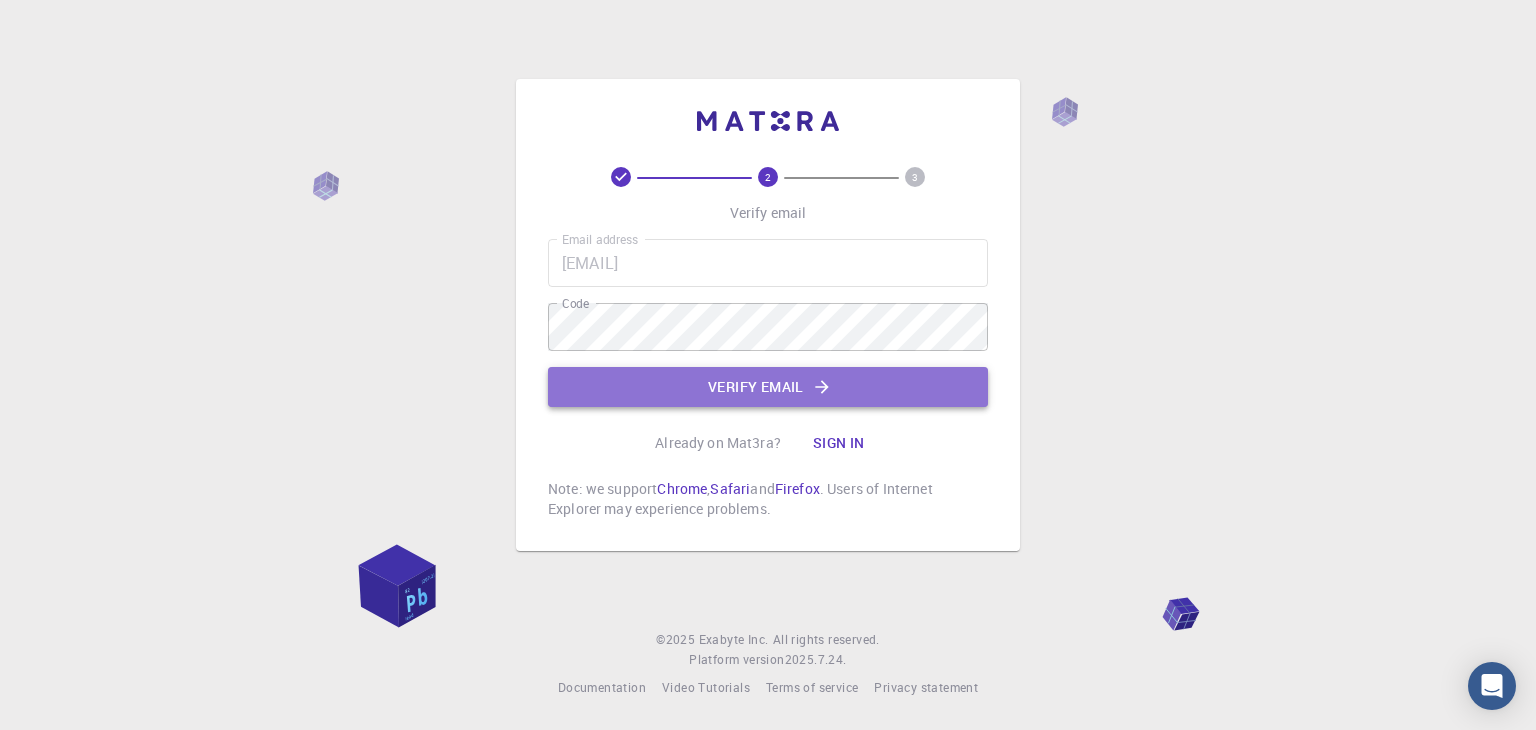 click on "Verify email" 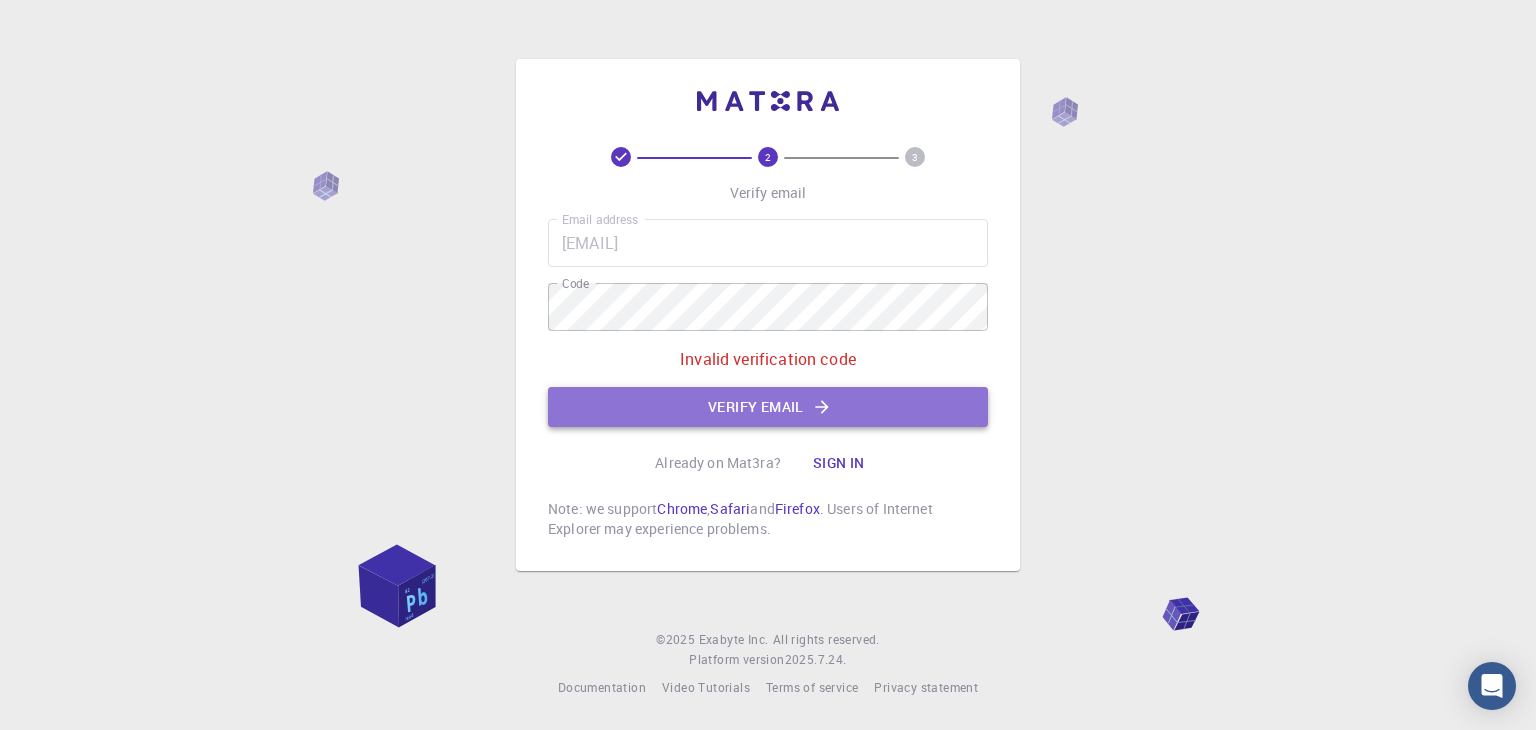 click on "Verify email" at bounding box center [768, 407] 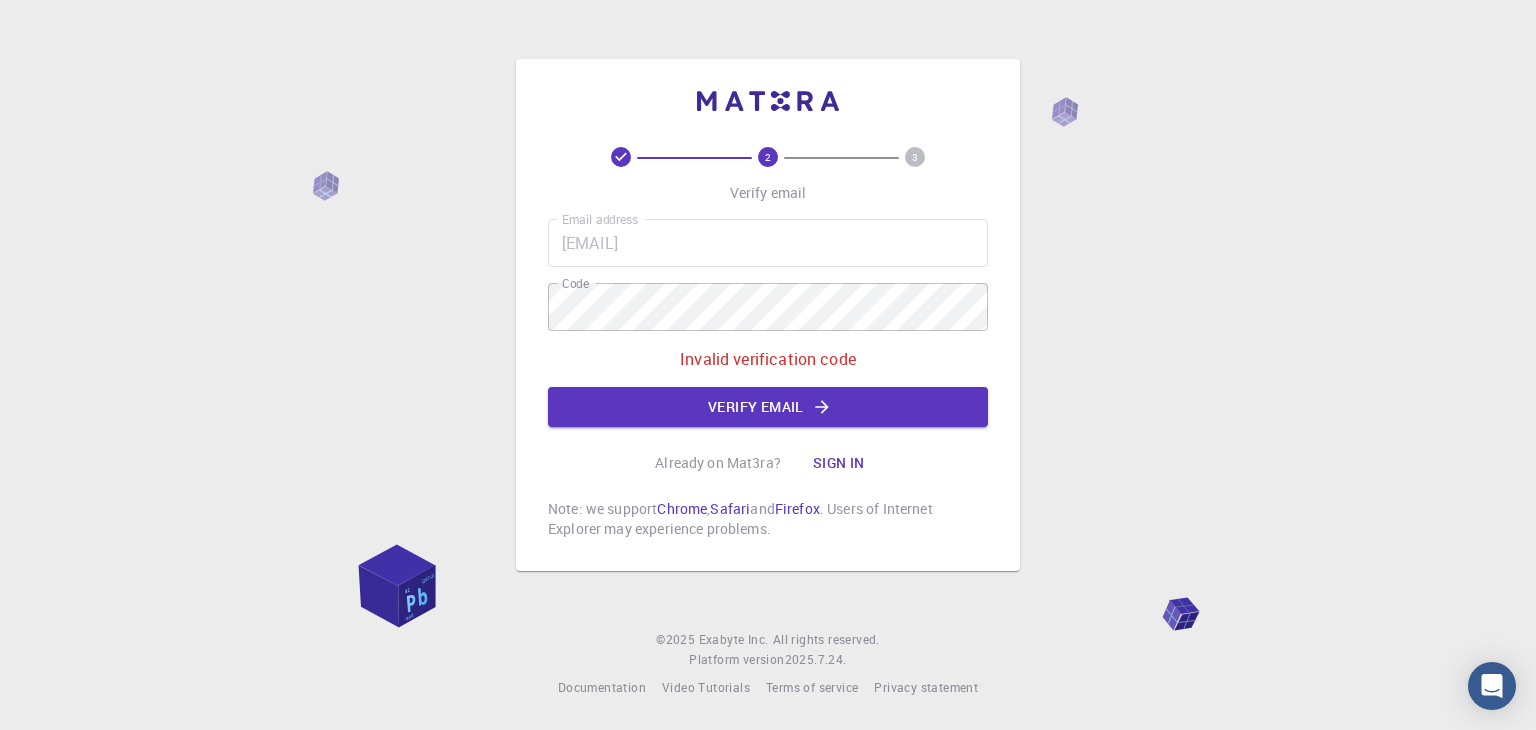 click on "Email address rajaniuniyal.rs.phy23@iitbhu.ac.in Email address Code Code Invalid verification code Verify email" at bounding box center [768, 323] 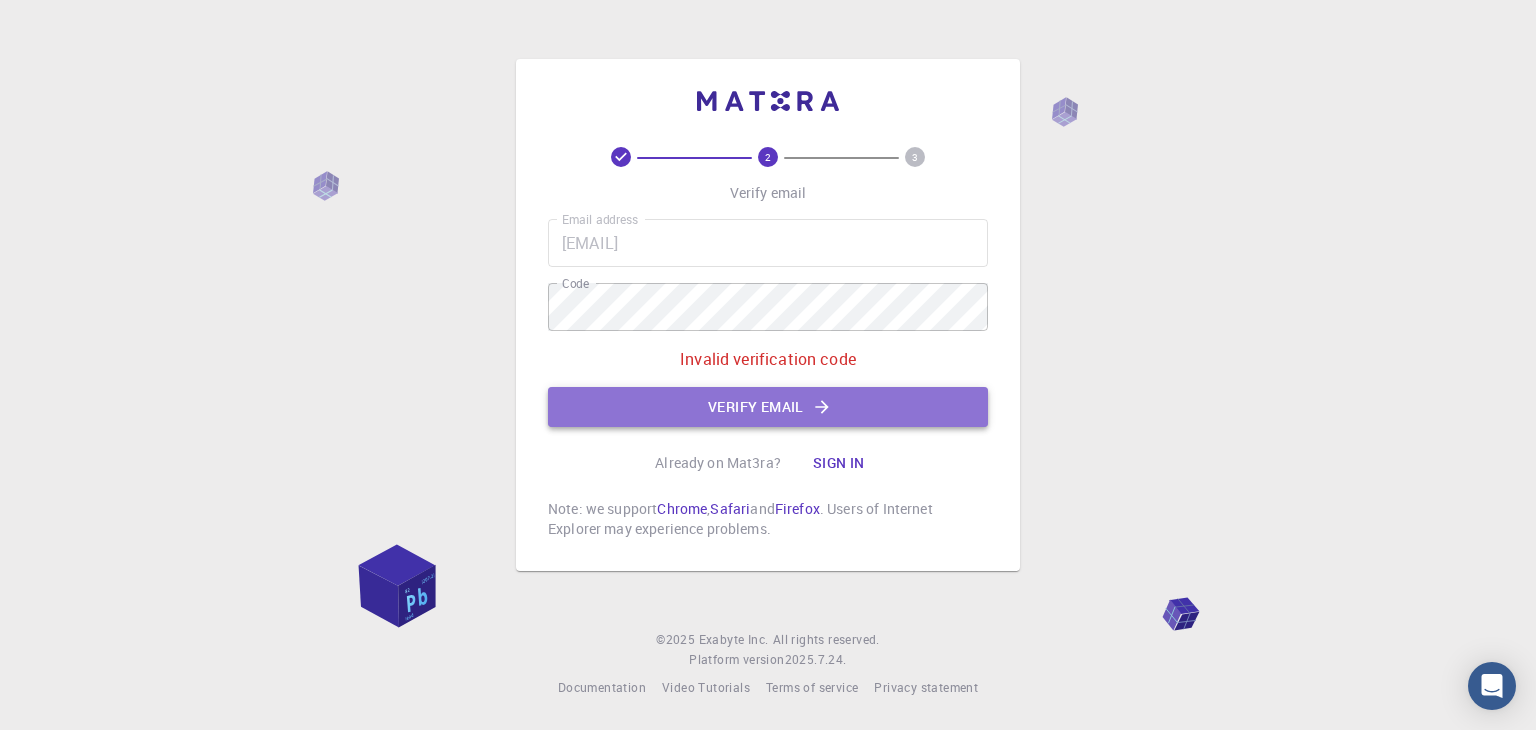 click on "Verify email" at bounding box center [768, 407] 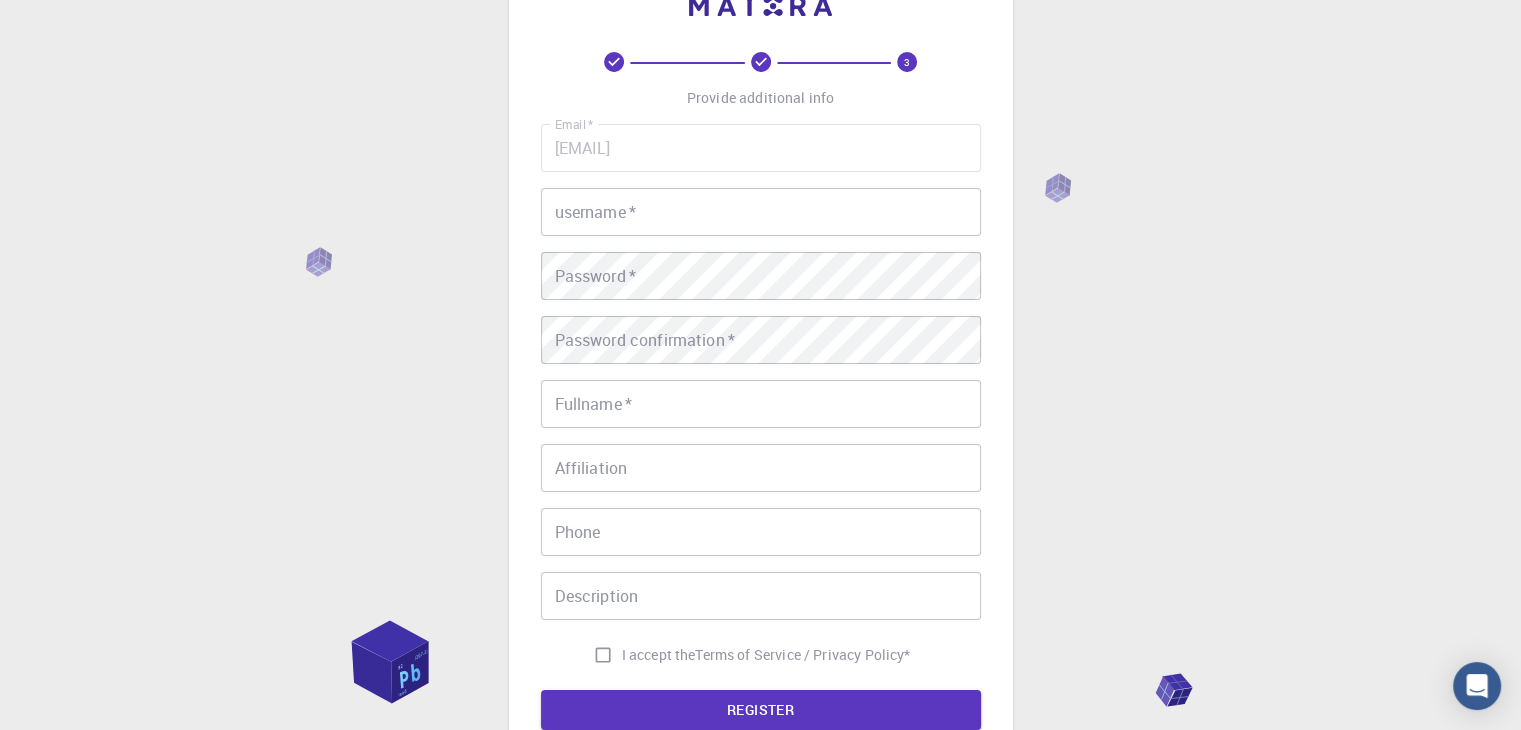 scroll, scrollTop: 67, scrollLeft: 0, axis: vertical 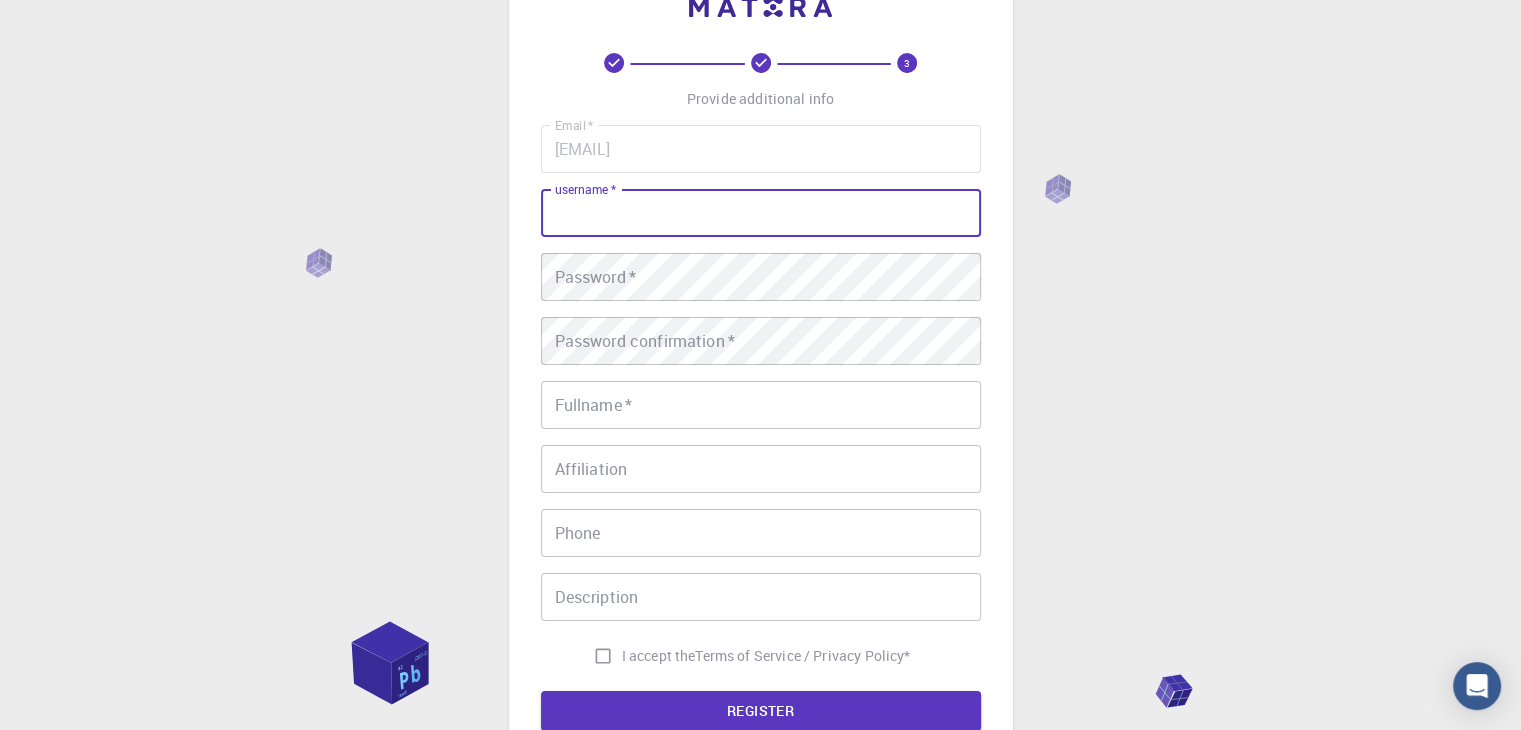 click on "username   *" at bounding box center (761, 213) 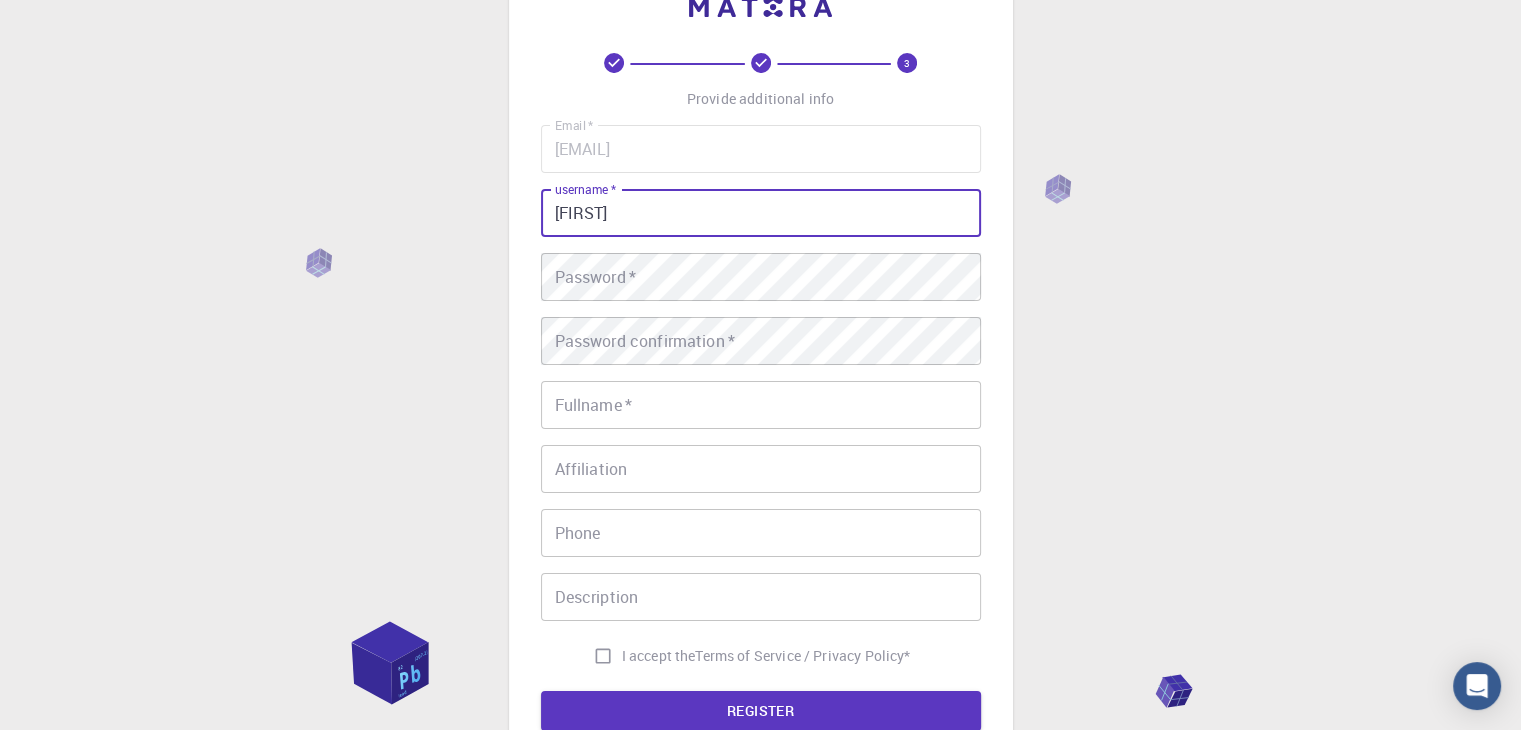 type on "[USERNAME]" 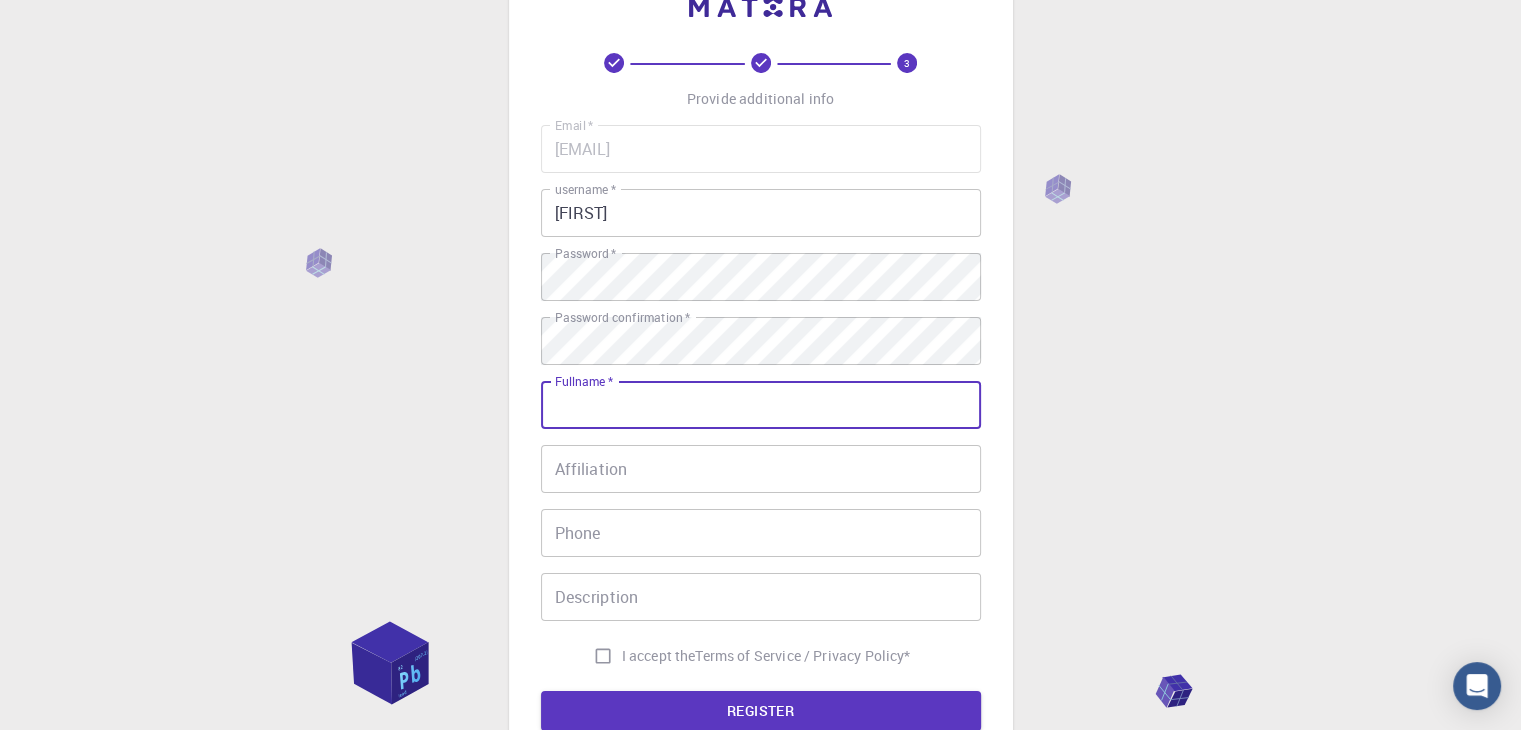 click on "Fullname   *" at bounding box center [761, 405] 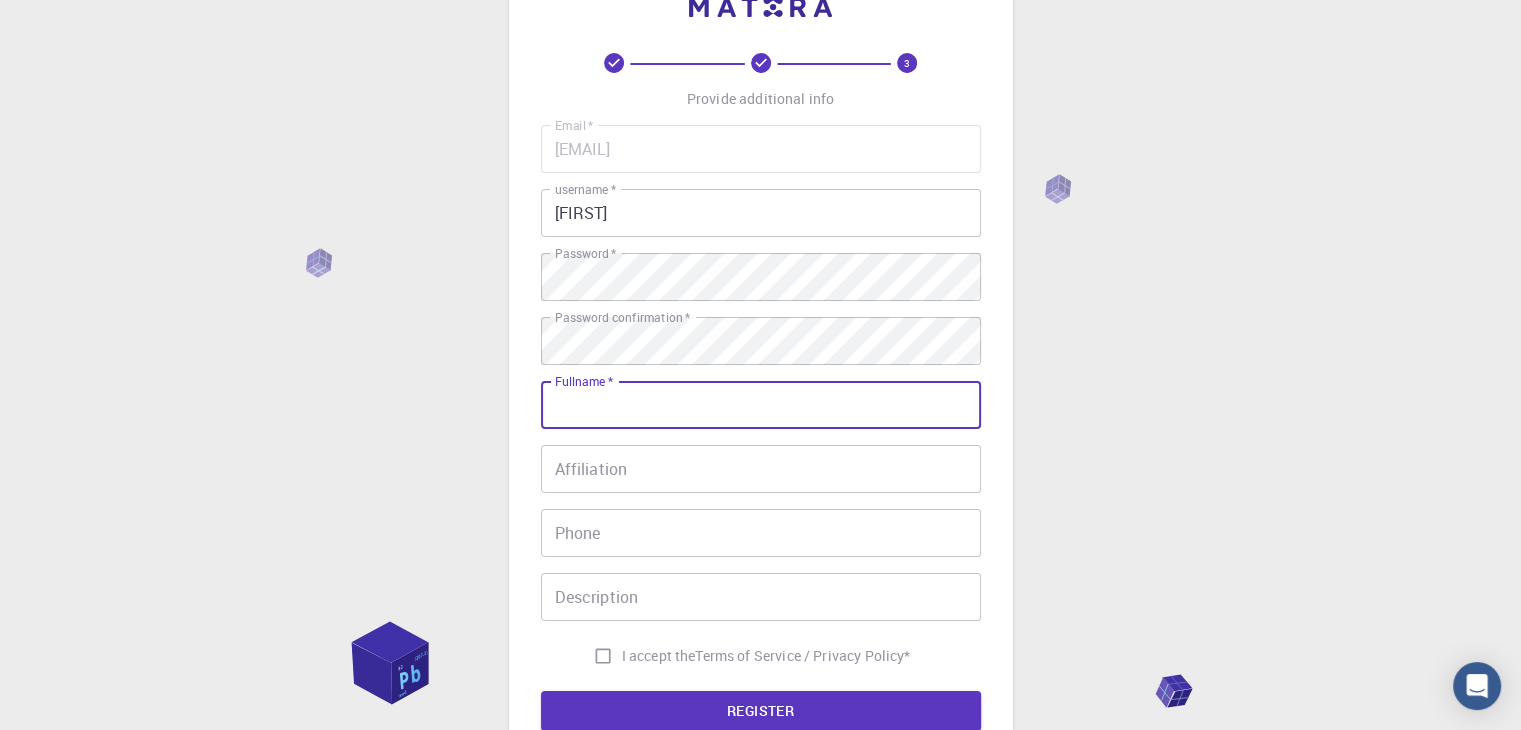 click on "Fullname   *" at bounding box center [761, 405] 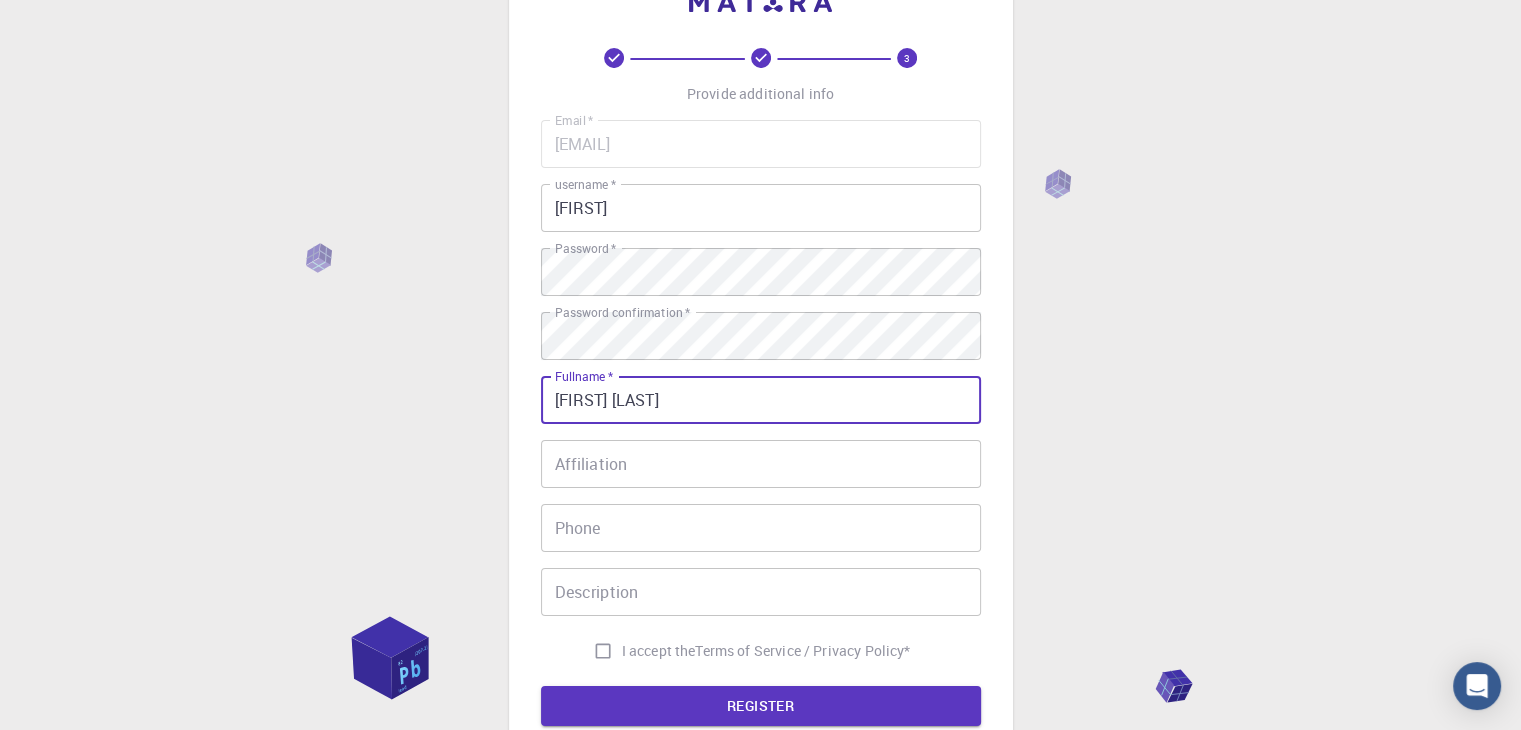 type on "[FIRST] [LAST]" 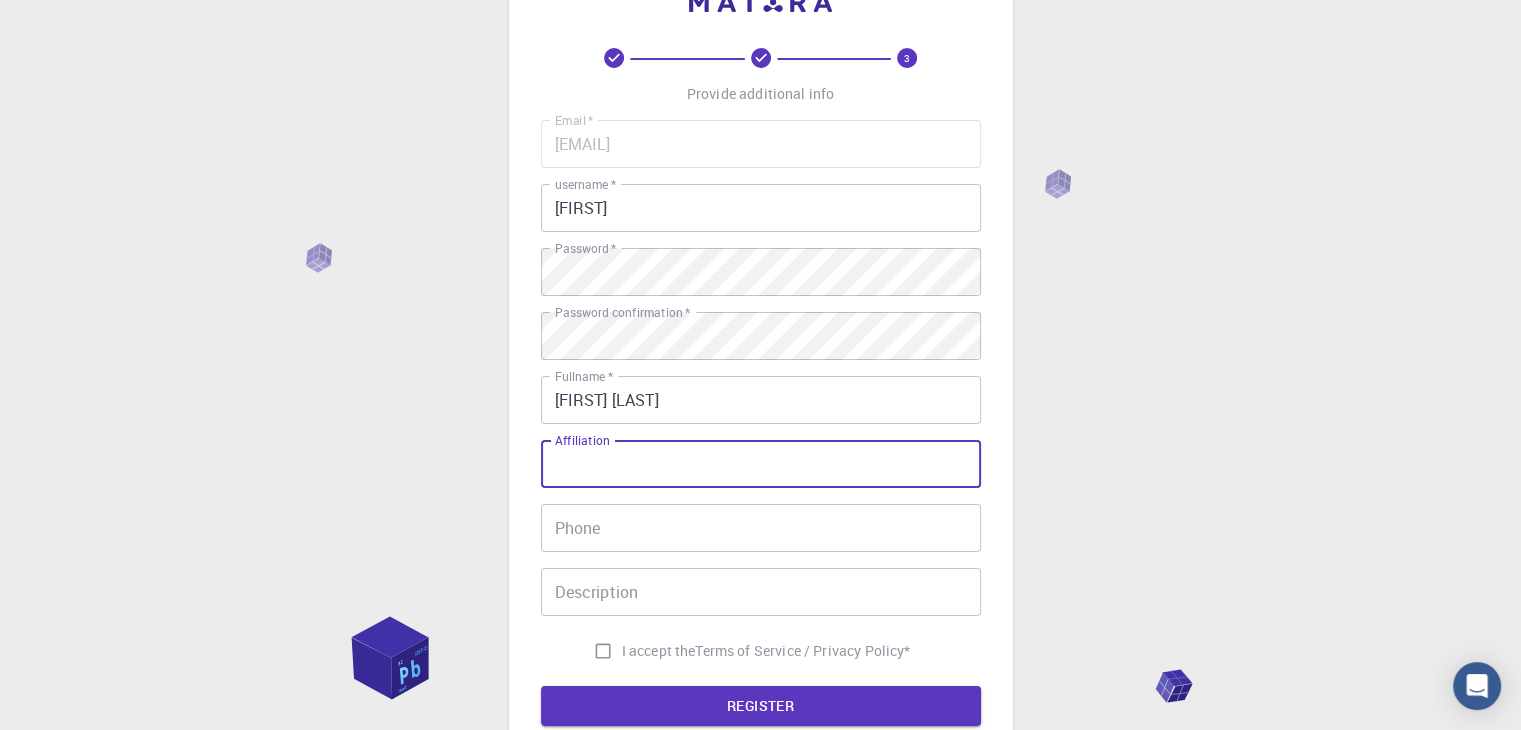 click on "Affiliation" at bounding box center (761, 464) 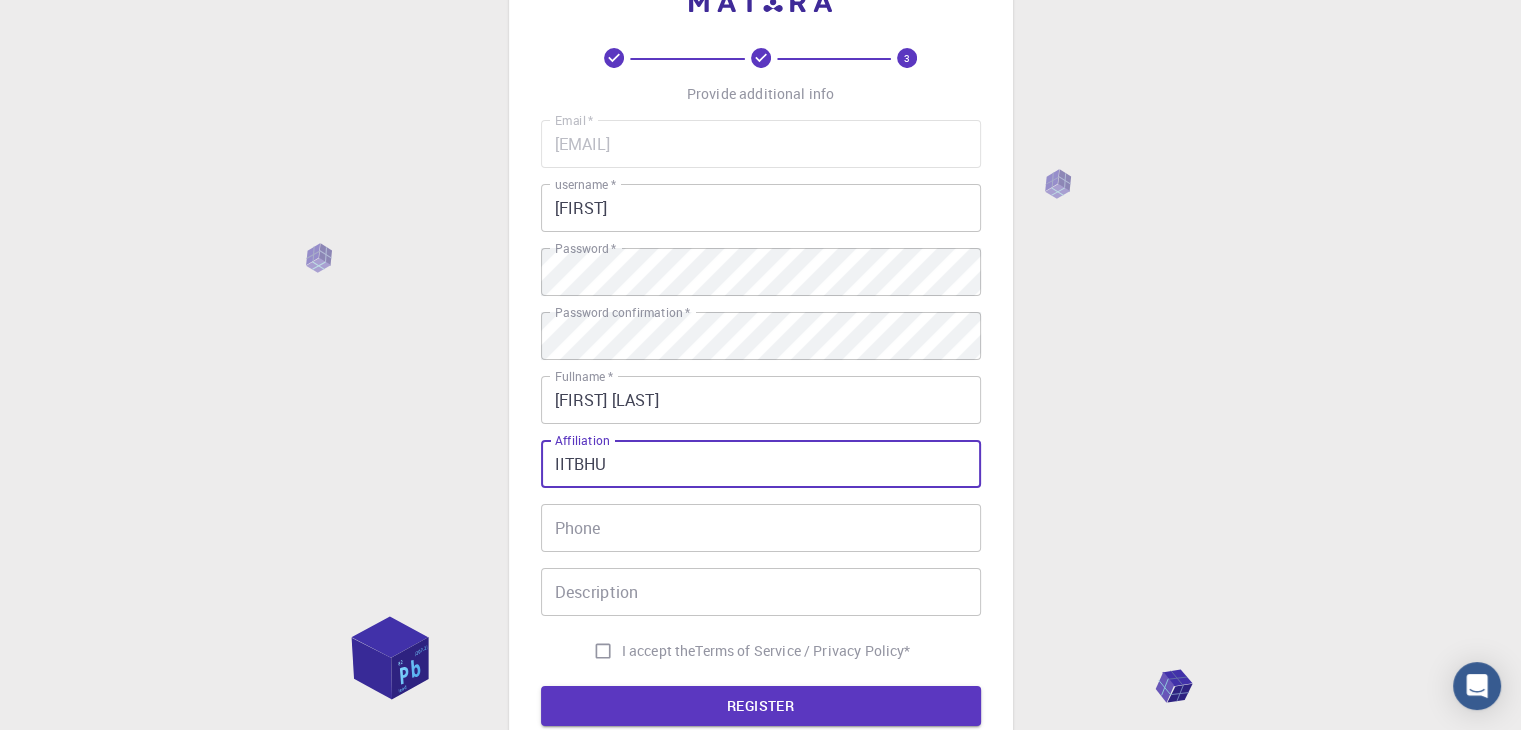 type on "IITBHU" 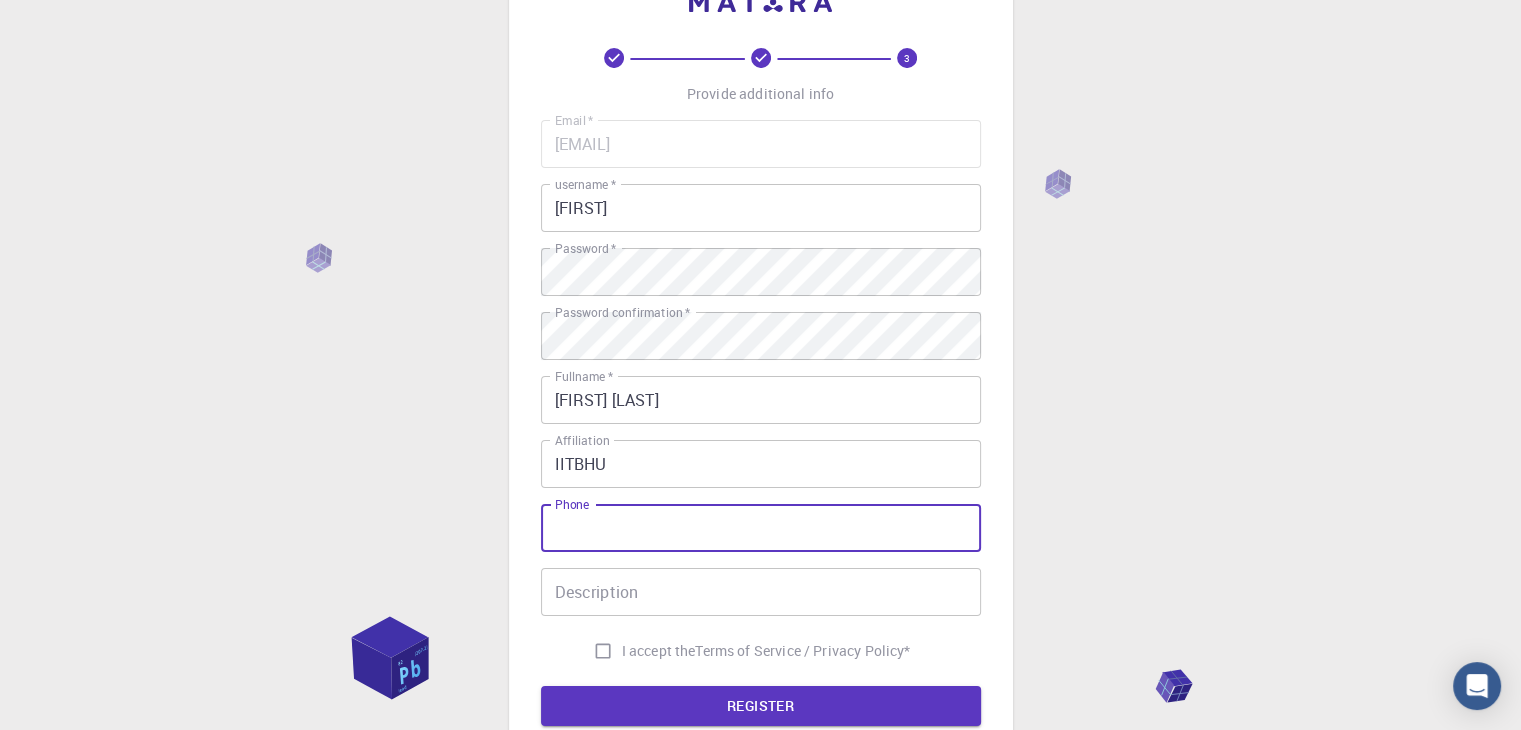 click on "Phone" at bounding box center (761, 528) 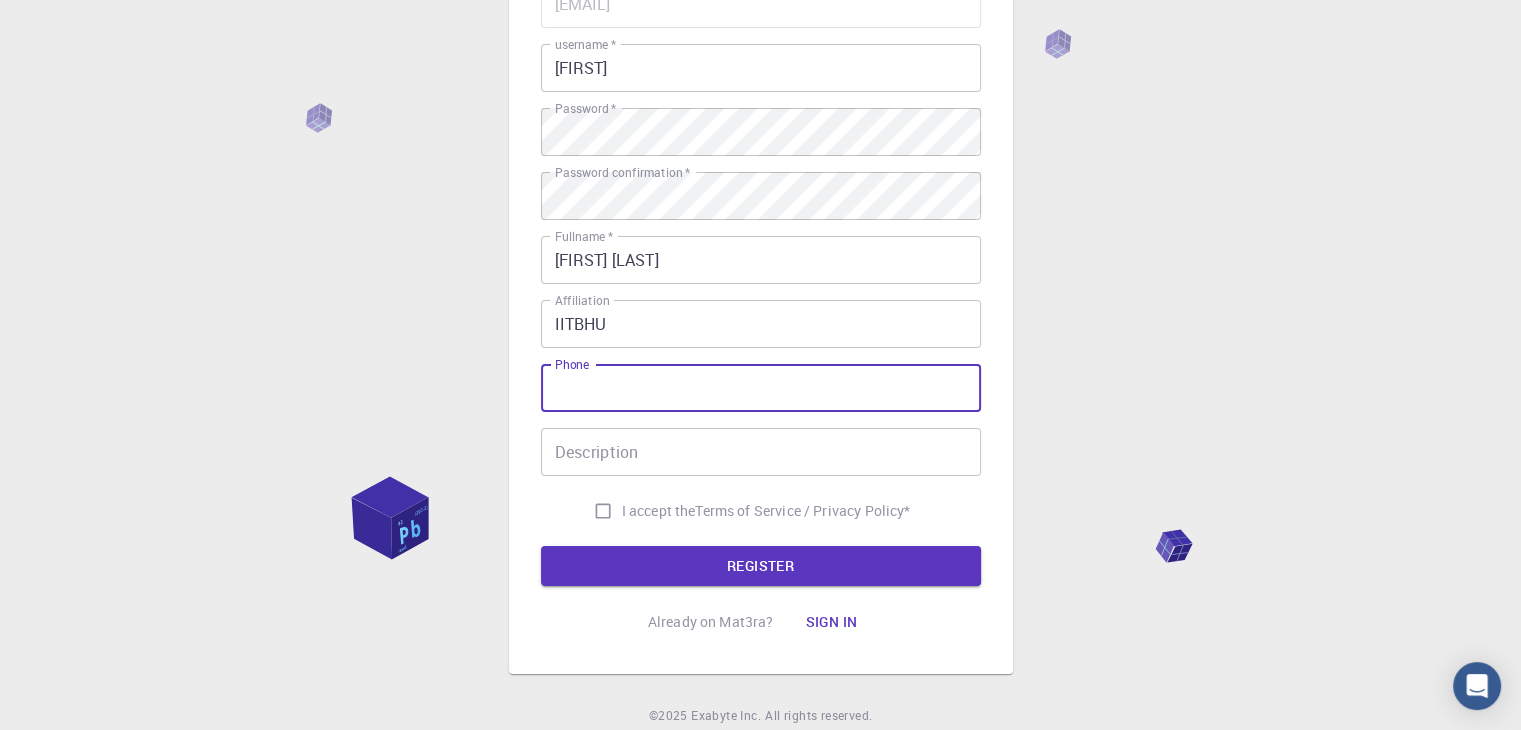 scroll, scrollTop: 212, scrollLeft: 0, axis: vertical 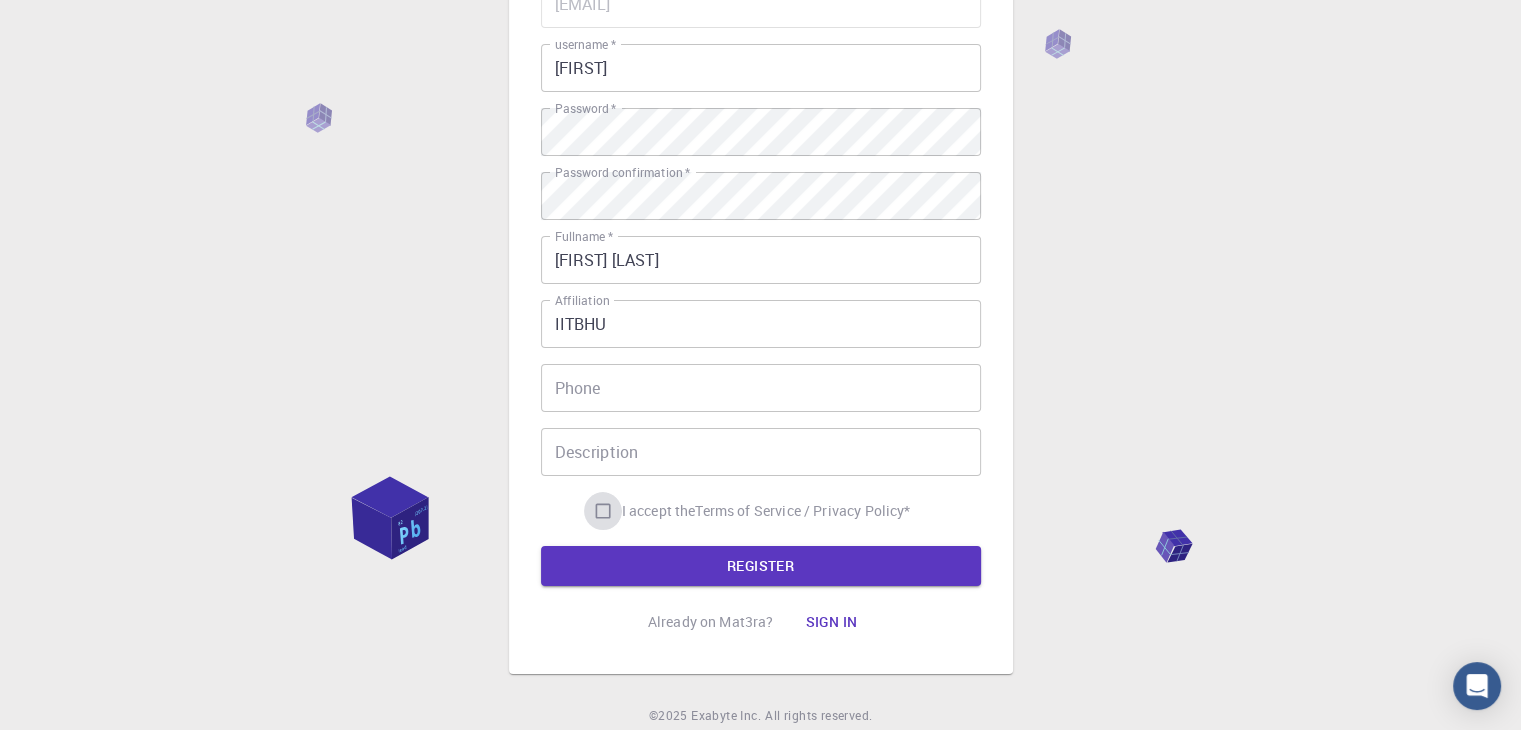 click on "I accept the  Terms of Service / Privacy Policy  *" at bounding box center [603, 511] 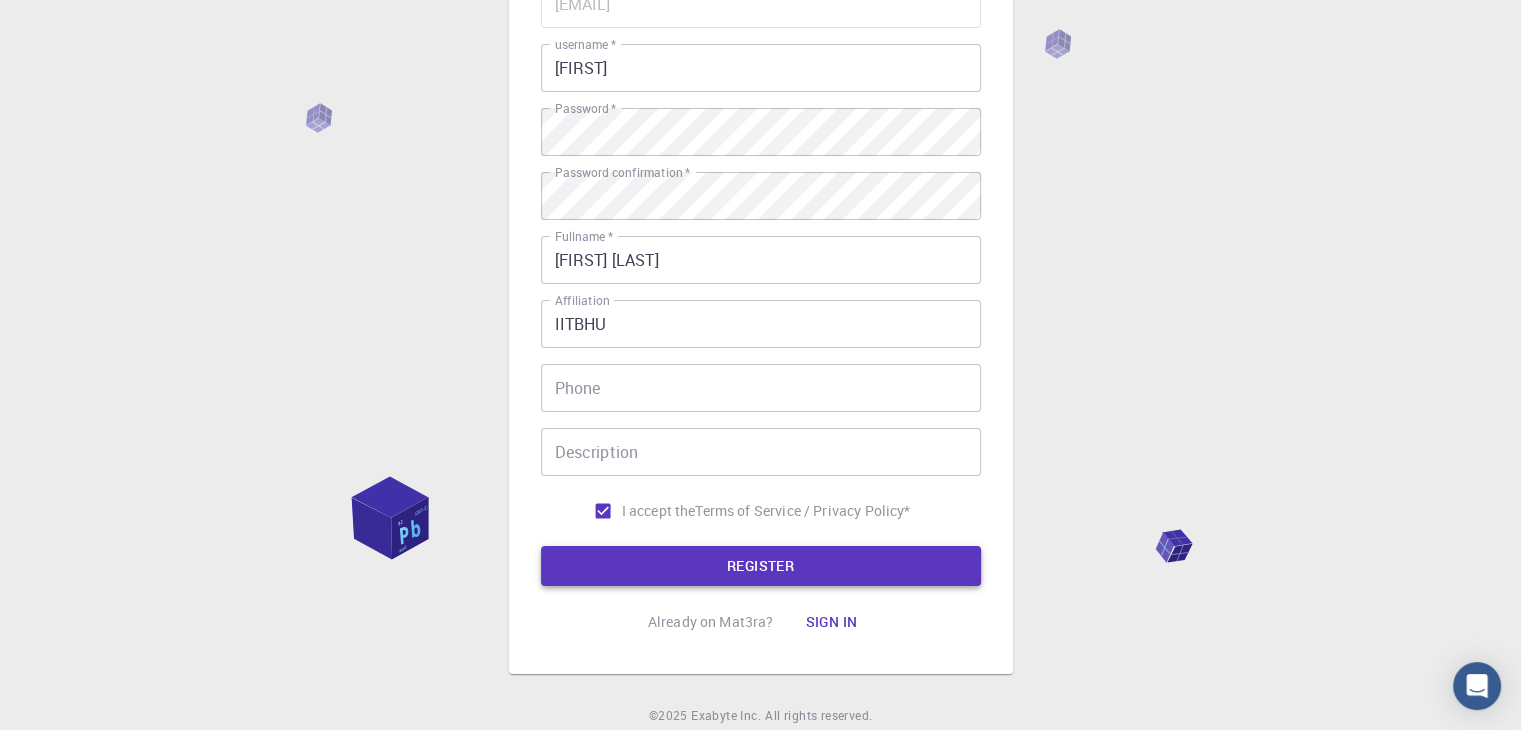 click on "REGISTER" at bounding box center [761, 566] 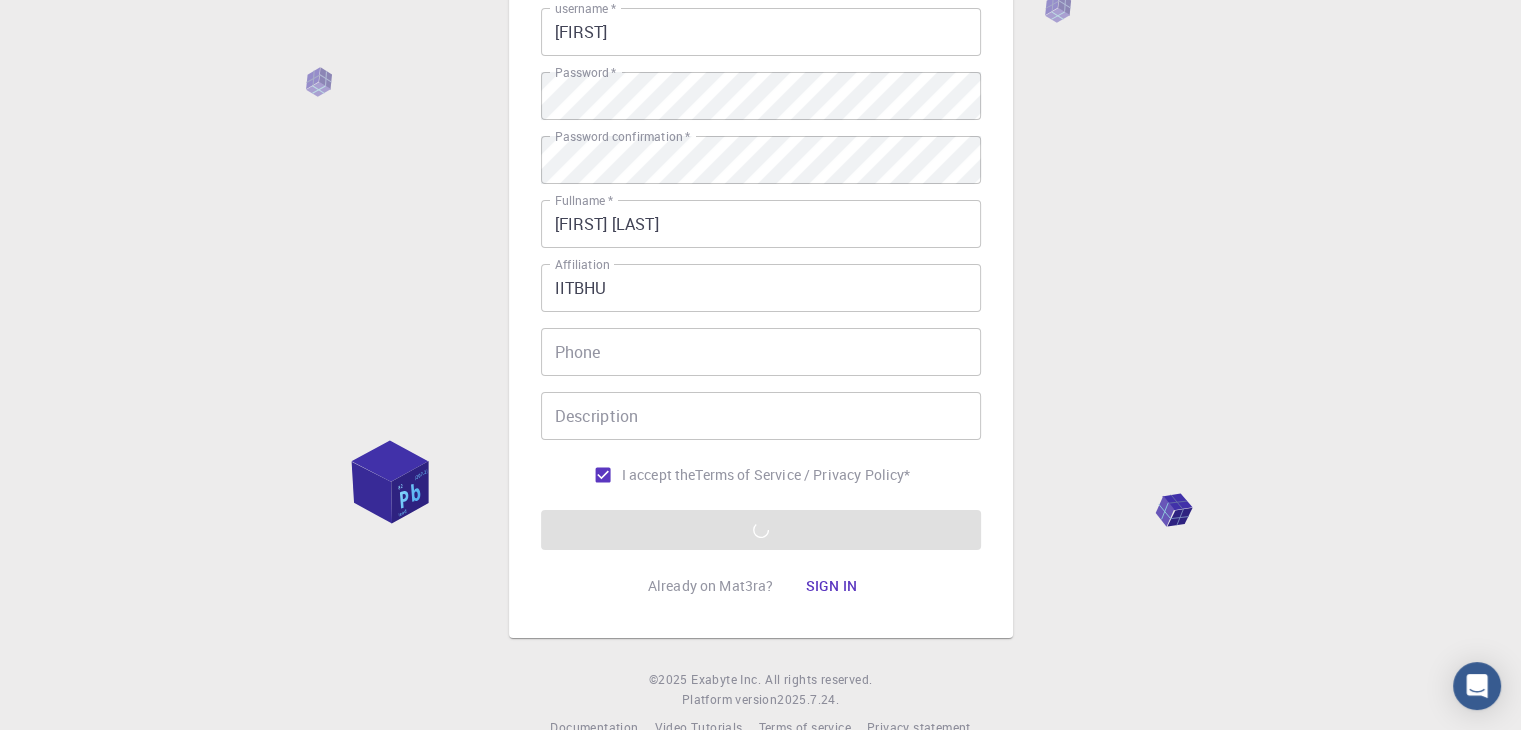 scroll, scrollTop: 176, scrollLeft: 0, axis: vertical 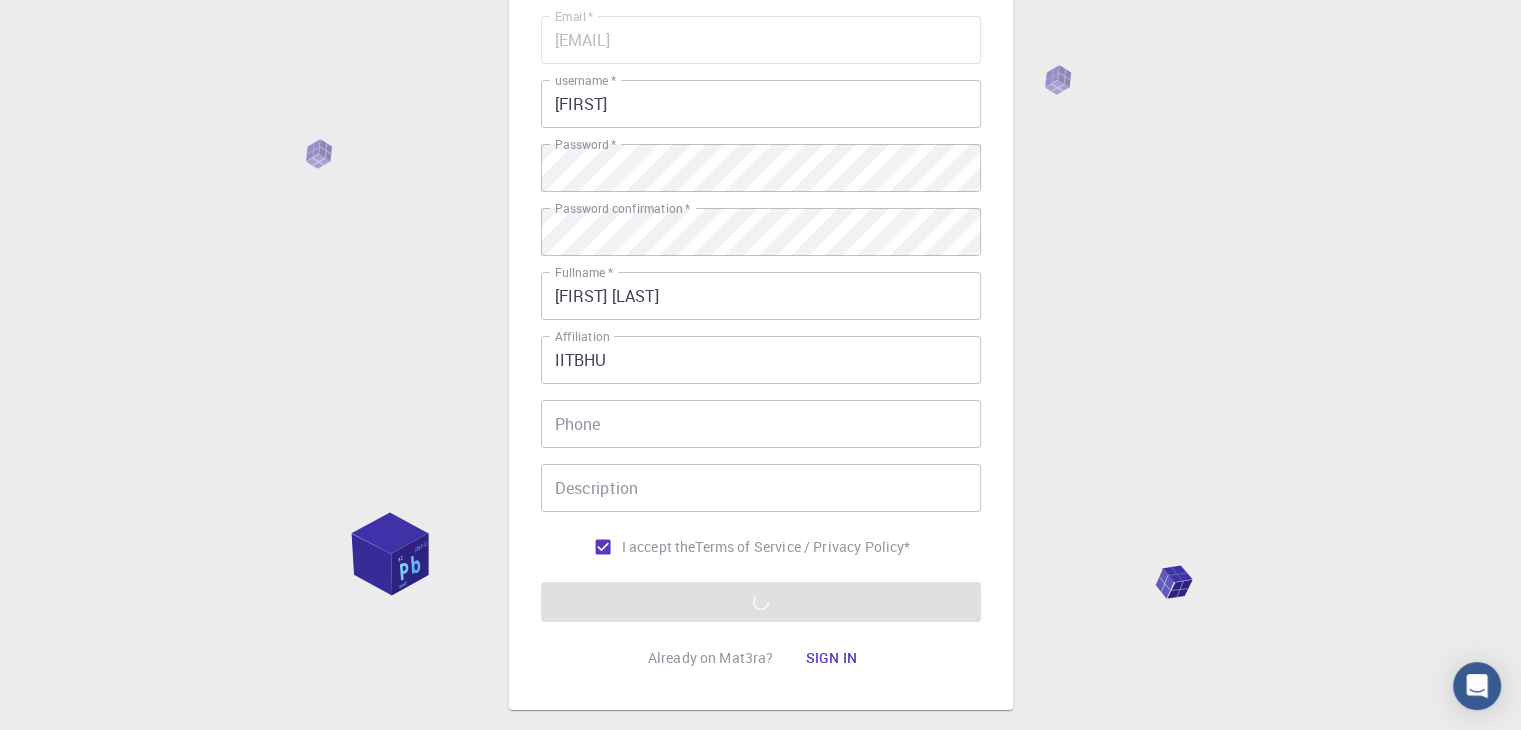 click on "3 Provide additional info Email   * rajaniuniyal.rs.phy23@iitbhu.ac.in Email   * username   * rajani username   * Password   * Password   * Password confirmation   * Password confirmation   * Fullname   * rajani uniyal Fullname   * Affiliation IITBHU Affiliation Phone Phone Description Description I accept the  Terms of Service / Privacy Policy  * REGISTER Already on Mat3ra? Sign in ©  2025   Exabyte Inc.   All rights reserved. Platform version  2025.7.24 . Documentation Video Tutorials Terms of service Privacy statement" at bounding box center (760, 333) 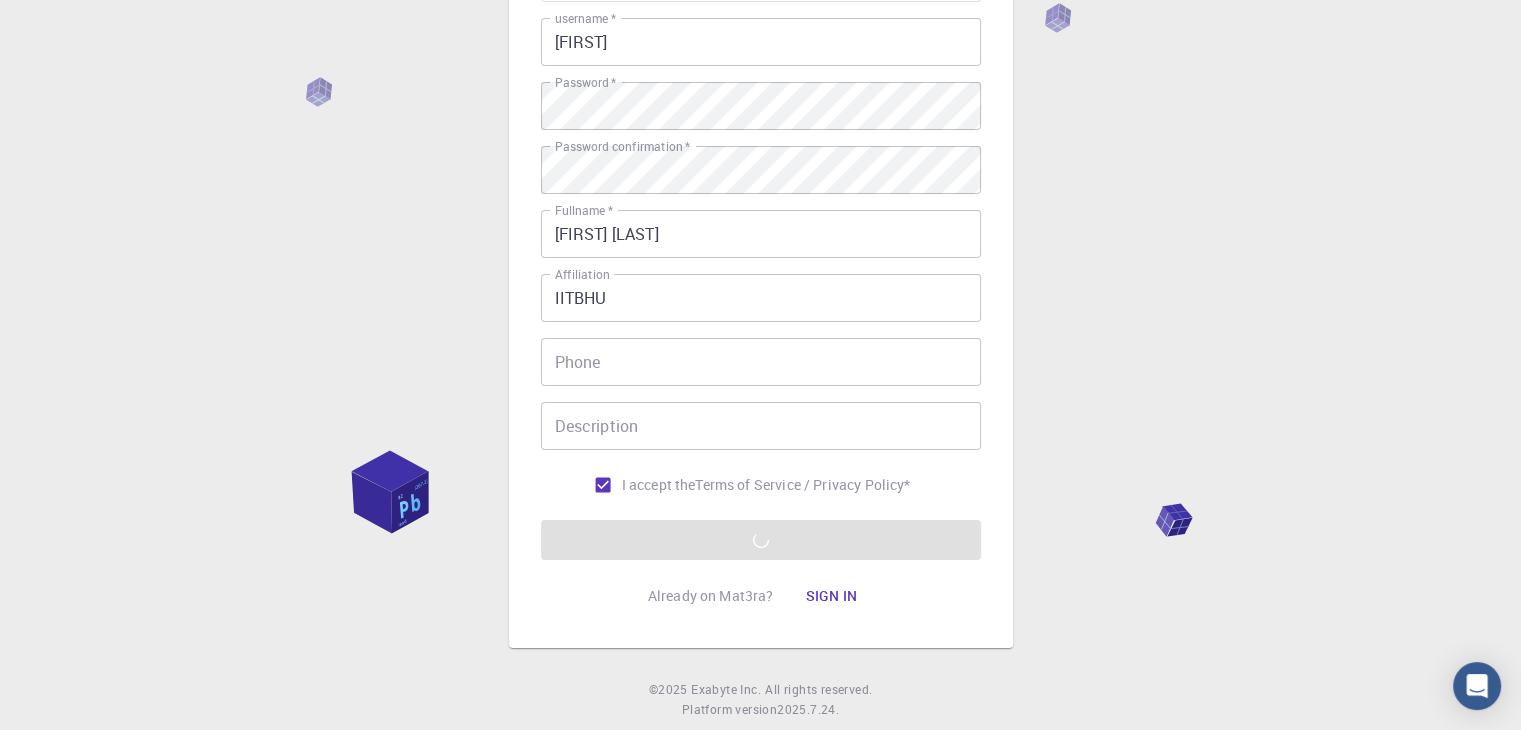 scroll, scrollTop: 288, scrollLeft: 0, axis: vertical 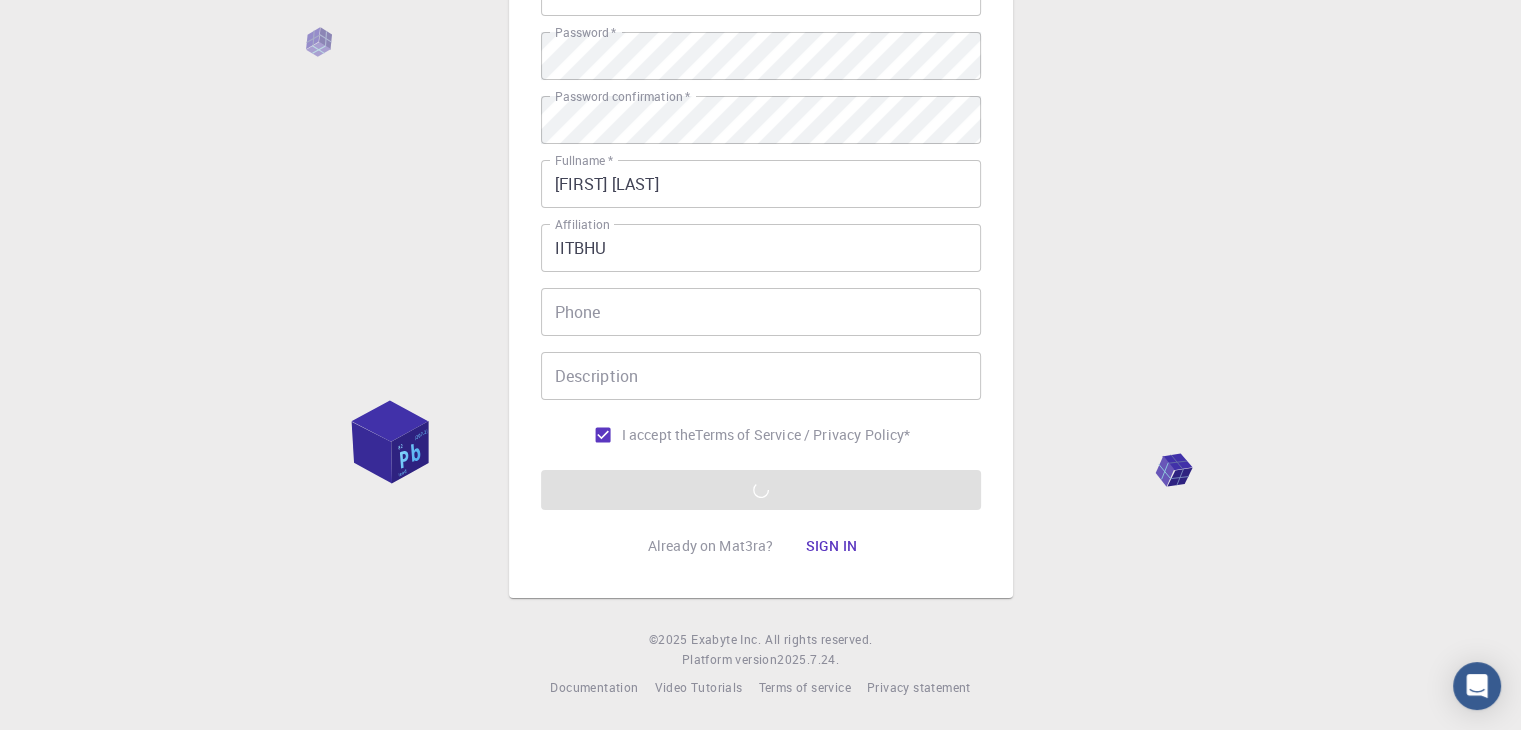 click on "Description" at bounding box center [761, 376] 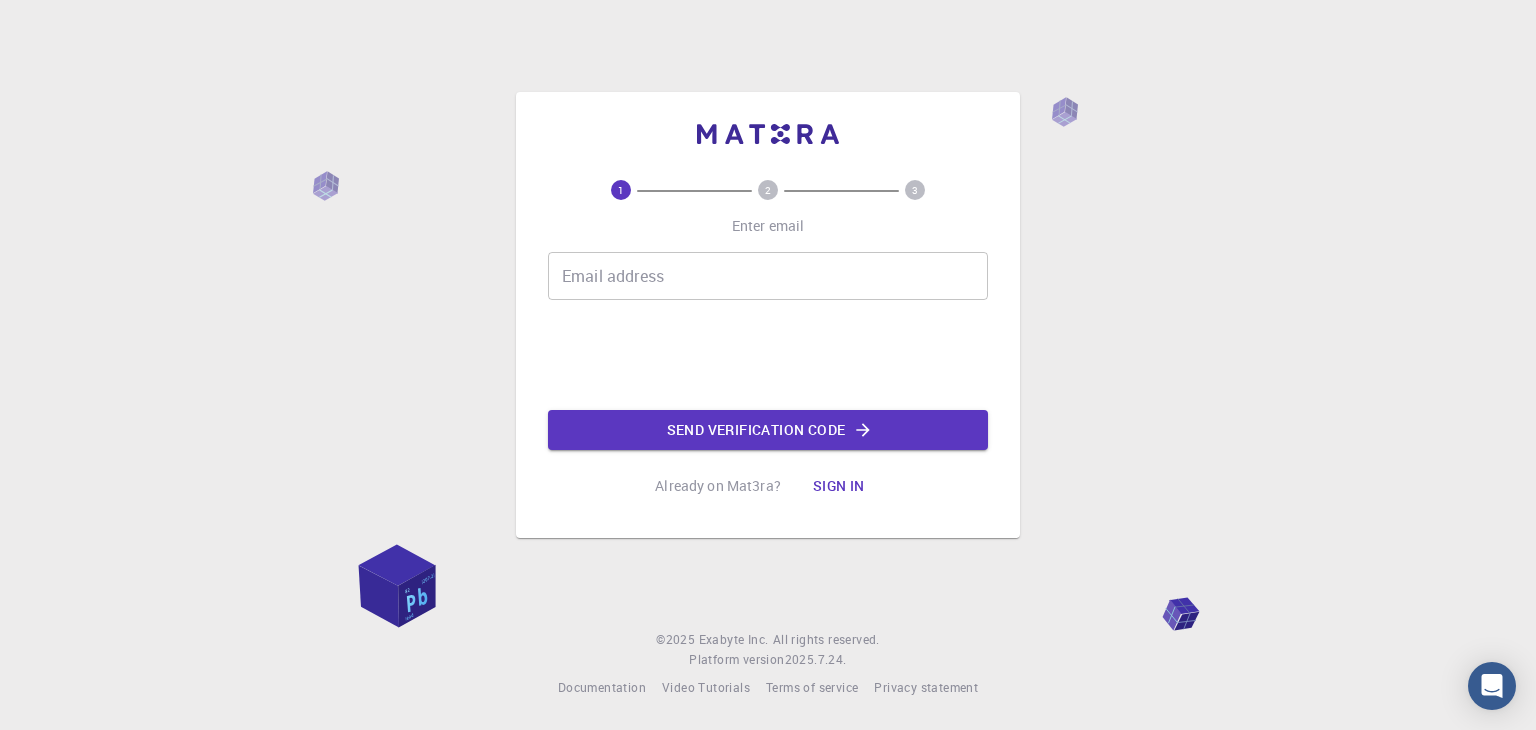scroll, scrollTop: 0, scrollLeft: 0, axis: both 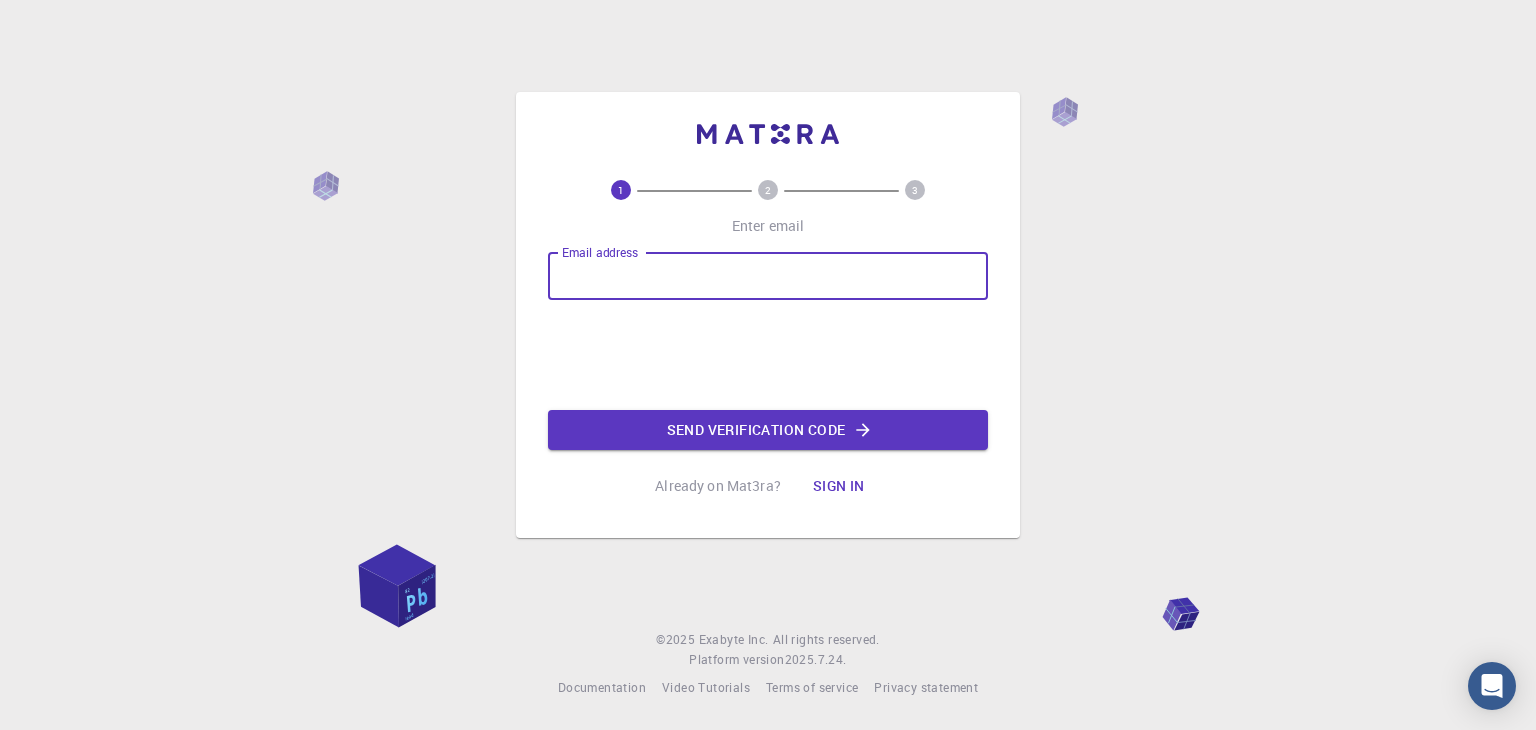 type on "[USERNAME]@[EMAIL_DOMAIN]" 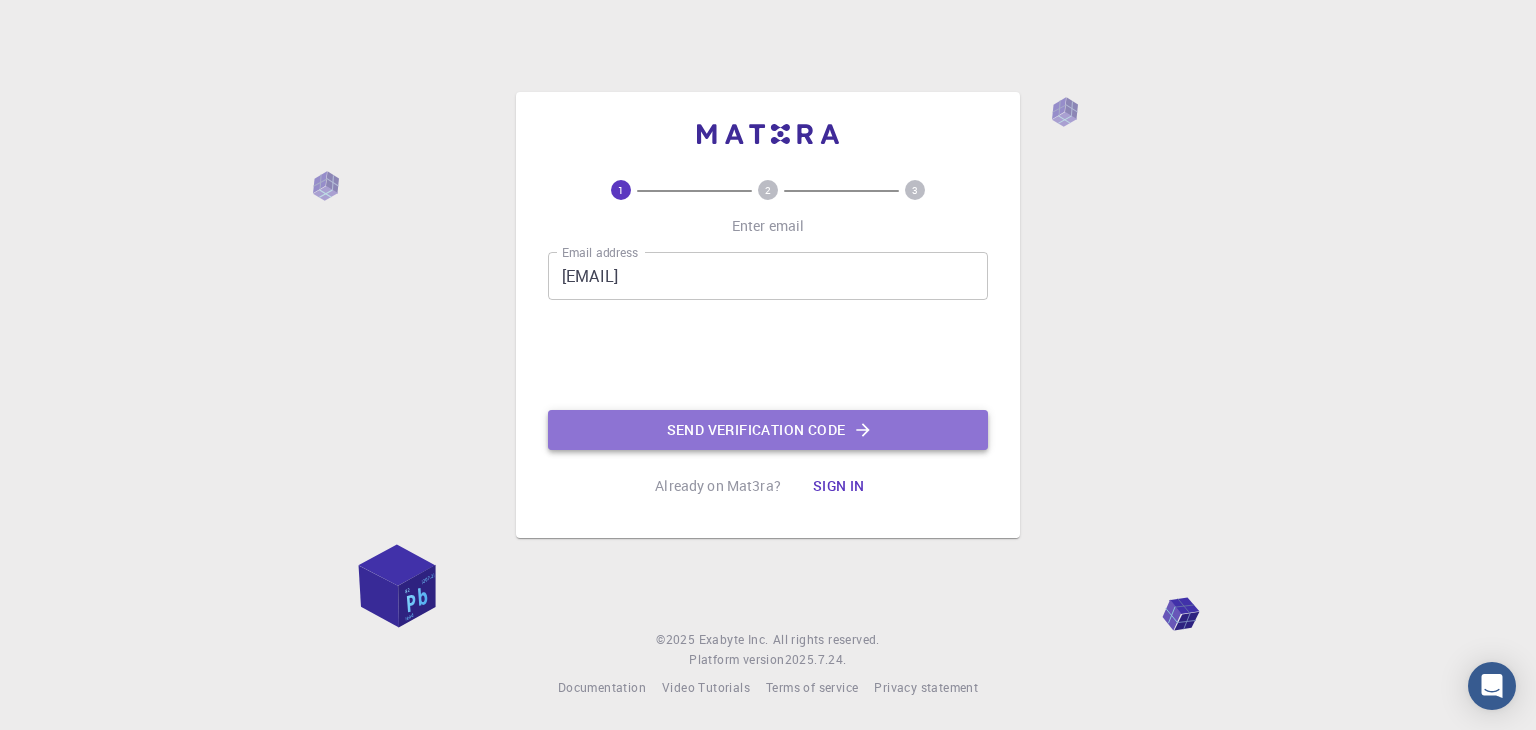 click on "Send verification code" 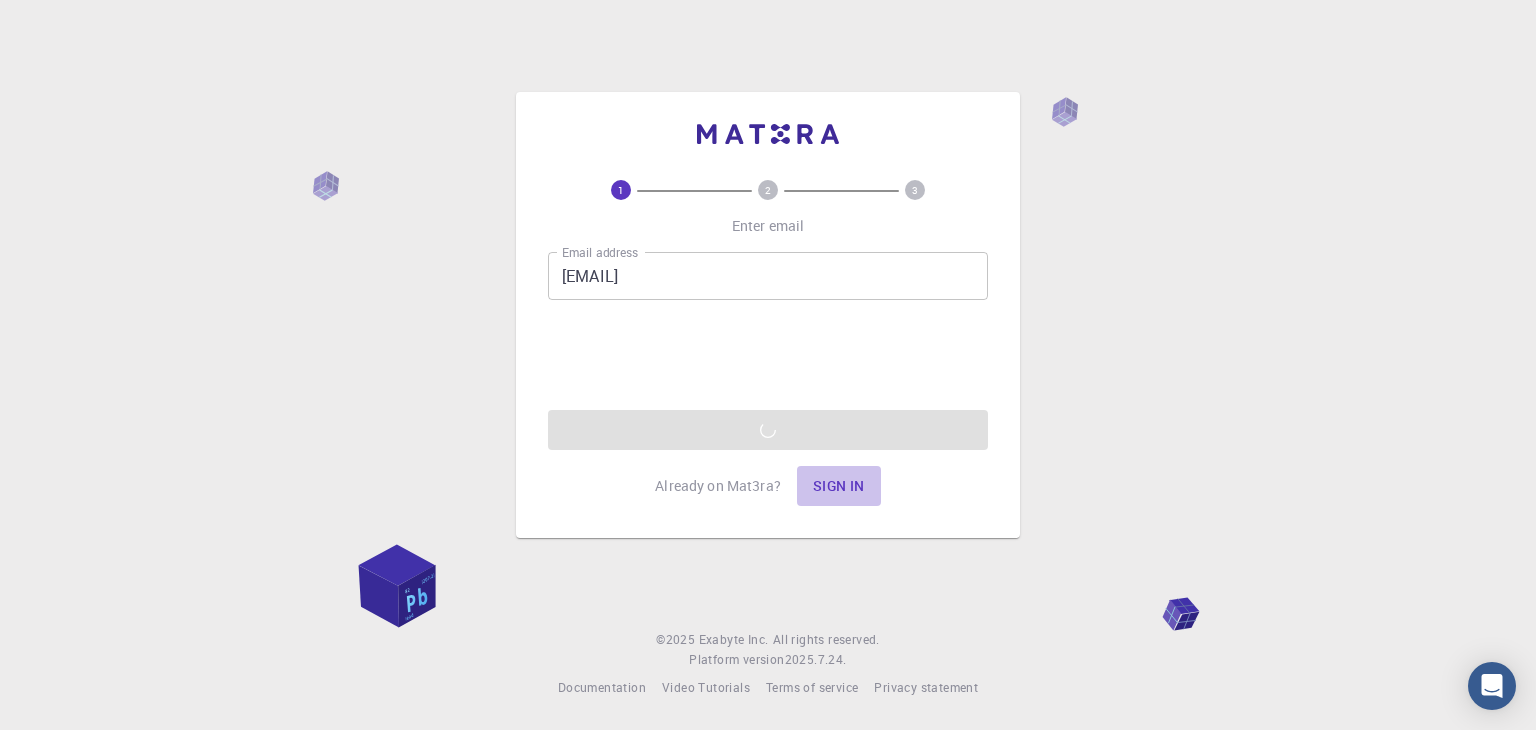 click on "Sign in" at bounding box center (839, 486) 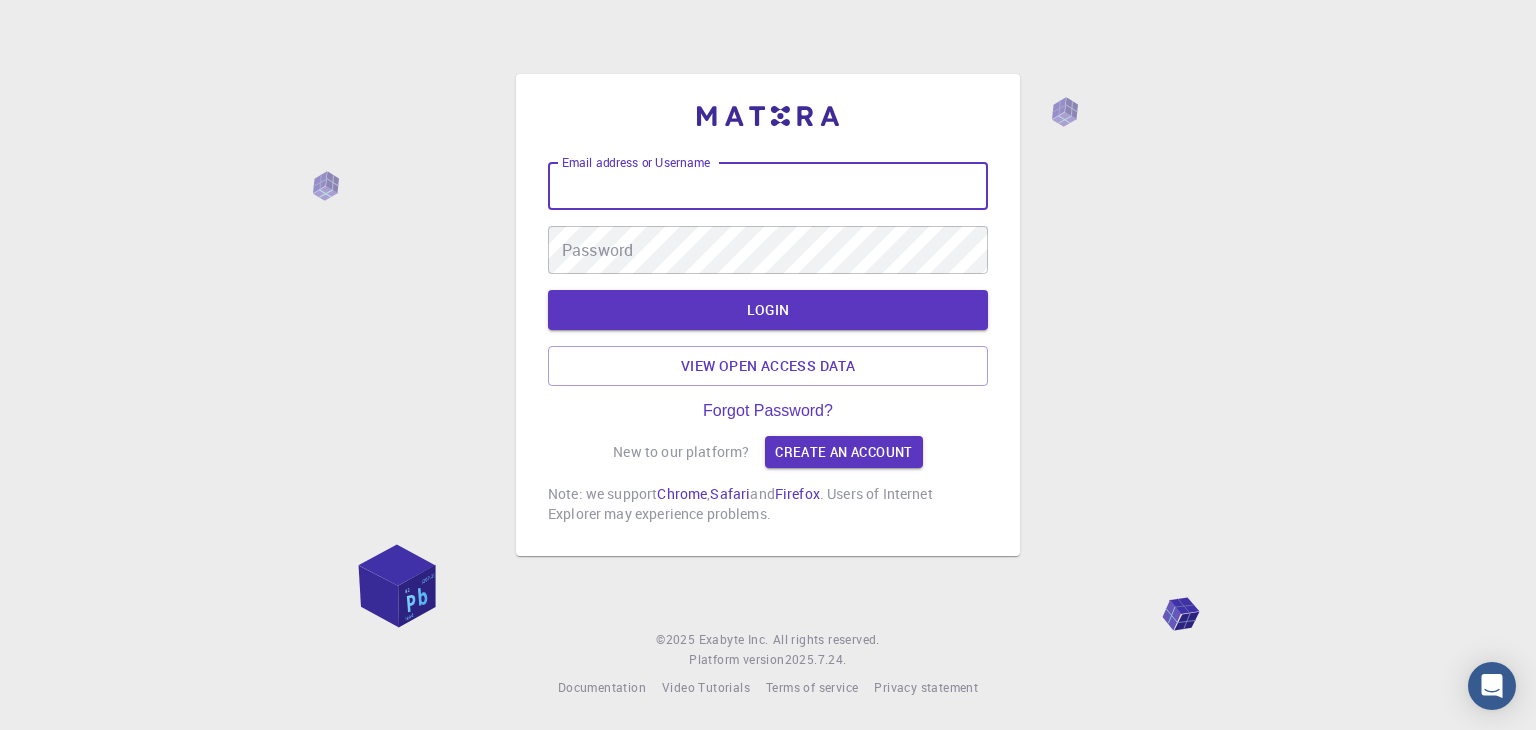 click on "Email address or Username" at bounding box center [768, 186] 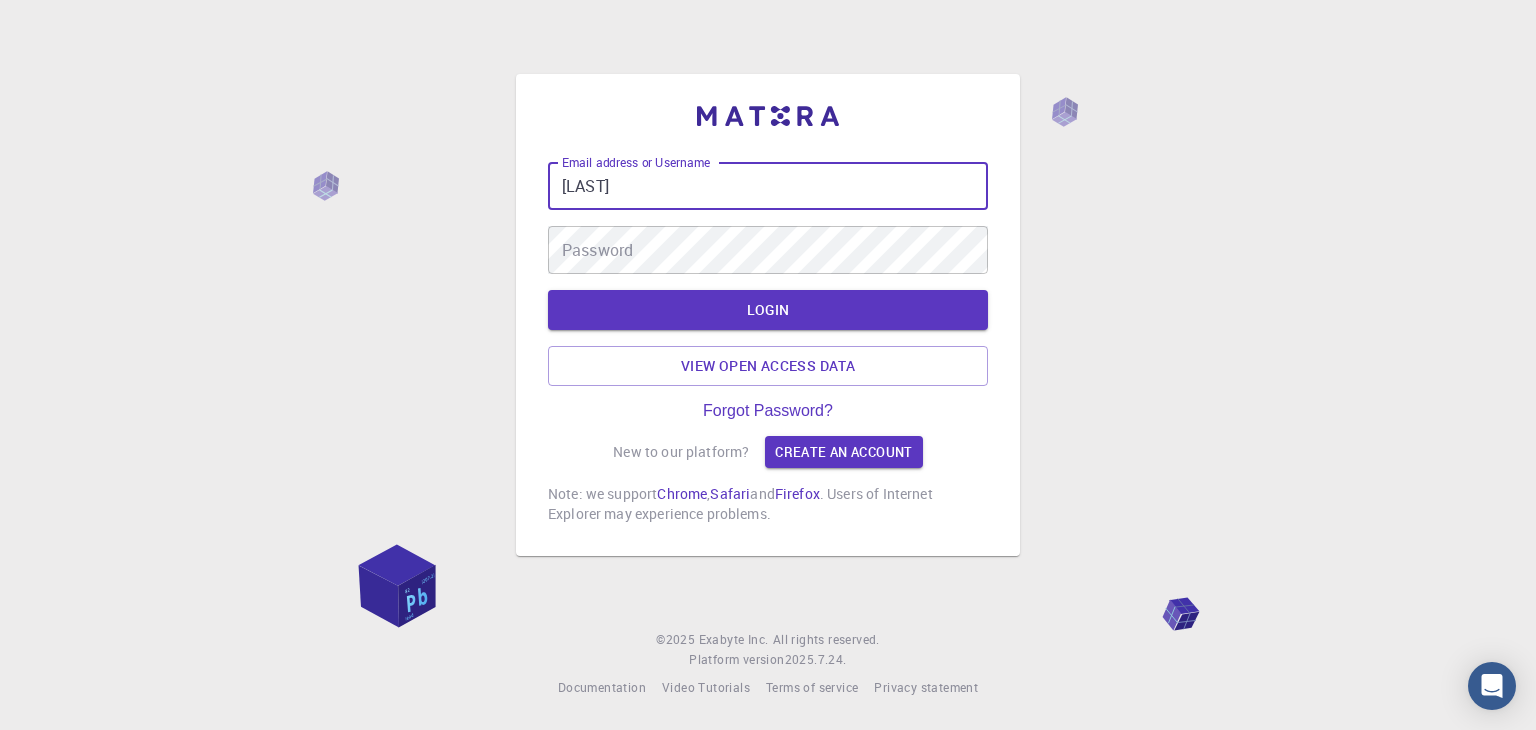 type on "[USERNAME]" 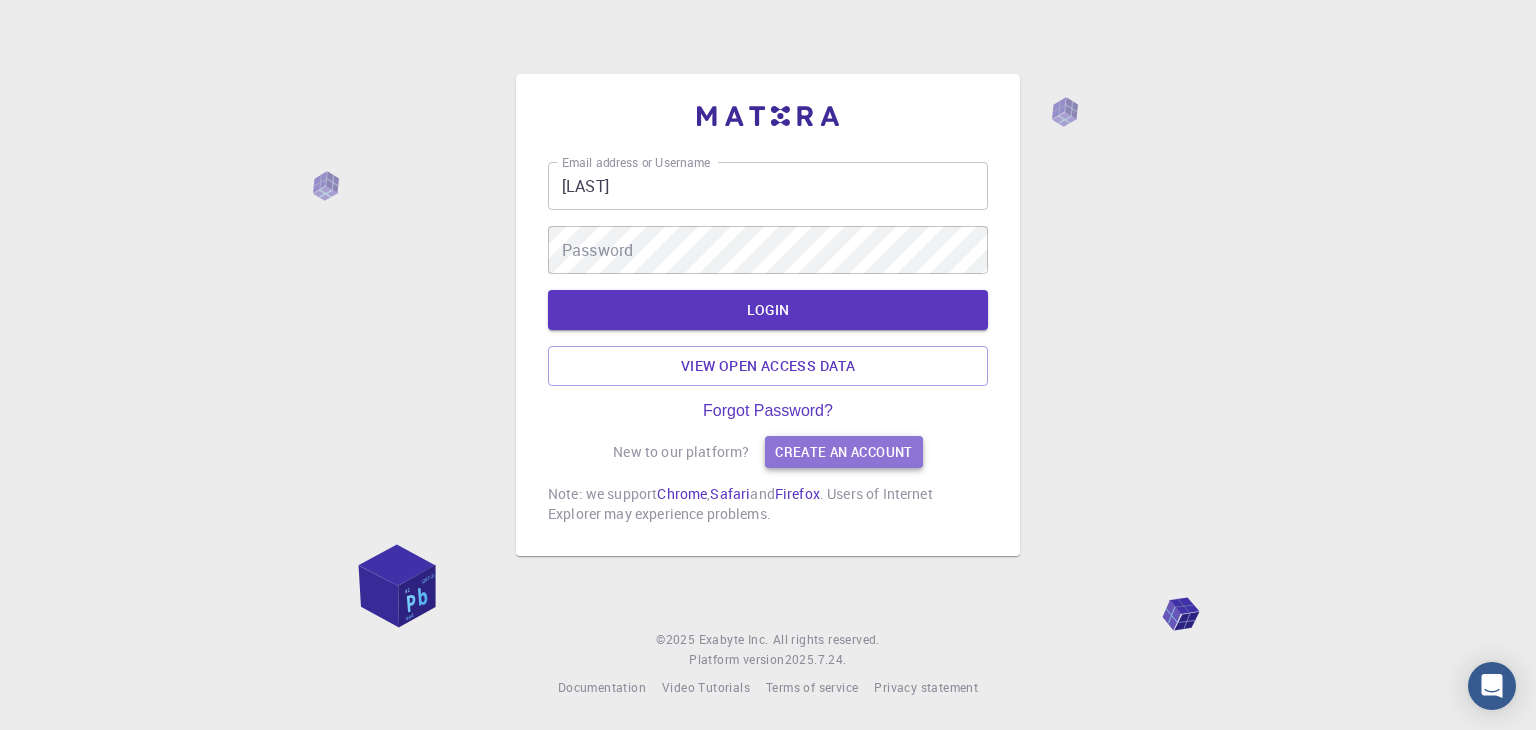 click on "Create an account" at bounding box center (843, 452) 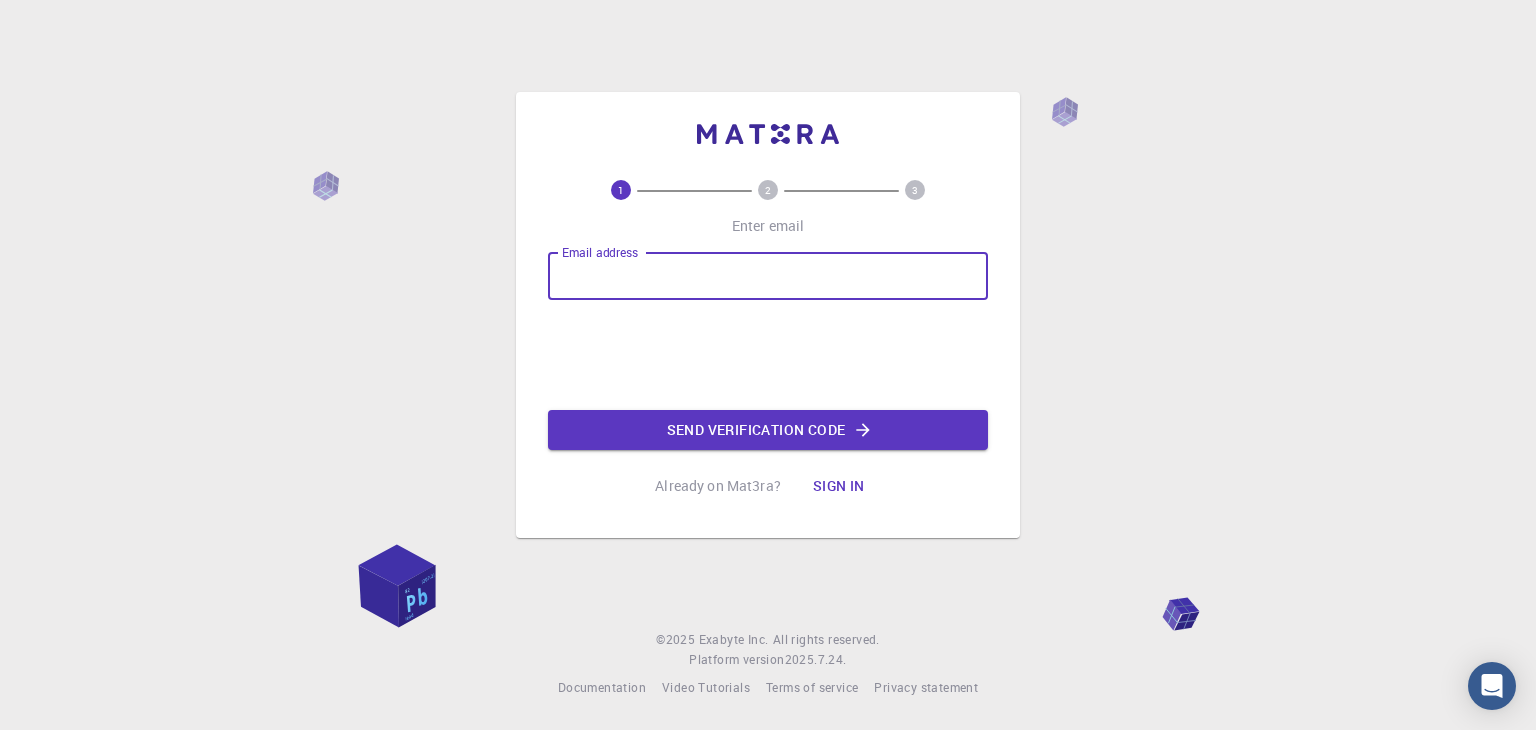 click on "Email address" at bounding box center (768, 276) 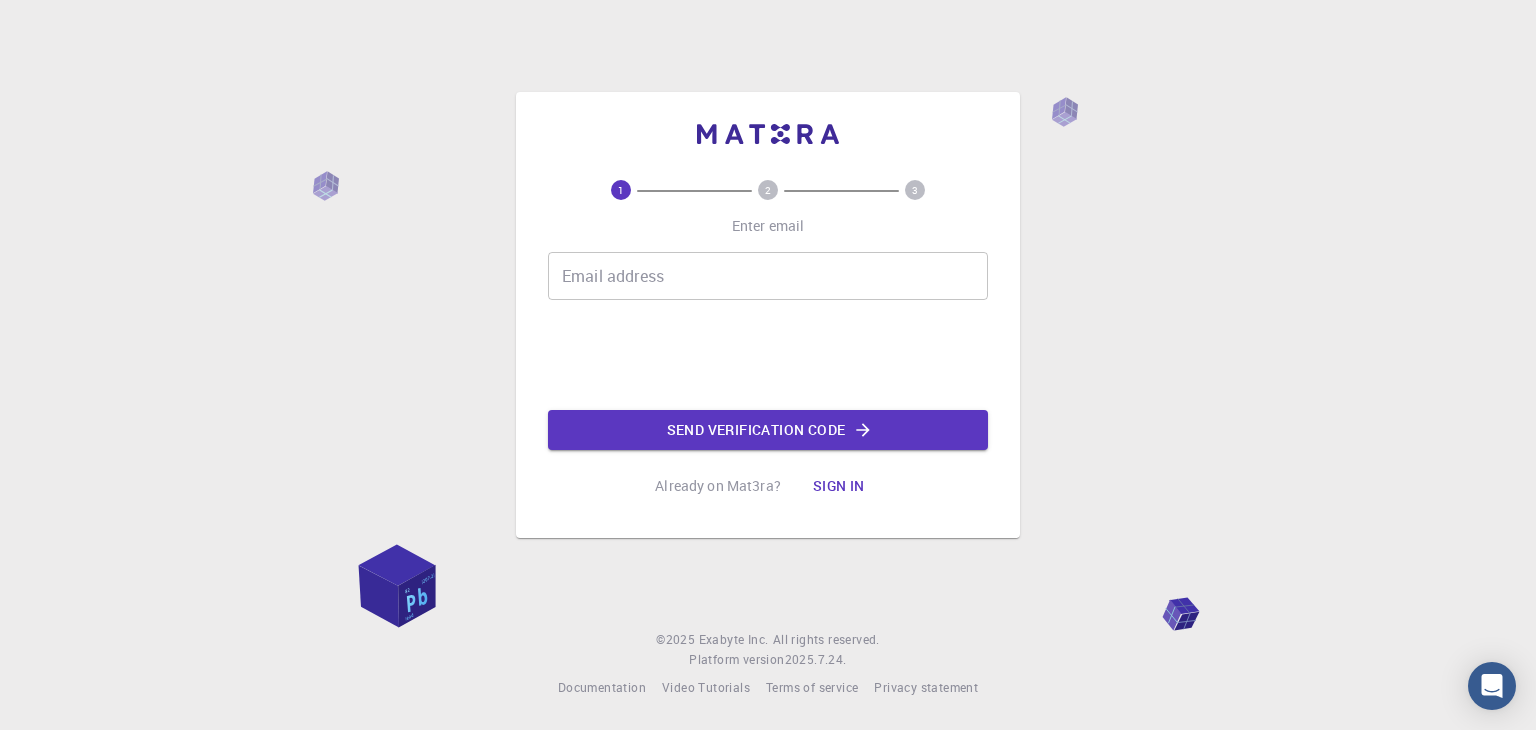 click on "1 2 3 Enter email Email address Email address Send verification code Already on Mat3ra? Sign in" at bounding box center [768, 315] 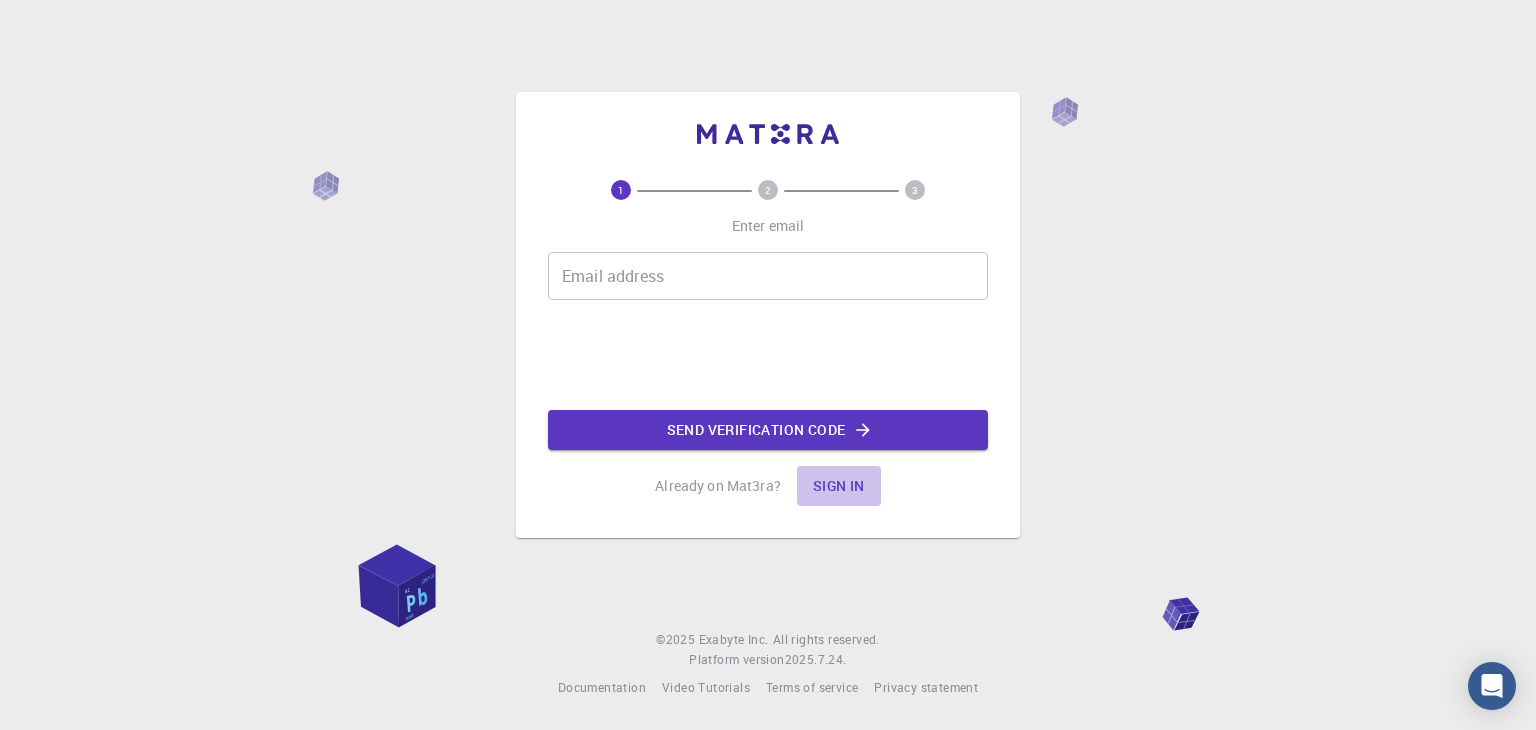 click on "Sign in" at bounding box center (839, 486) 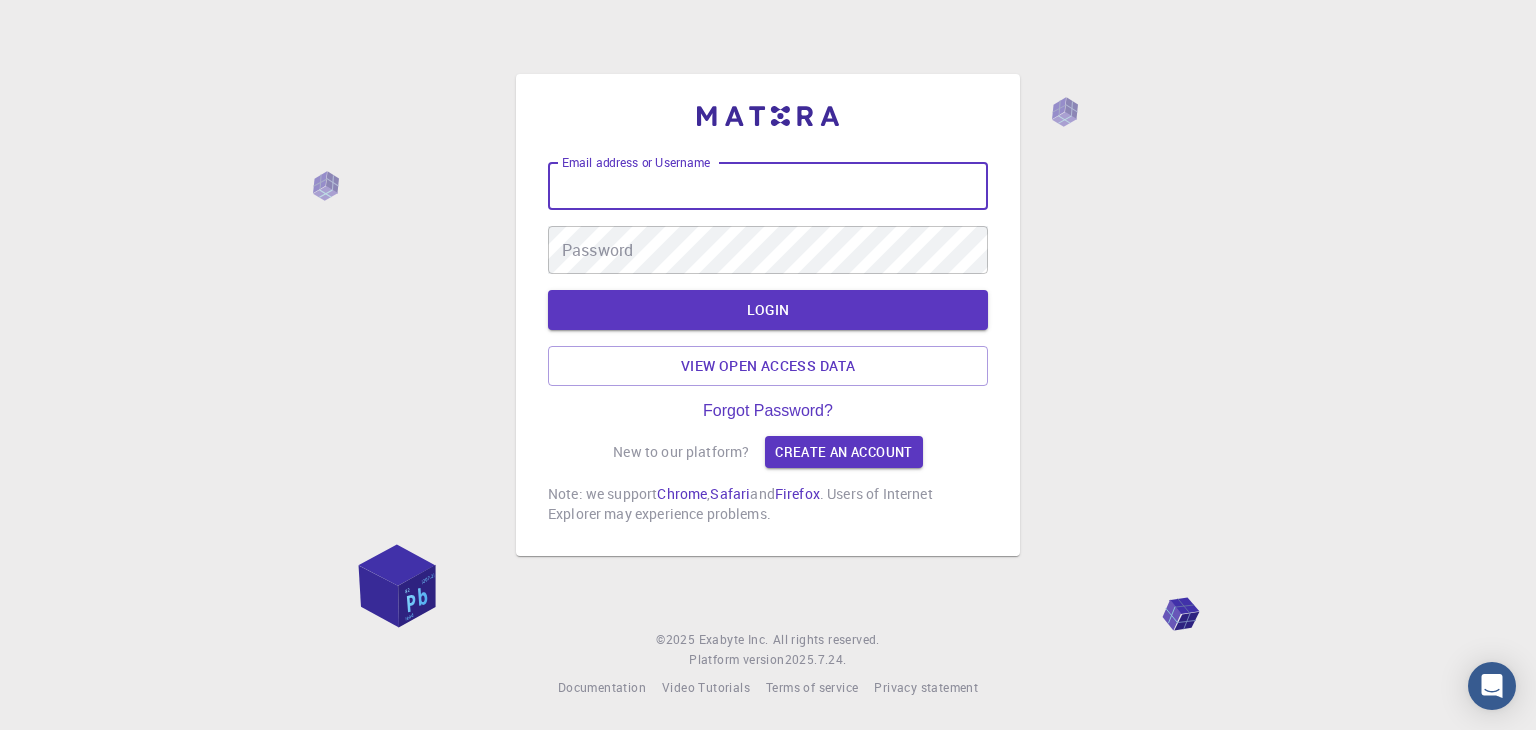 click on "Email address or Username" at bounding box center (768, 186) 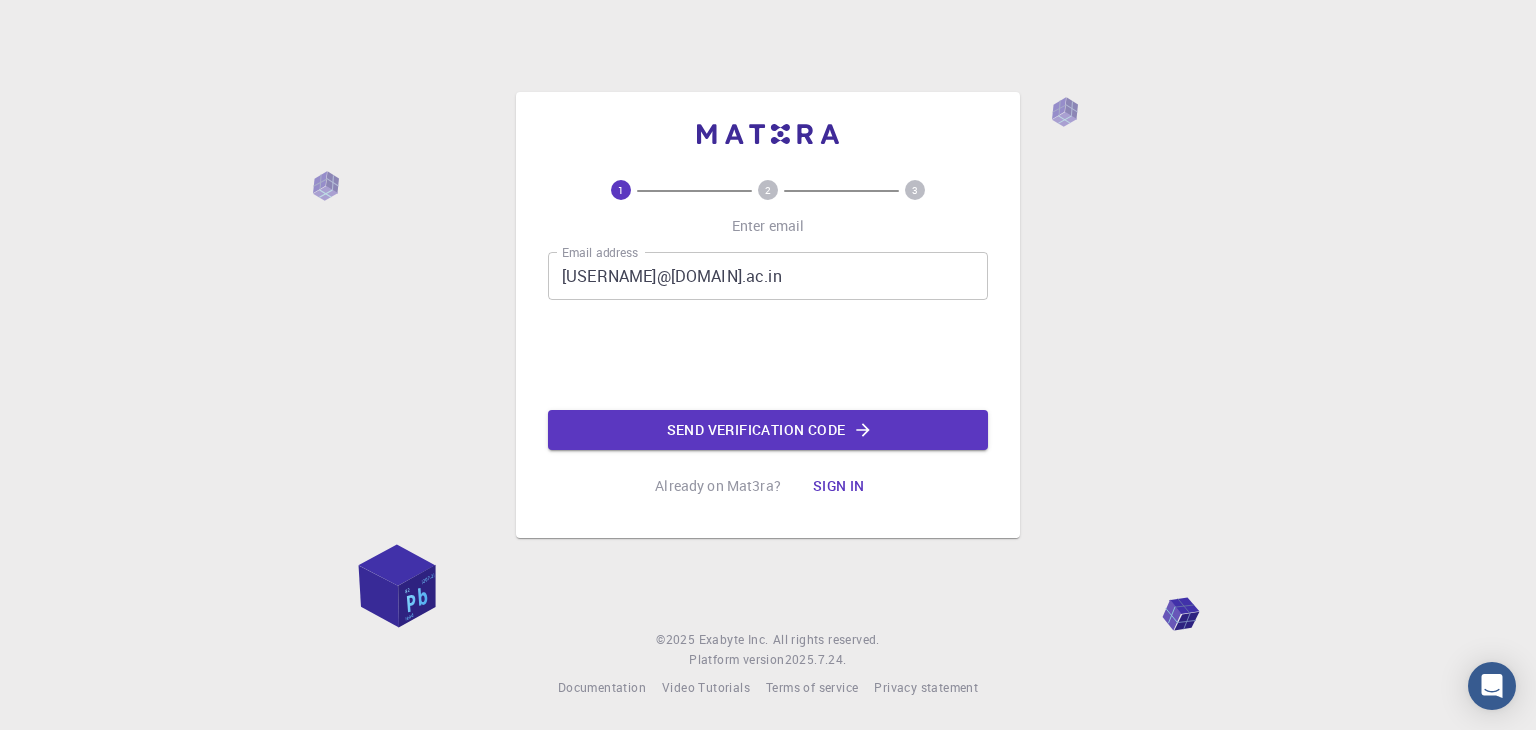 scroll, scrollTop: 0, scrollLeft: 0, axis: both 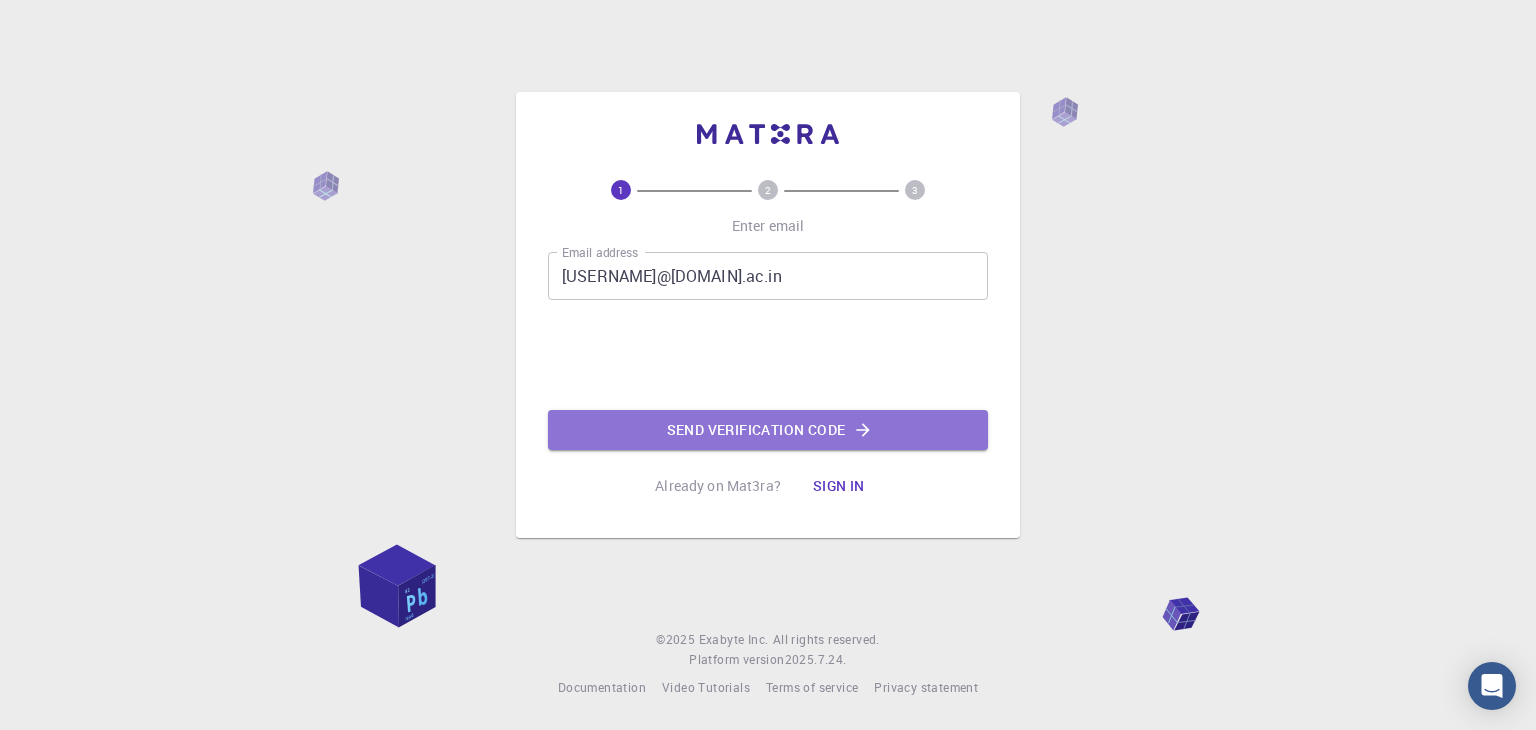 click on "Send verification code" 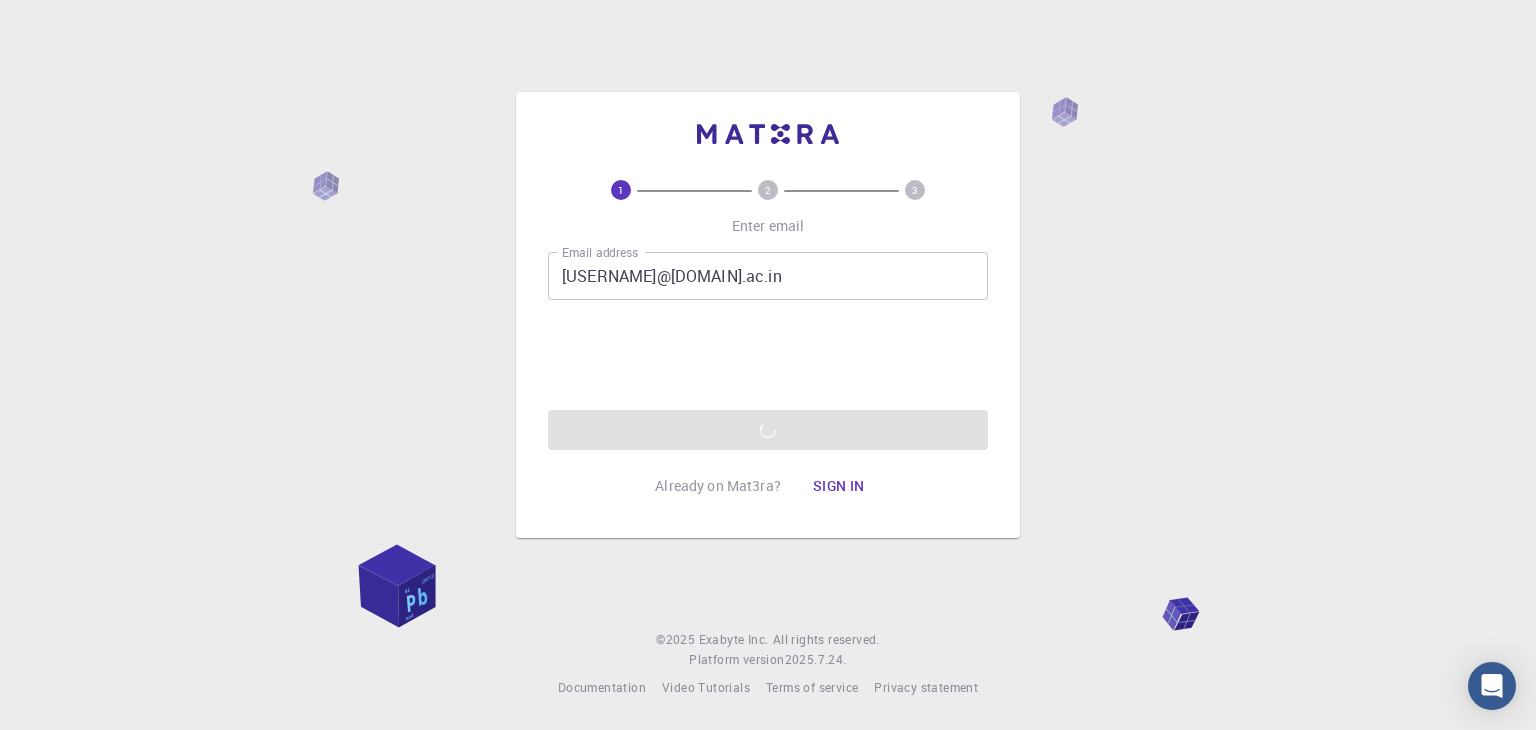 click on "1 2 3 Enter email Email address rajaniuniyal.rs.phy23@iitbhu.ac.in Email address 0cAFcWeA7fFKgZJ6arNmwH-l4H5oshqv1bymiR-vAdVPtPTOEFiALkJt3YQ4SLWbtxMxk43T-ydTJwleYOGCWMKbdVUAXNvwc254ckdgwEA45zYURCyNpTFI9x0e5mRIf2sM6TxZbrDFVz8GuppOagXy2G4BRhPdGH3bx1VTL8ZFFdmkbrYwGmvNu9GioDZpP95VDBndkbT7OfS6qFbWgUz9nz9NQl0uVB5joUnJwmrETYEaE9zwLjRrmAhdNUUG9VM536XSX-ePOR-Zq5uEU679bCt8p1rZDmj0fpXoA1WPOvtN-0jMdRHOUopipHn97gDFHTQ5XwTf2UgTEOBd9O4a8cuLmtT-VrVnT4XaqOhUklqw614Dq0dMeNmCvVzogWFy1dufAPr5UBTPxb-fUGH2YS1NvK8UptPKpihDnRsLrHIwu63d1TTH0C_F1gsvHyVwzfFN6v6EYmRzbAiGRRFldK3NKPXthdb60kJ_5aRX4o3qpl6VK4My4MuA7R4EZYu-BV_mUtxH9mzxa5pSEqNGCg_jfhFbhJa9AGAdsm62g0RgV-PnQWwe6Sj9XJbxaNc9GbA2OVasunEaJaj-ynosCI4vb5LXyAmgzO268JniUz_hvbkOodv-UNg_lwlUtom3pA_Be2MH4neDJ1VysjgHxM4IdZQUveNJGe4YrfrEgRILhobw7kfcEODEiQfd2gXiEd2mafSSyx8EzogqVIAbJngq-4HLWHM-cQbw8m8CkTCmQgWm_YrJqhYWNFW3QKkObEex9fwRhgIpeQhcMkON078_dSFnGBr270bfMbvQ4BwgZuMBg8L6Frk0xRNPGejVhRoKicq-Sc Send verification code Already on Mat3ra? Sign in ©  2025   Exabyte Inc.   Platform version" at bounding box center [768, 365] 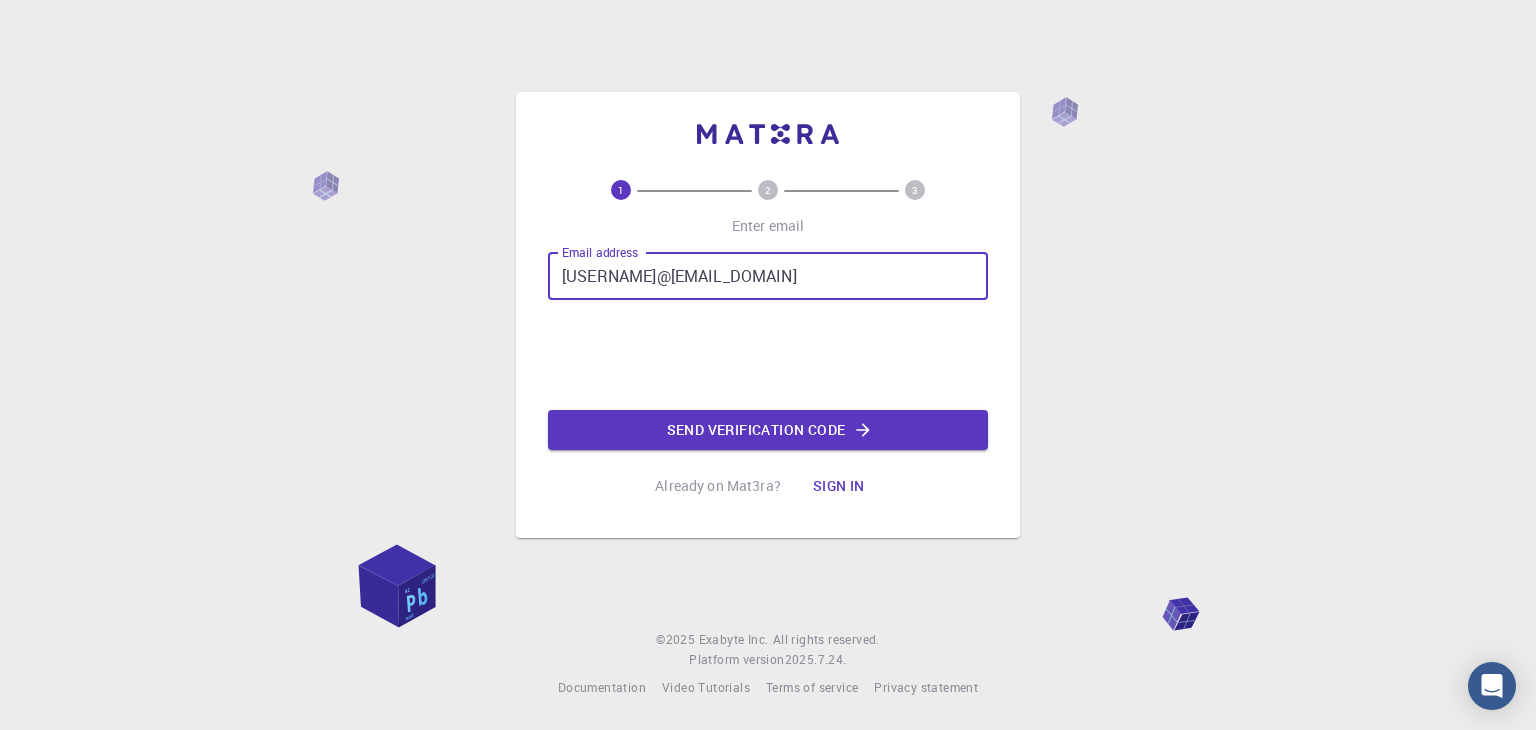 scroll, scrollTop: 0, scrollLeft: 0, axis: both 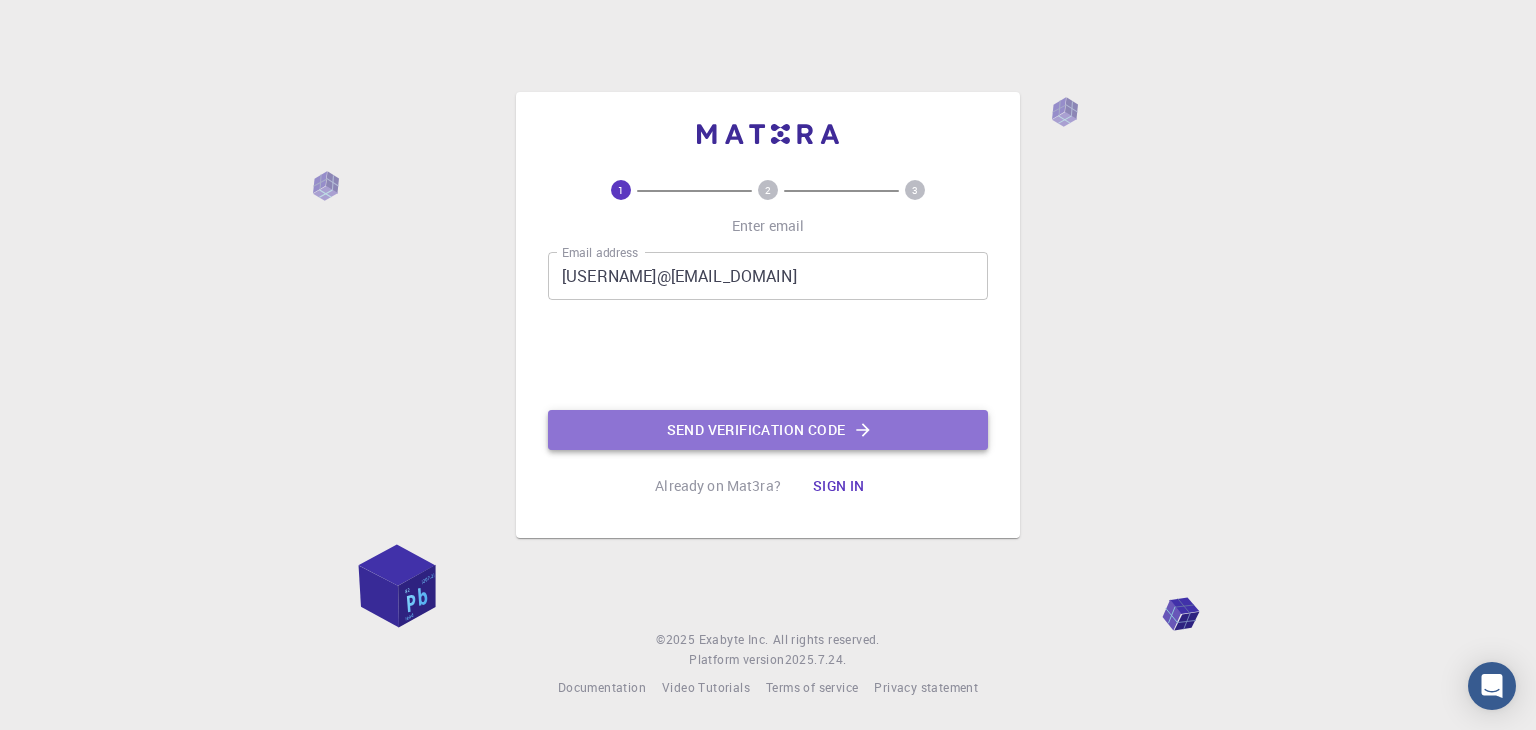 click on "Send verification code" 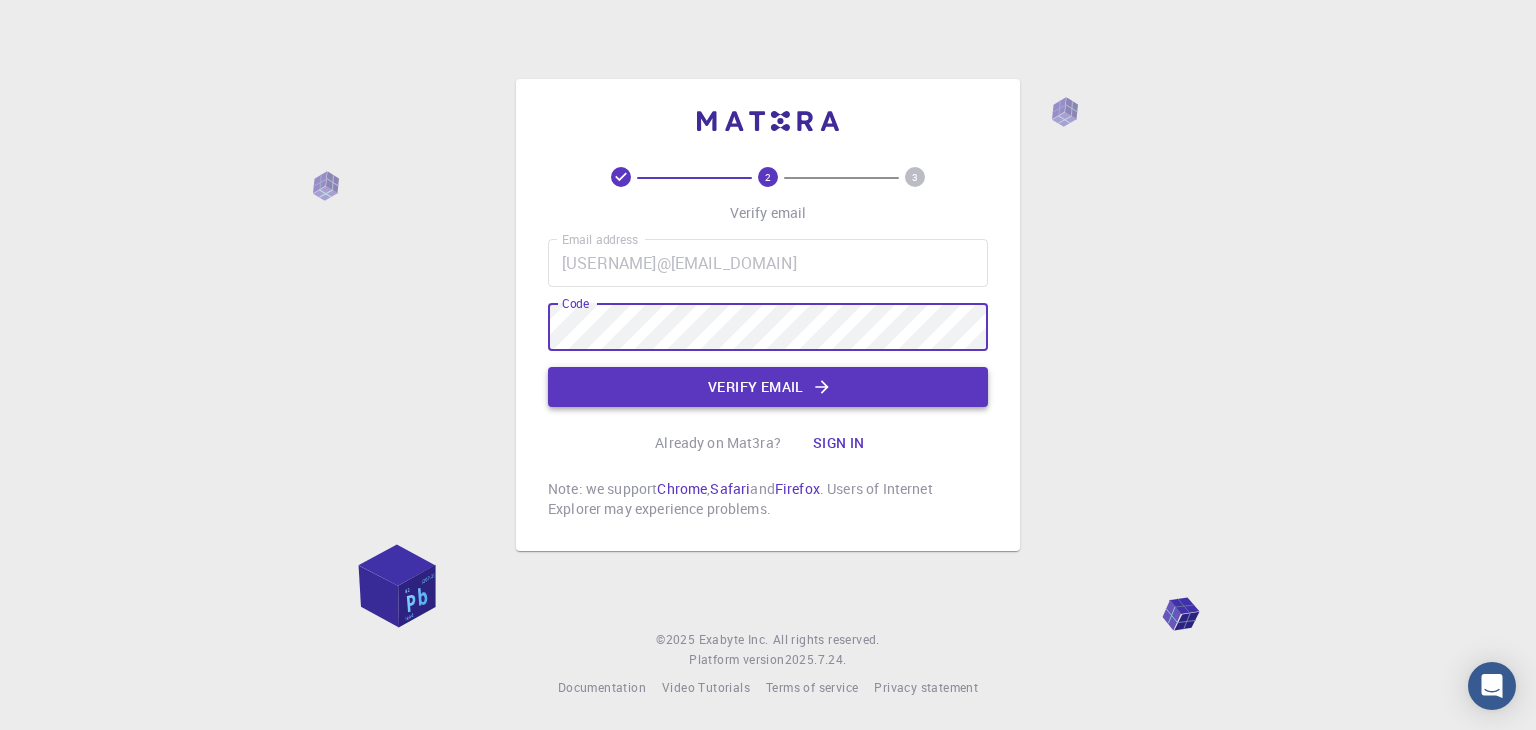 click on "Verify email" 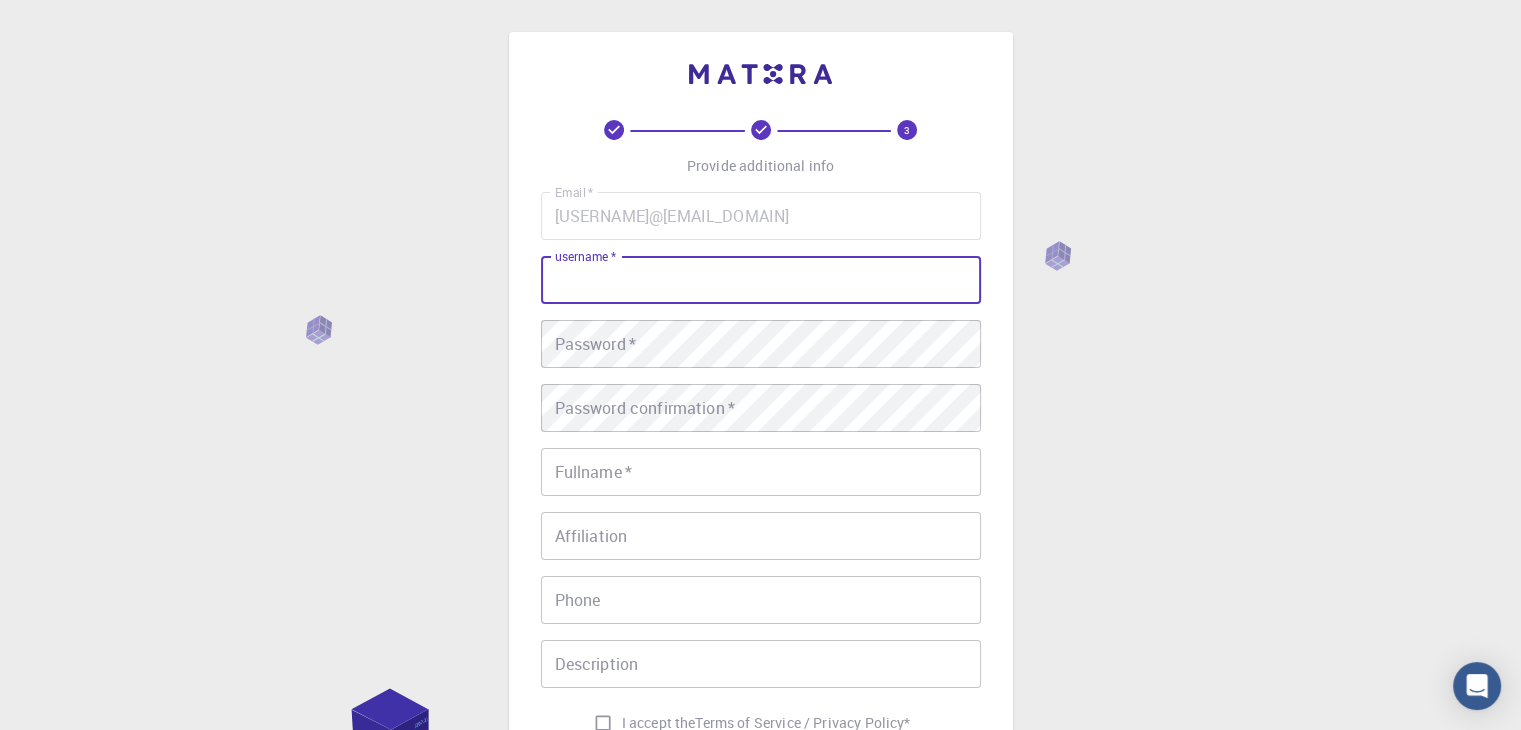 click on "username   *" at bounding box center (761, 280) 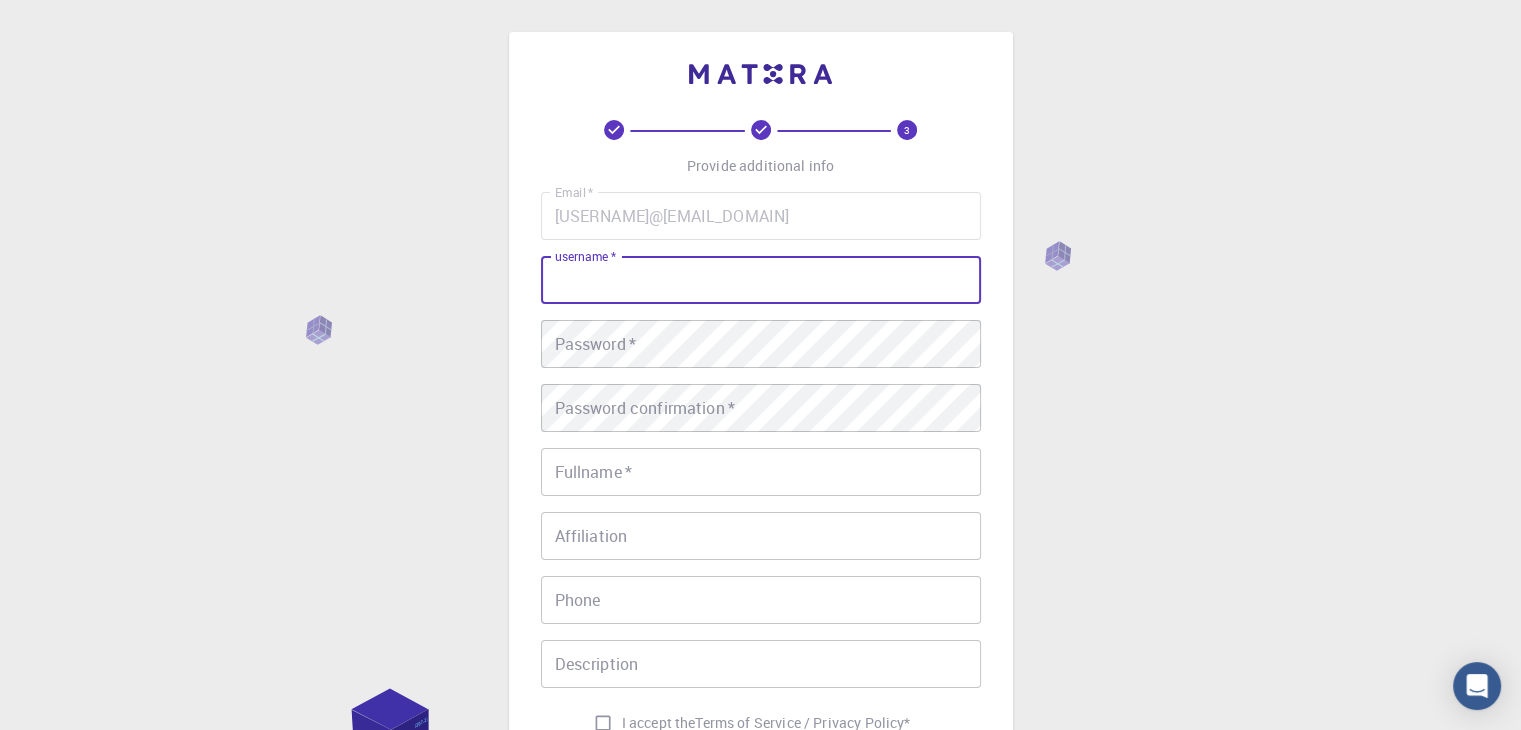 type on "[USERNAME]" 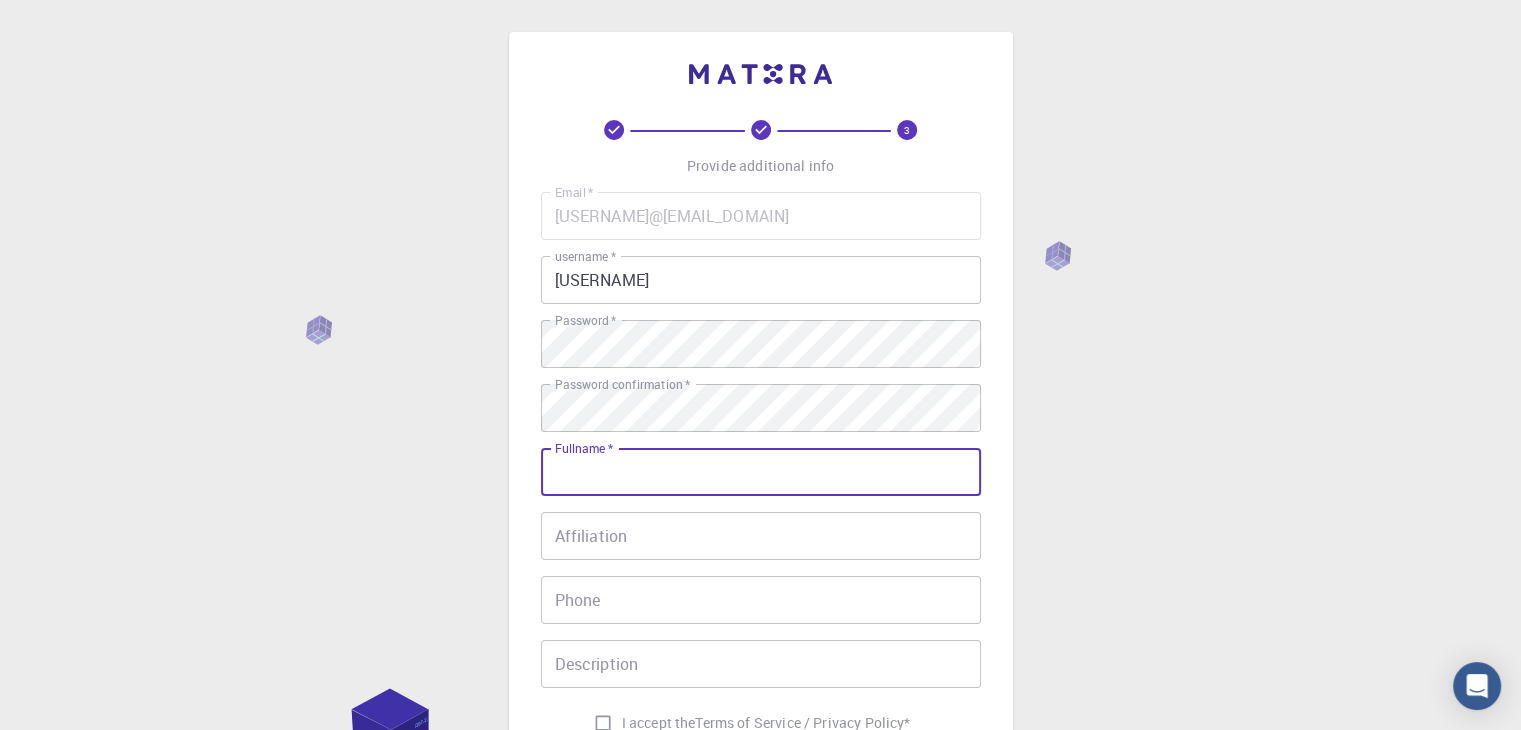 click on "Fullname   *" at bounding box center [761, 472] 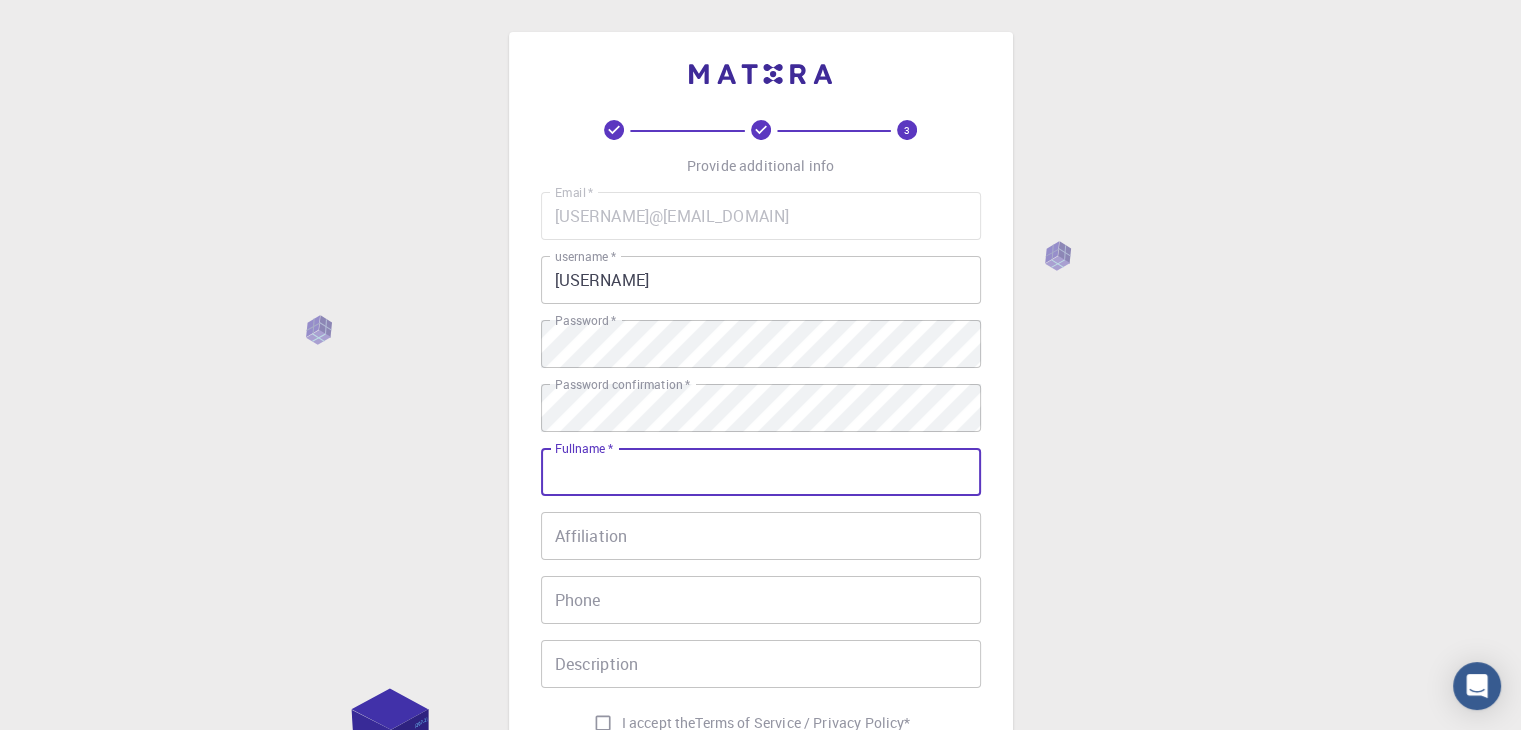 type on "[FIRST] [LAST]" 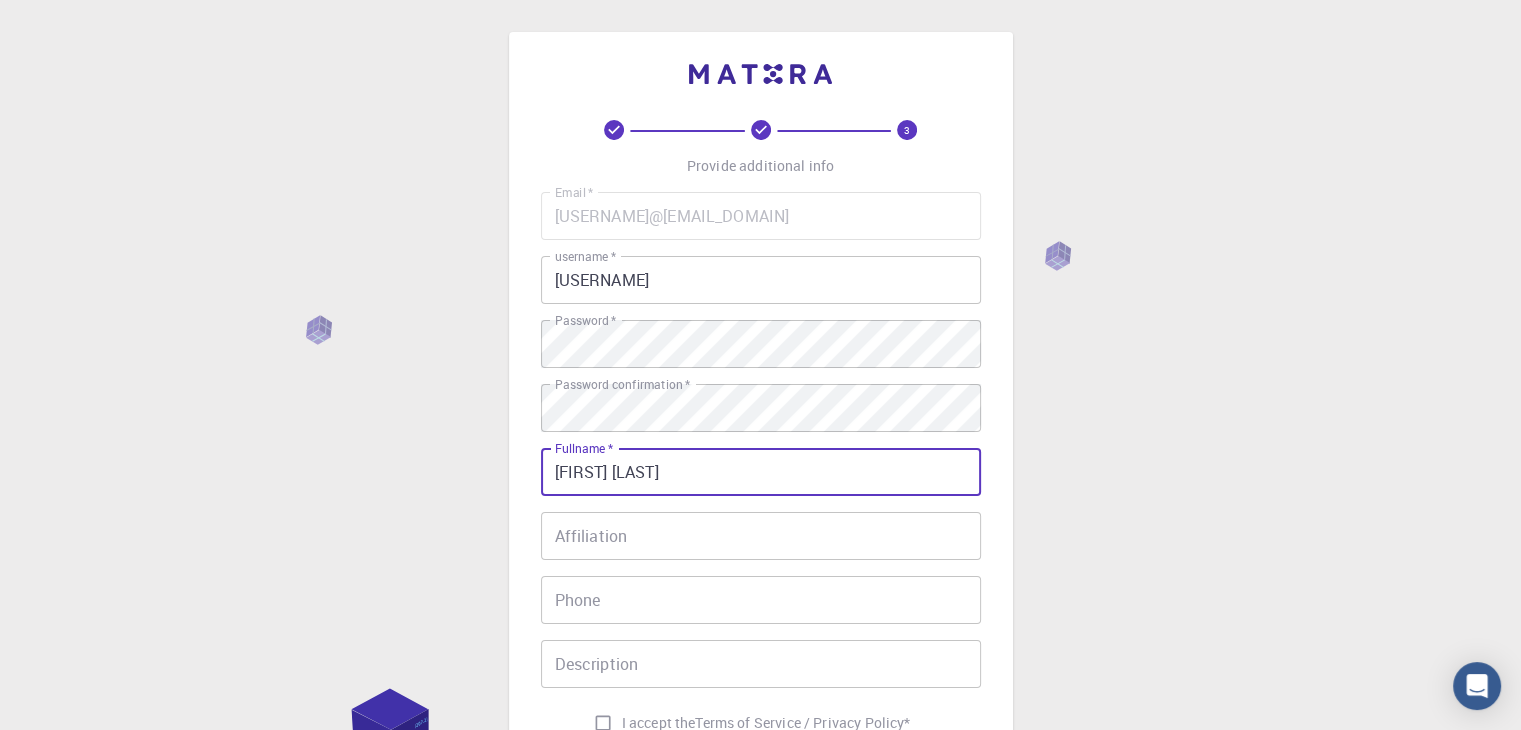 click on "Affiliation" at bounding box center [761, 536] 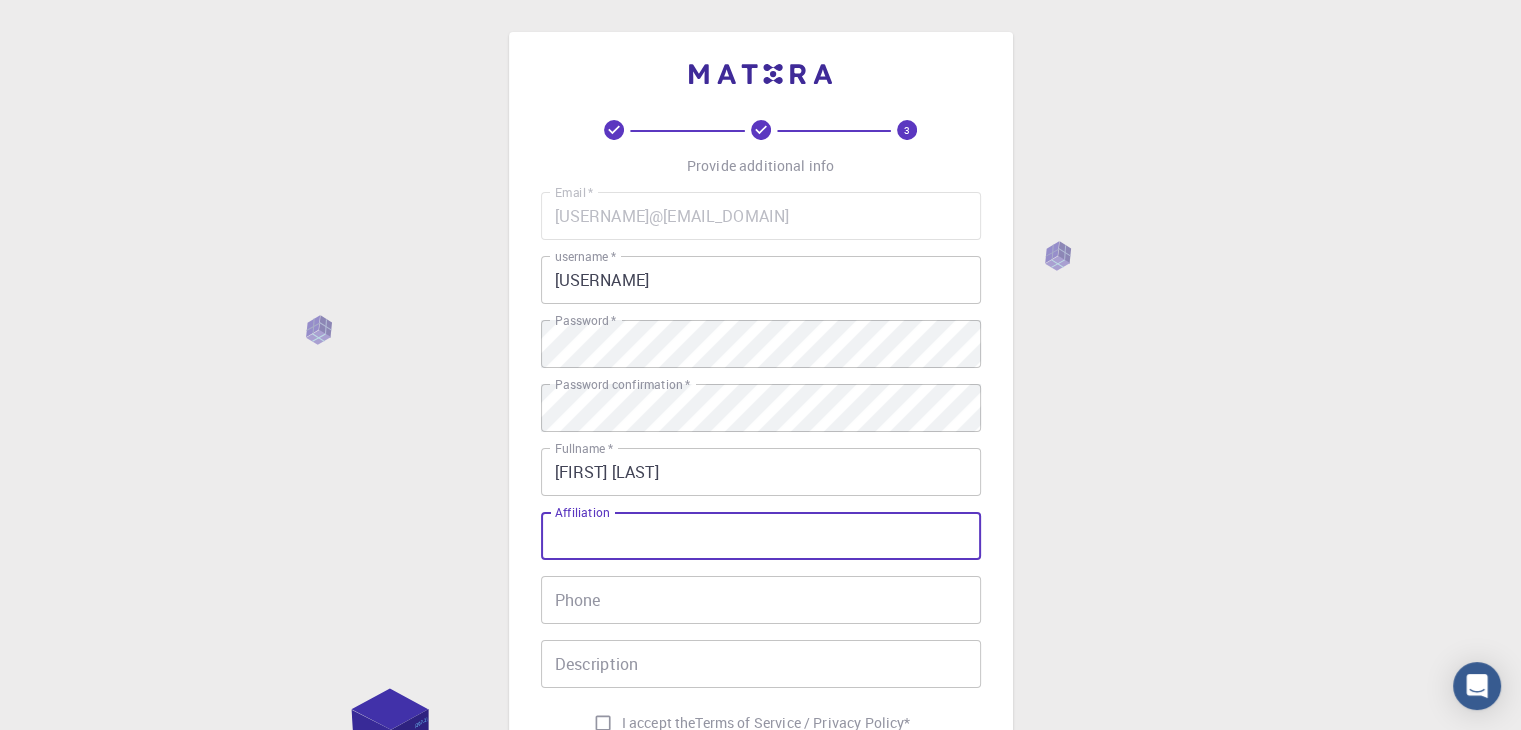 click on "Affiliation" at bounding box center (761, 536) 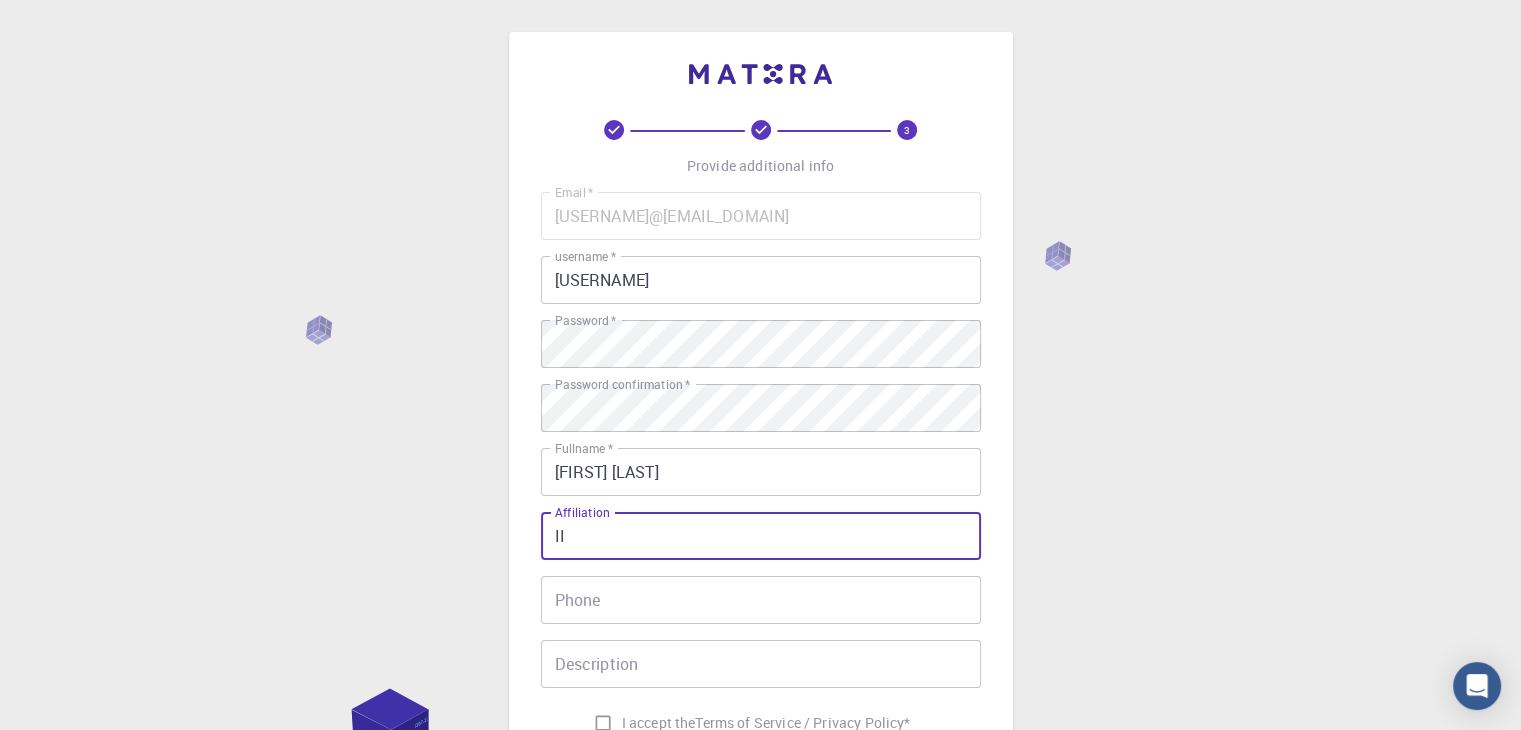 type on "IITBHU" 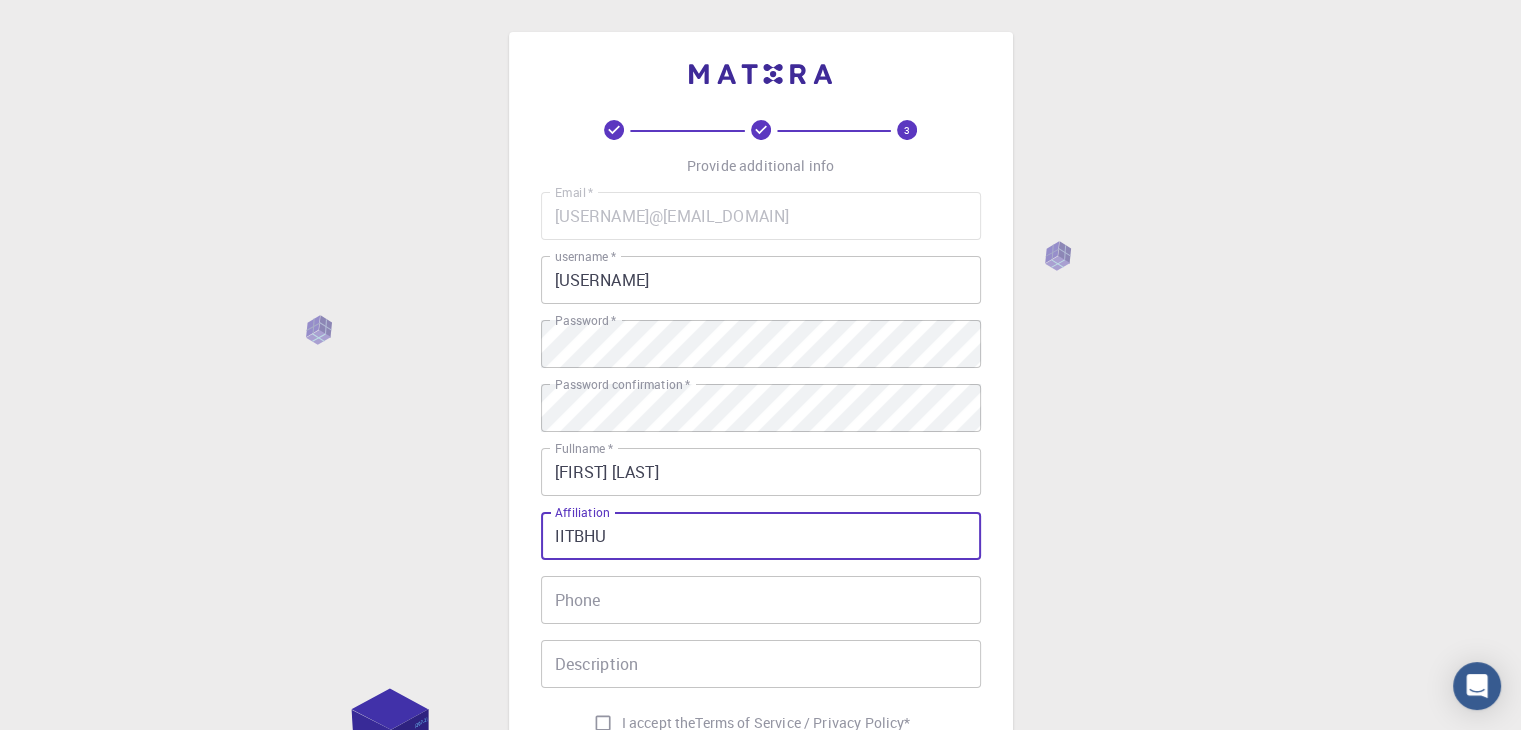 scroll, scrollTop: 195, scrollLeft: 0, axis: vertical 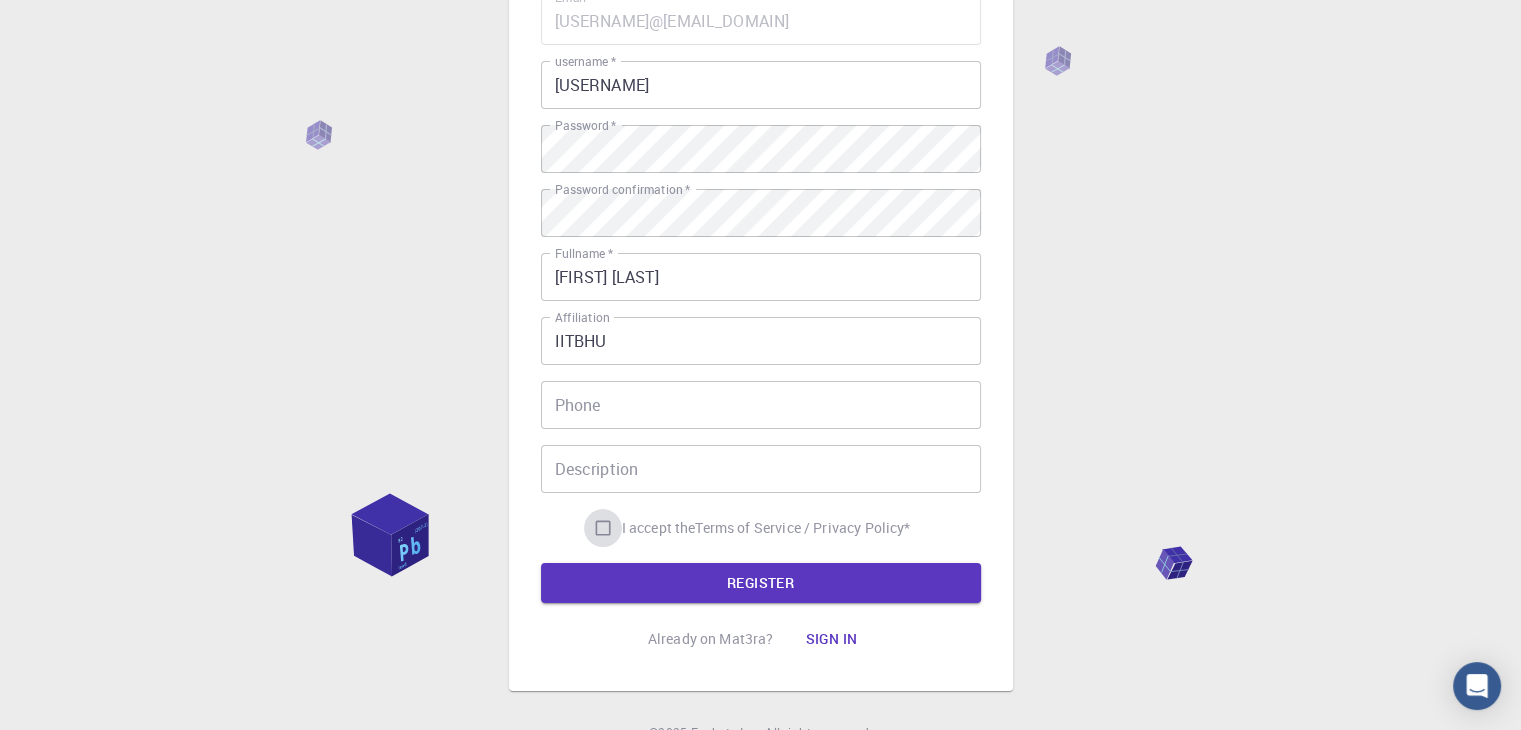 click on "I accept the  Terms of Service / Privacy Policy  *" at bounding box center [603, 528] 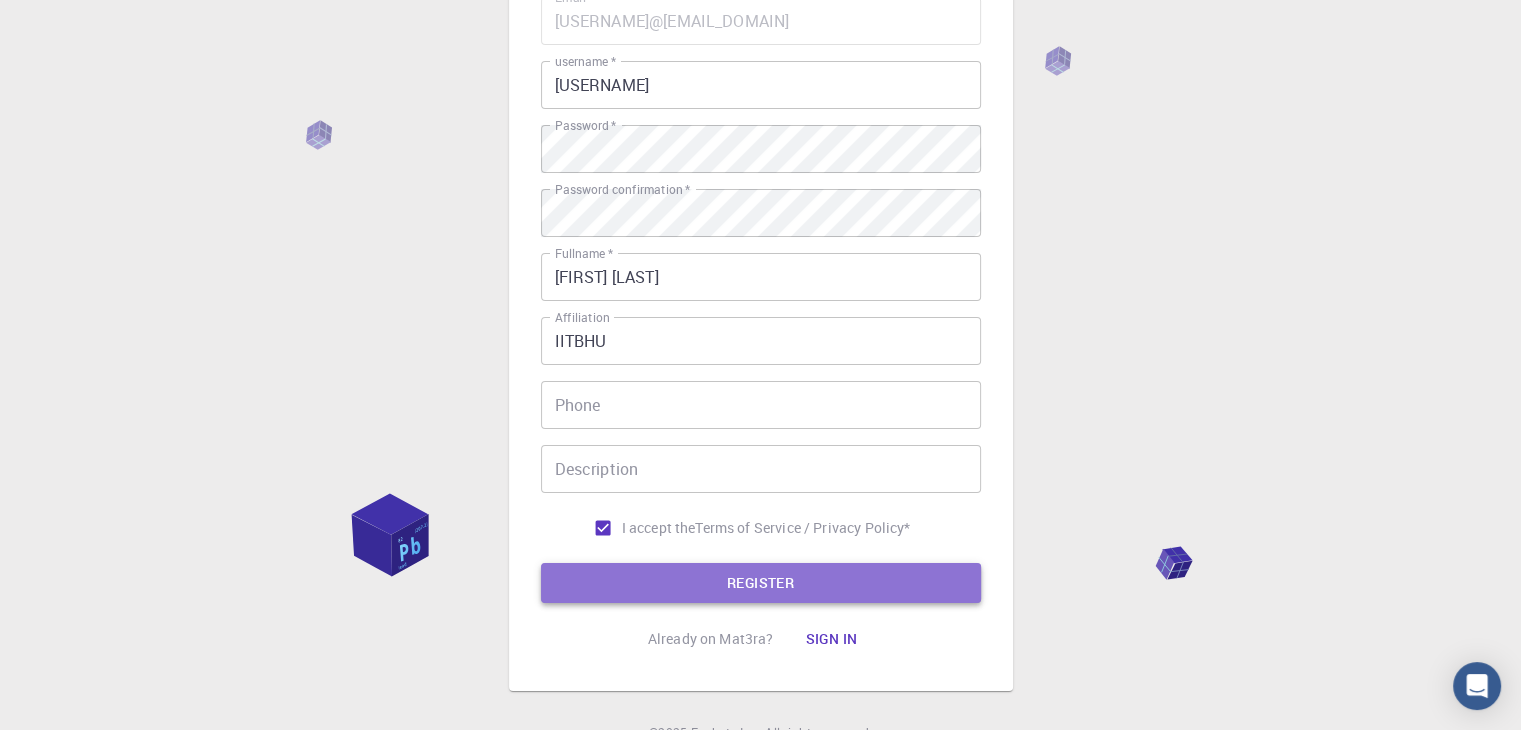 click on "REGISTER" at bounding box center (761, 583) 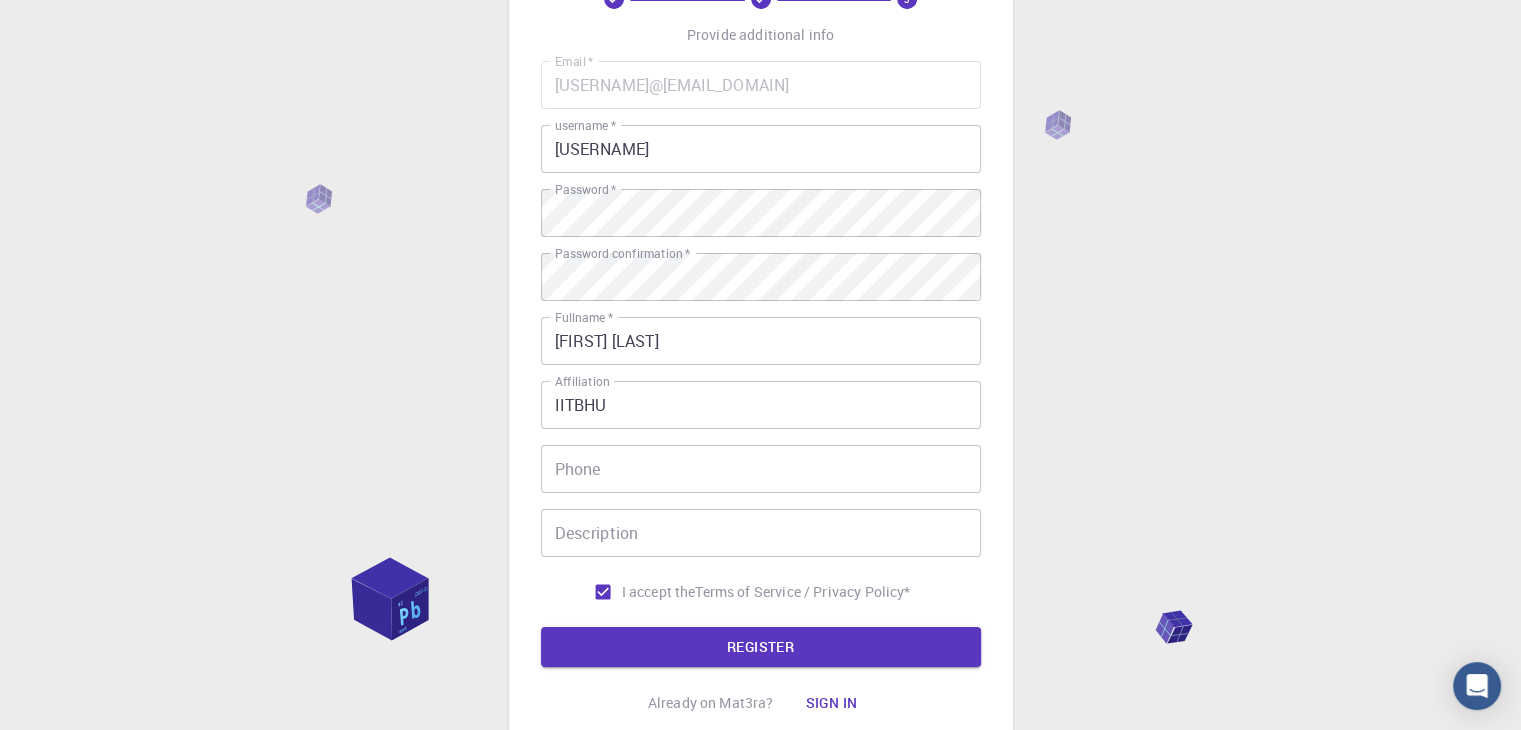 scroll, scrollTop: 288, scrollLeft: 0, axis: vertical 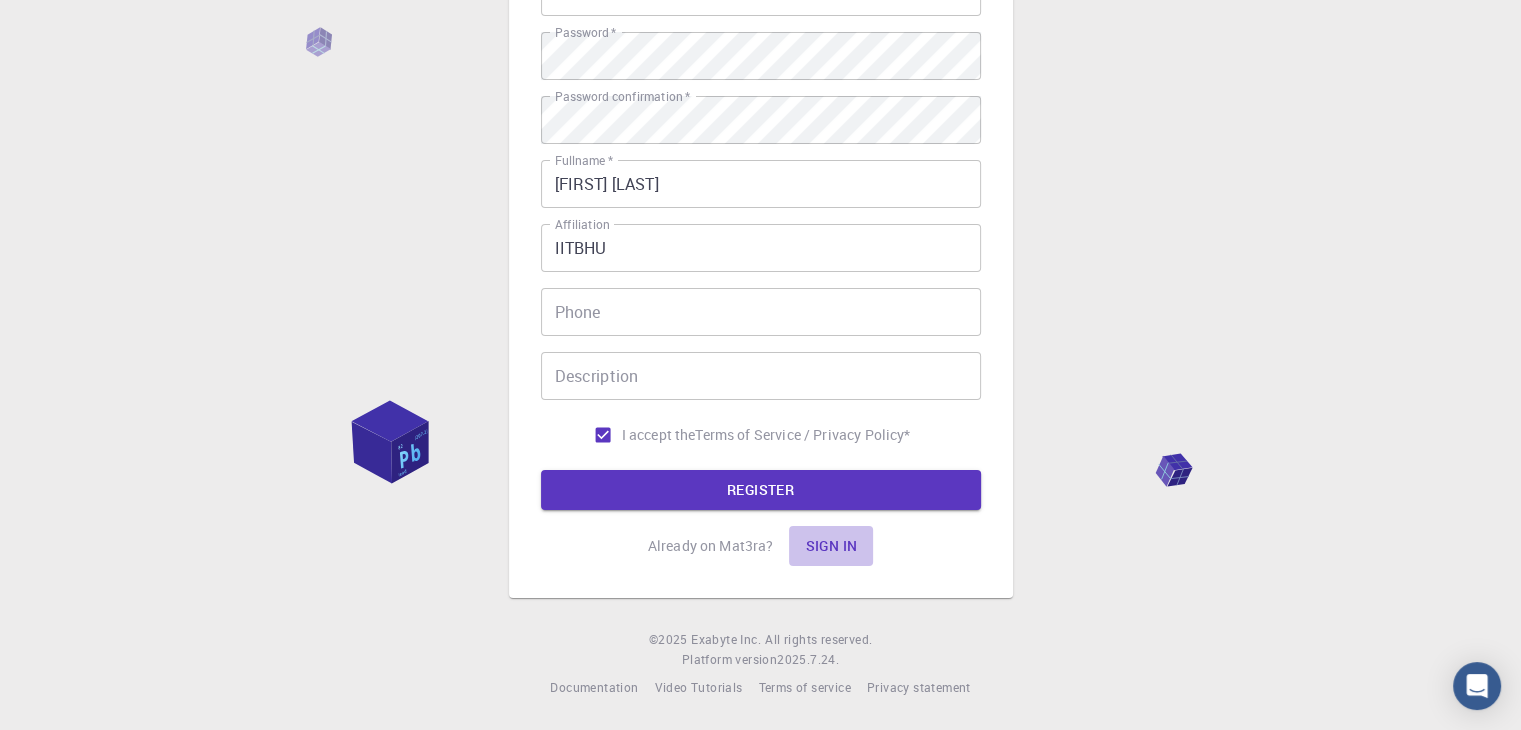 click on "Sign in" at bounding box center (831, 546) 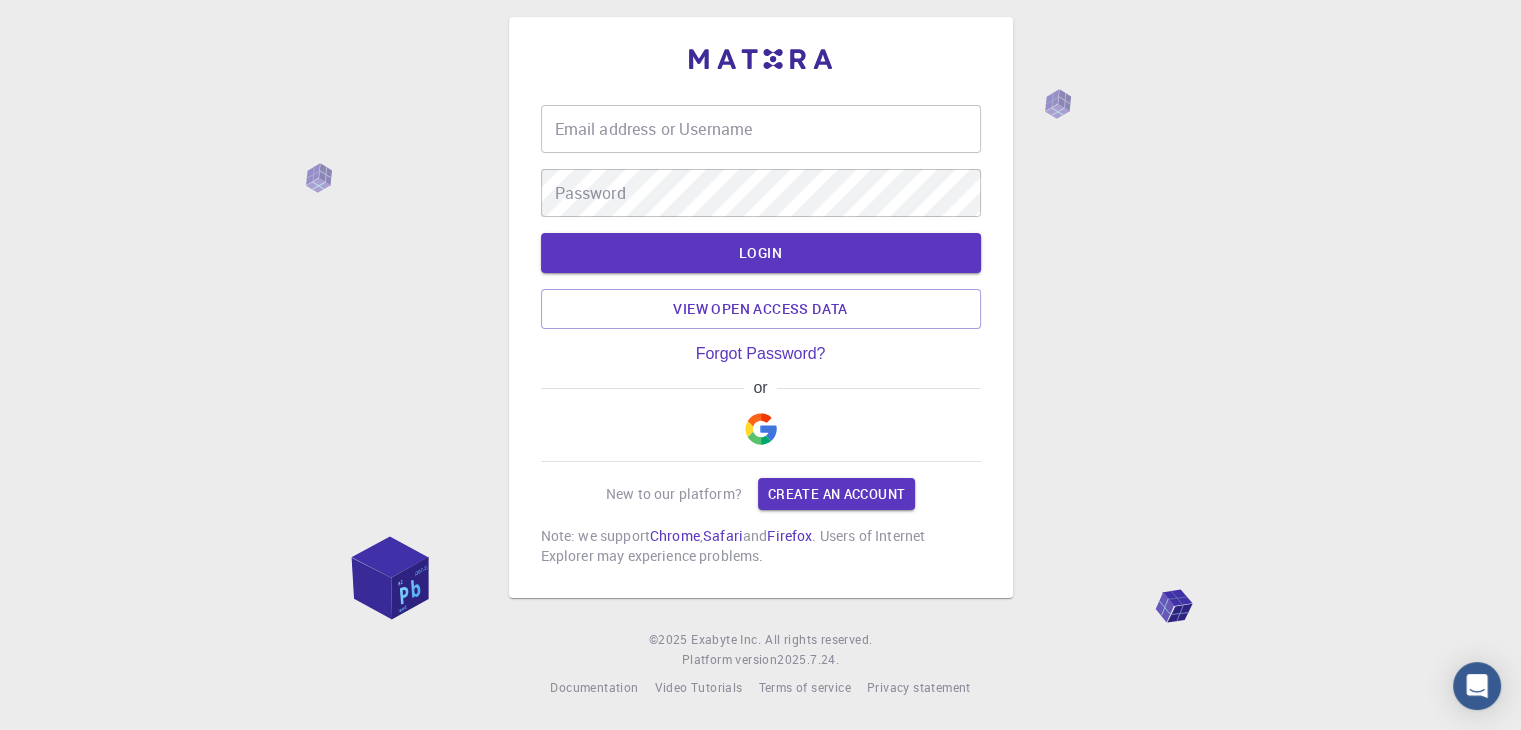 scroll, scrollTop: 0, scrollLeft: 0, axis: both 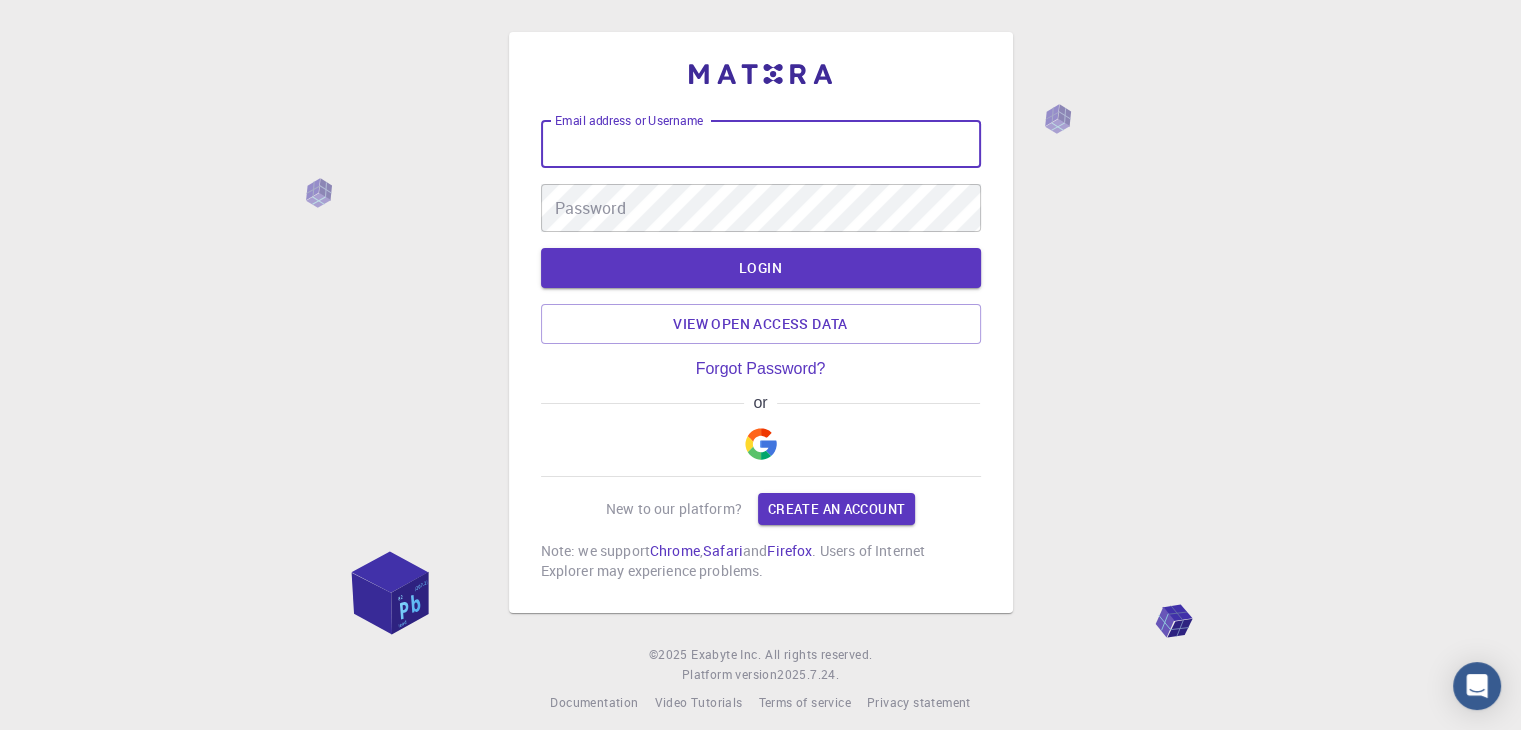 click on "Email address or Username" at bounding box center (761, 144) 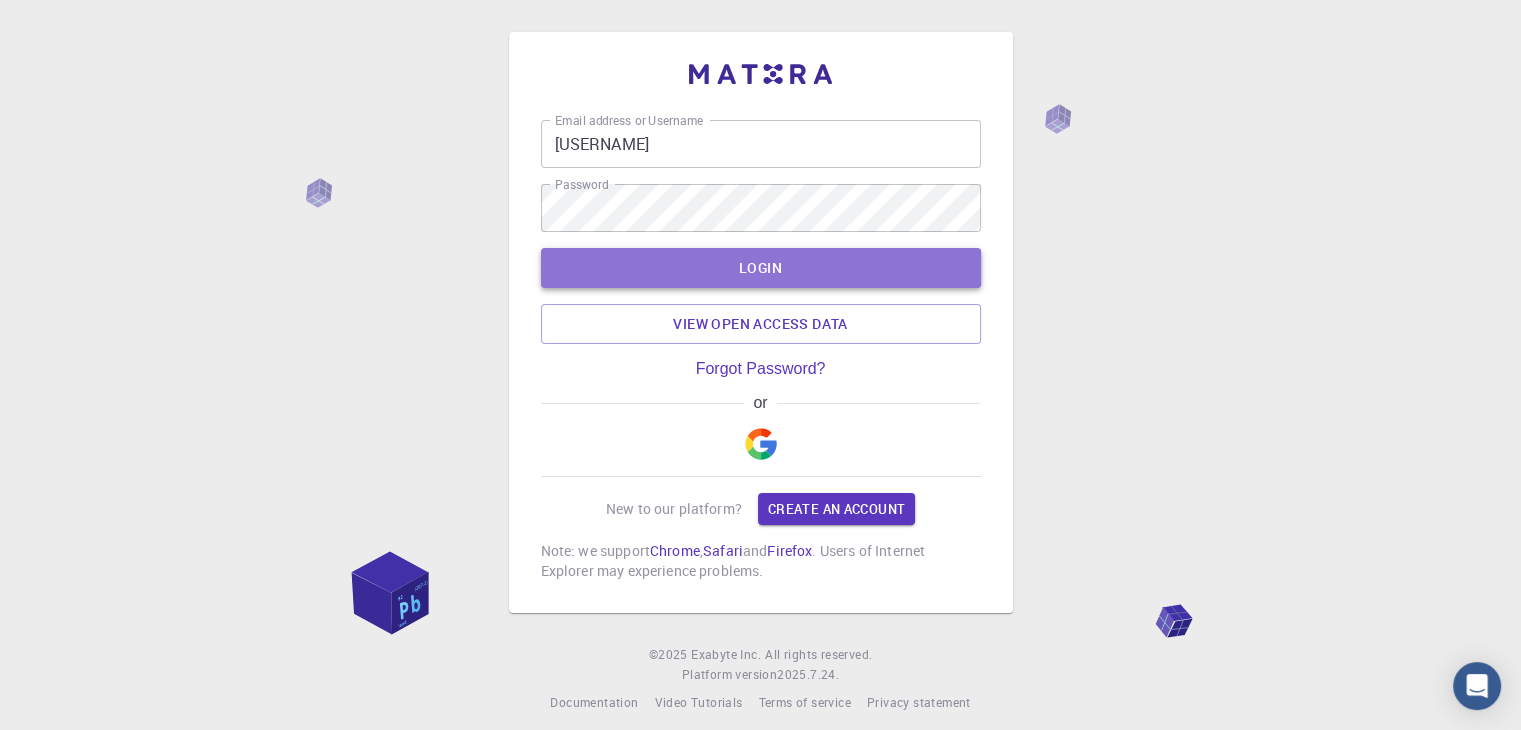 click on "LOGIN" at bounding box center [761, 268] 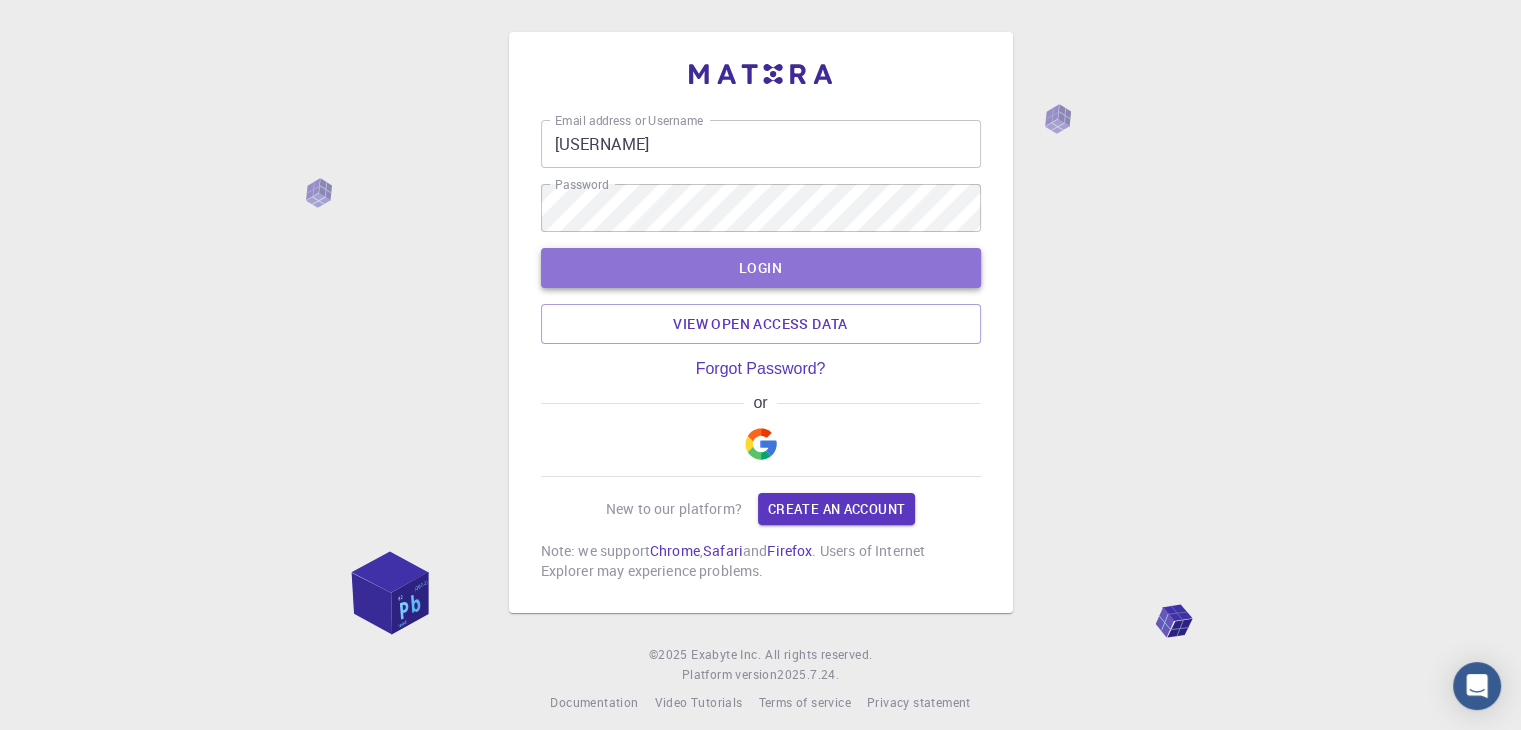 click on "LOGIN" at bounding box center (761, 268) 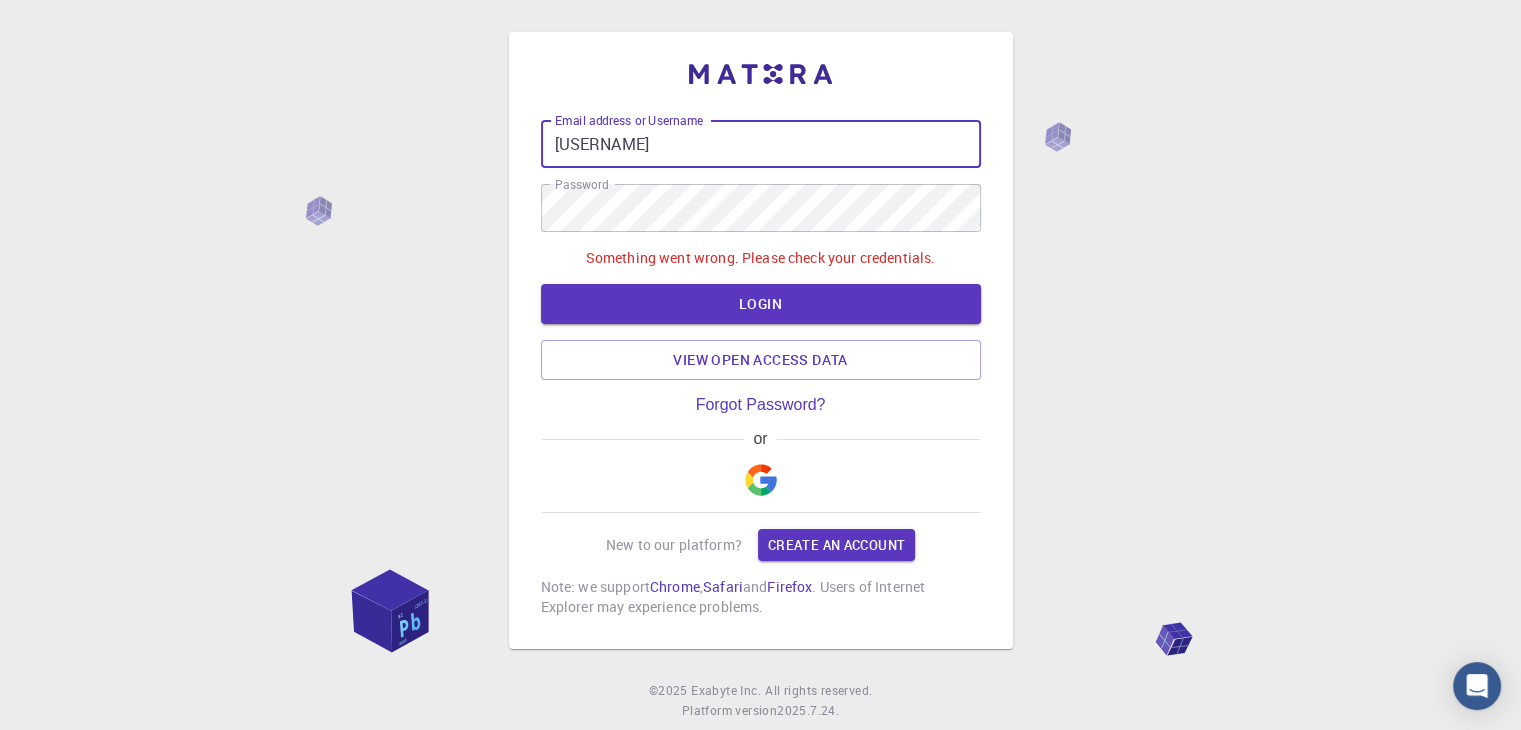 click on "[USERNAME]" at bounding box center (761, 144) 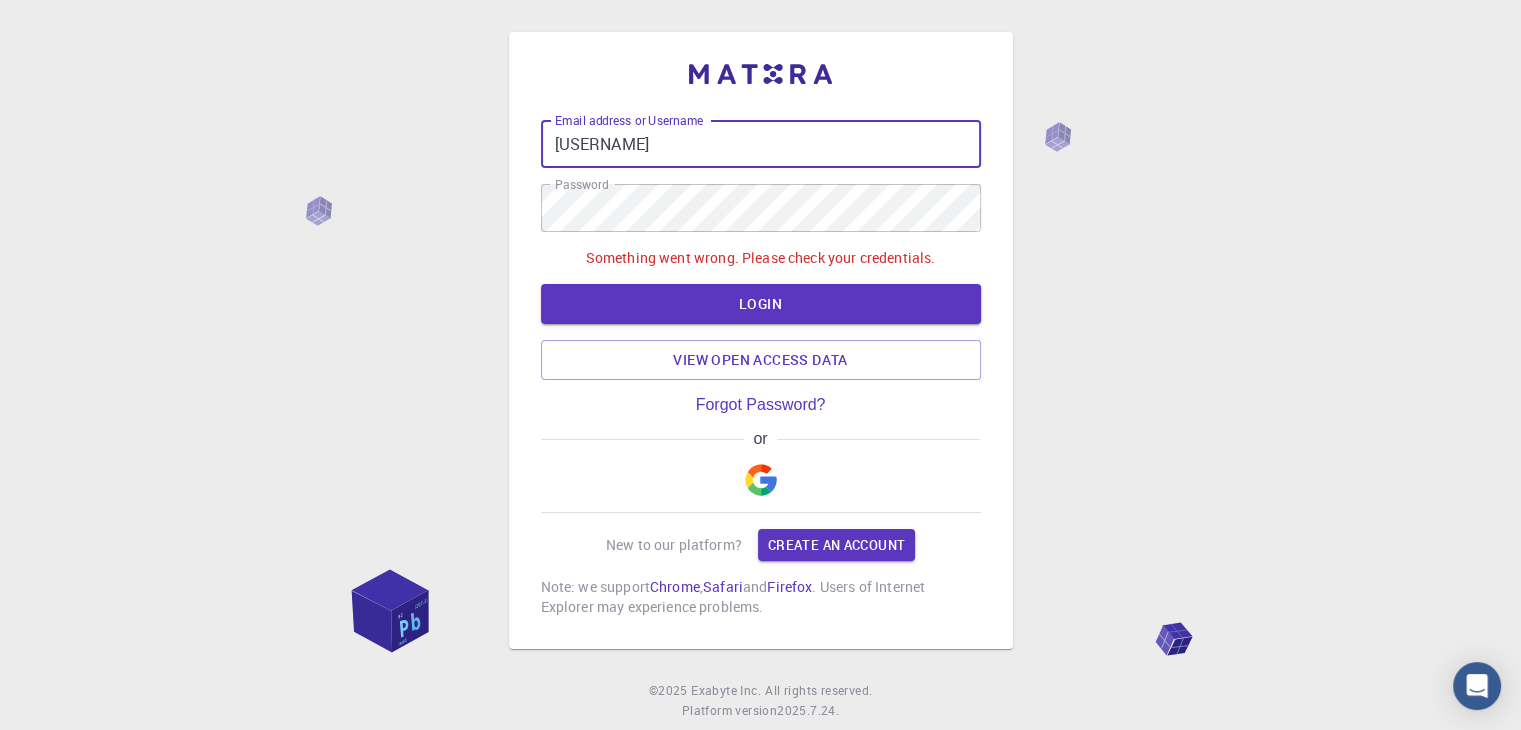 drag, startPoint x: 607, startPoint y: 140, endPoint x: 518, endPoint y: 161, distance: 91.44397 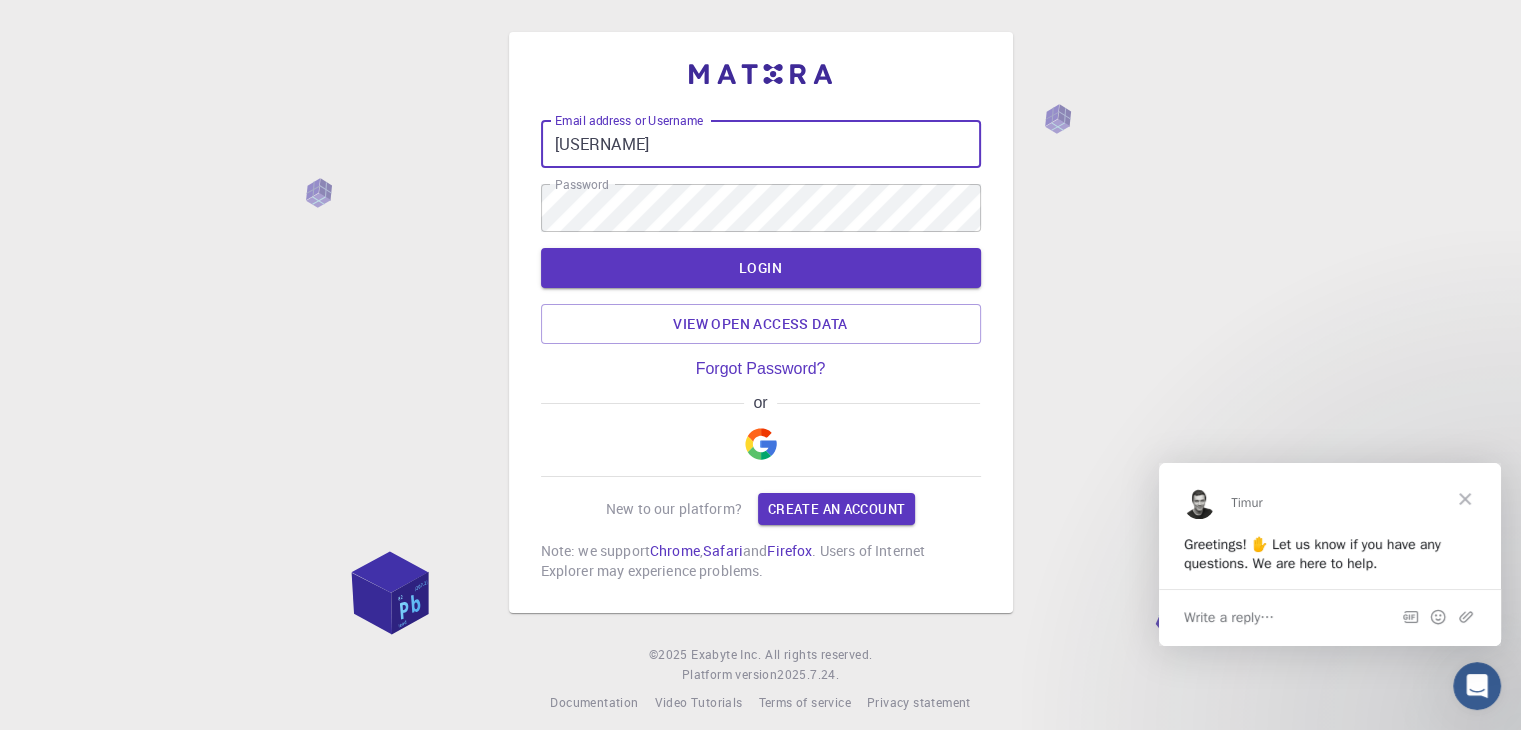 scroll, scrollTop: 0, scrollLeft: 0, axis: both 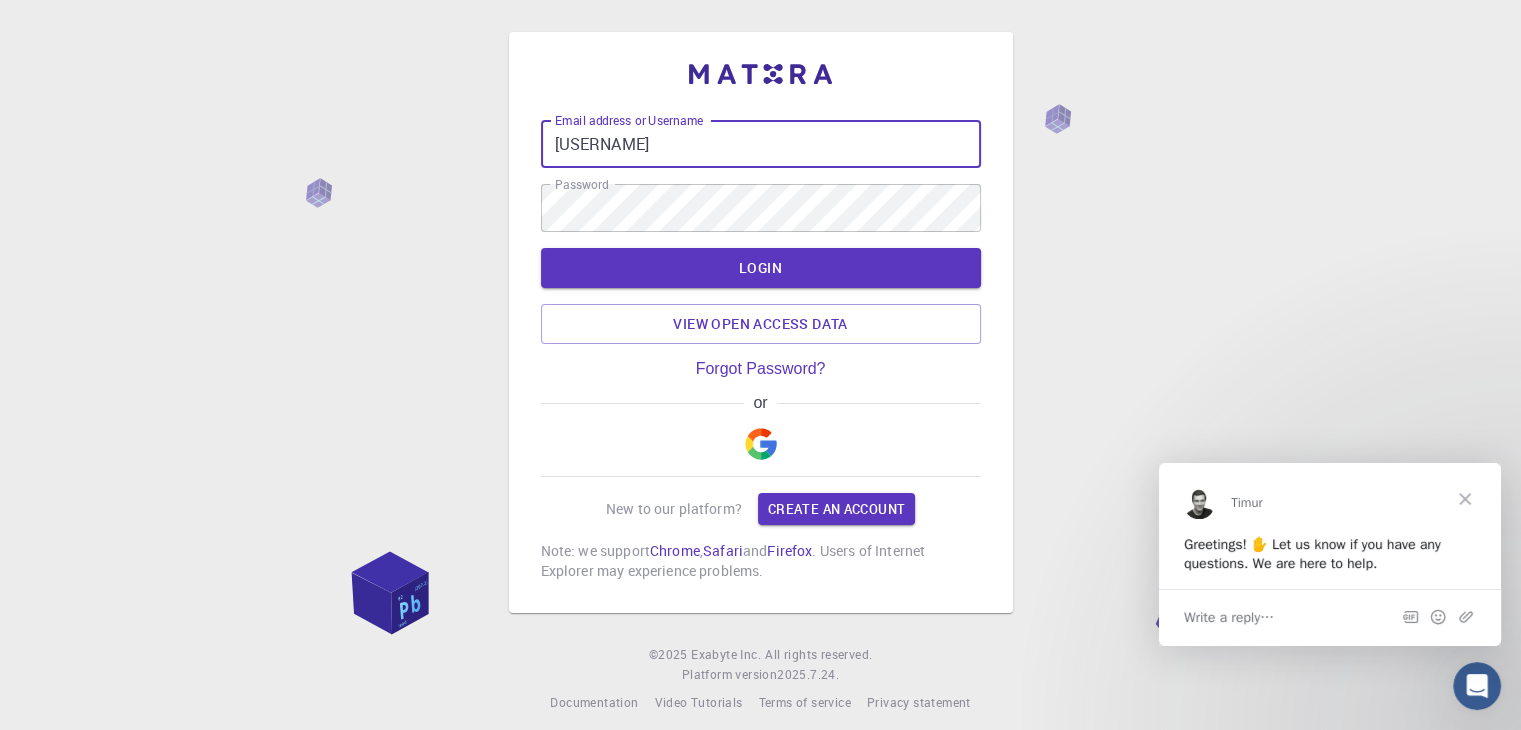 click on "[USERNAME]" at bounding box center (761, 144) 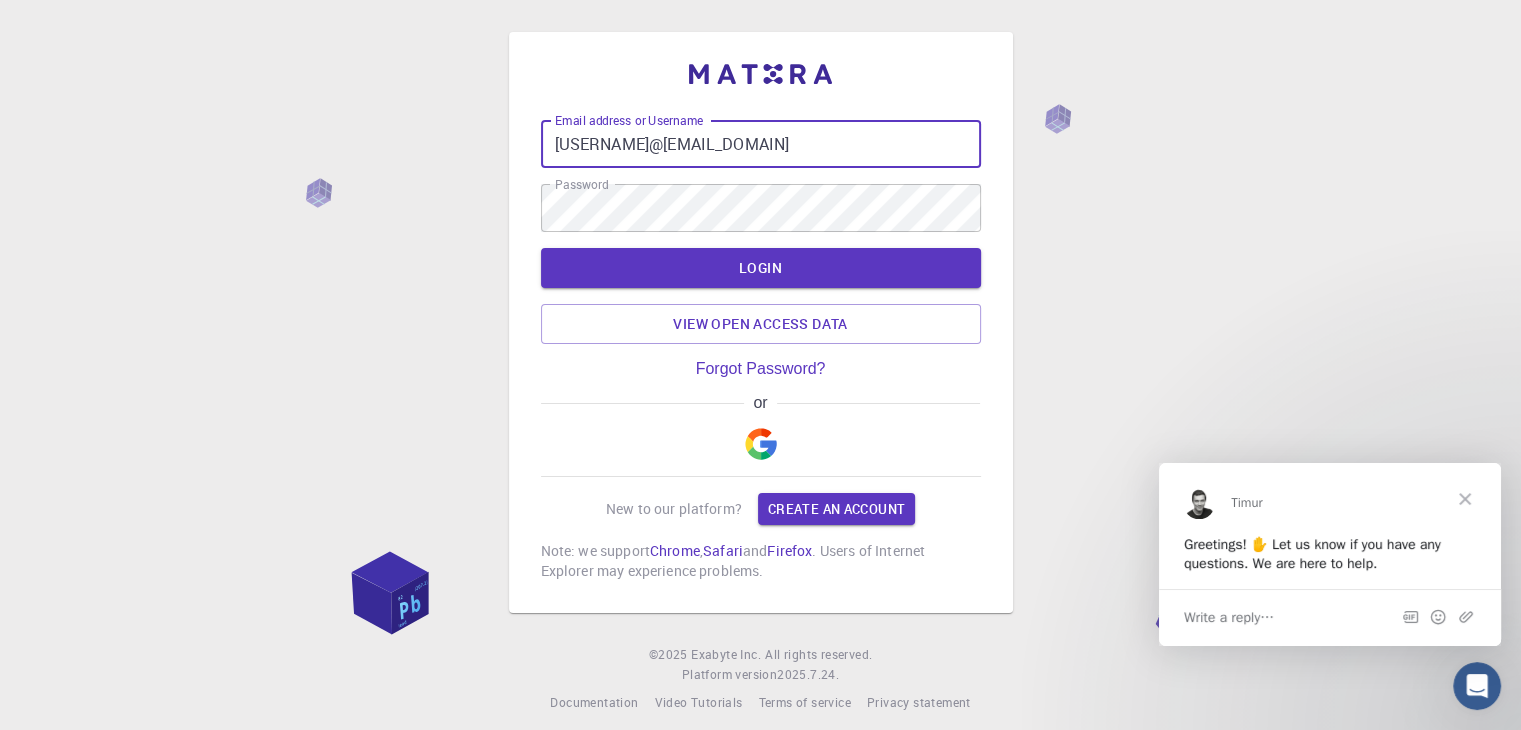 click on "[USERNAME]@[EMAIL_DOMAIN]" at bounding box center [761, 144] 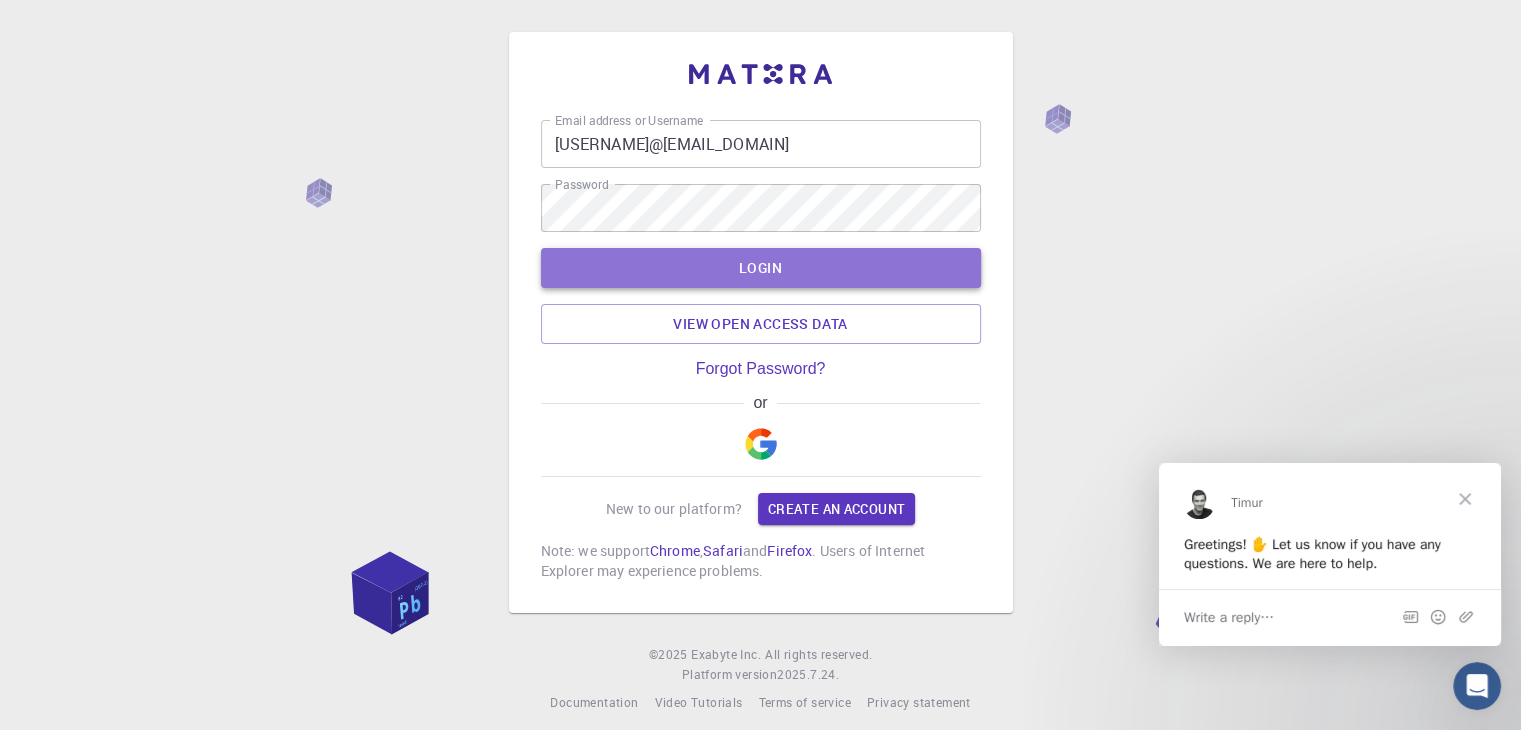 click on "LOGIN" at bounding box center [761, 268] 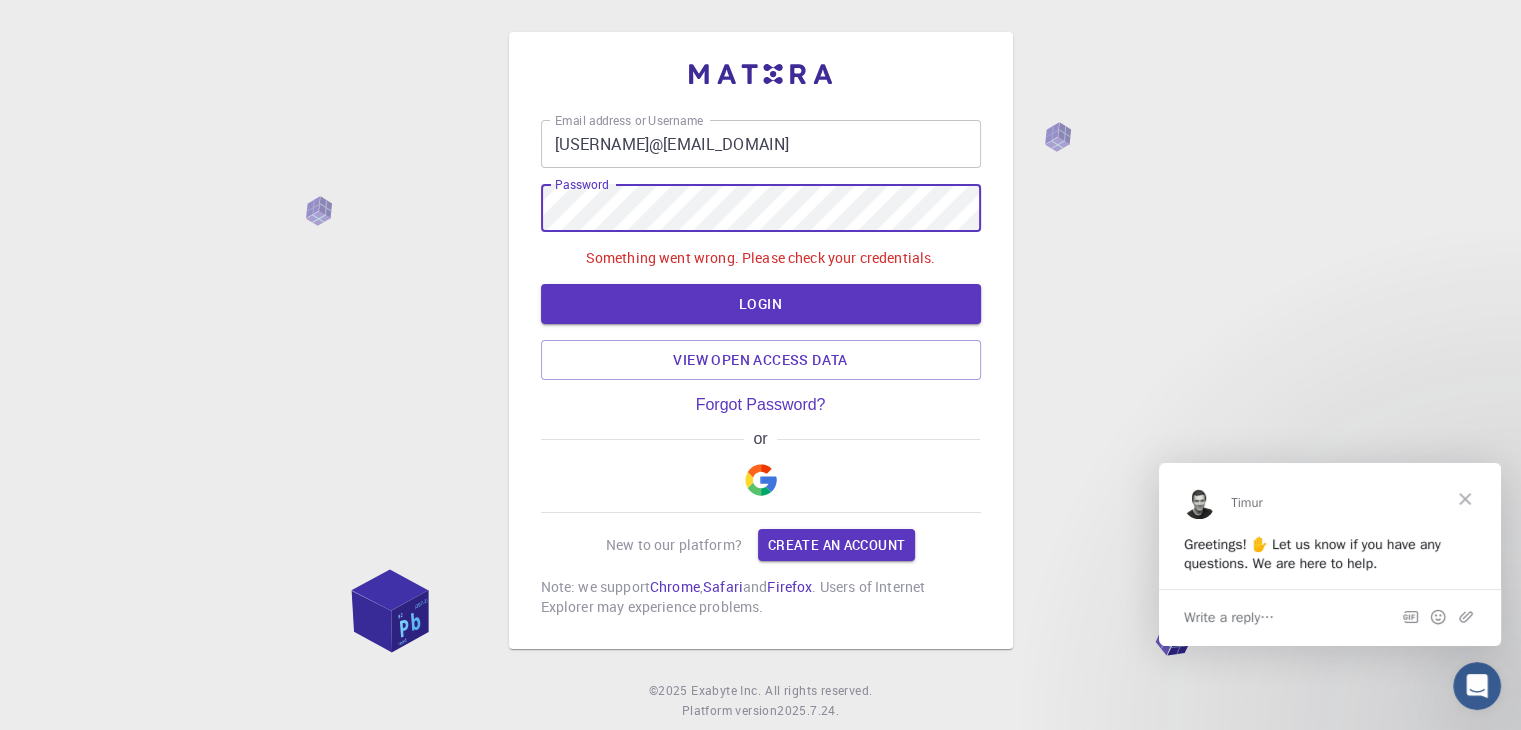 click on "Email address or Username [USERNAME] Email address or Username Password Password Something went wrong. Please check your credentials. LOGIN View open access data Forgot Password? or New to our platform? Create an account Note: we support Chrome , Safari and Firefox . Users of Internet Explorer may experience problems." at bounding box center (761, 340) 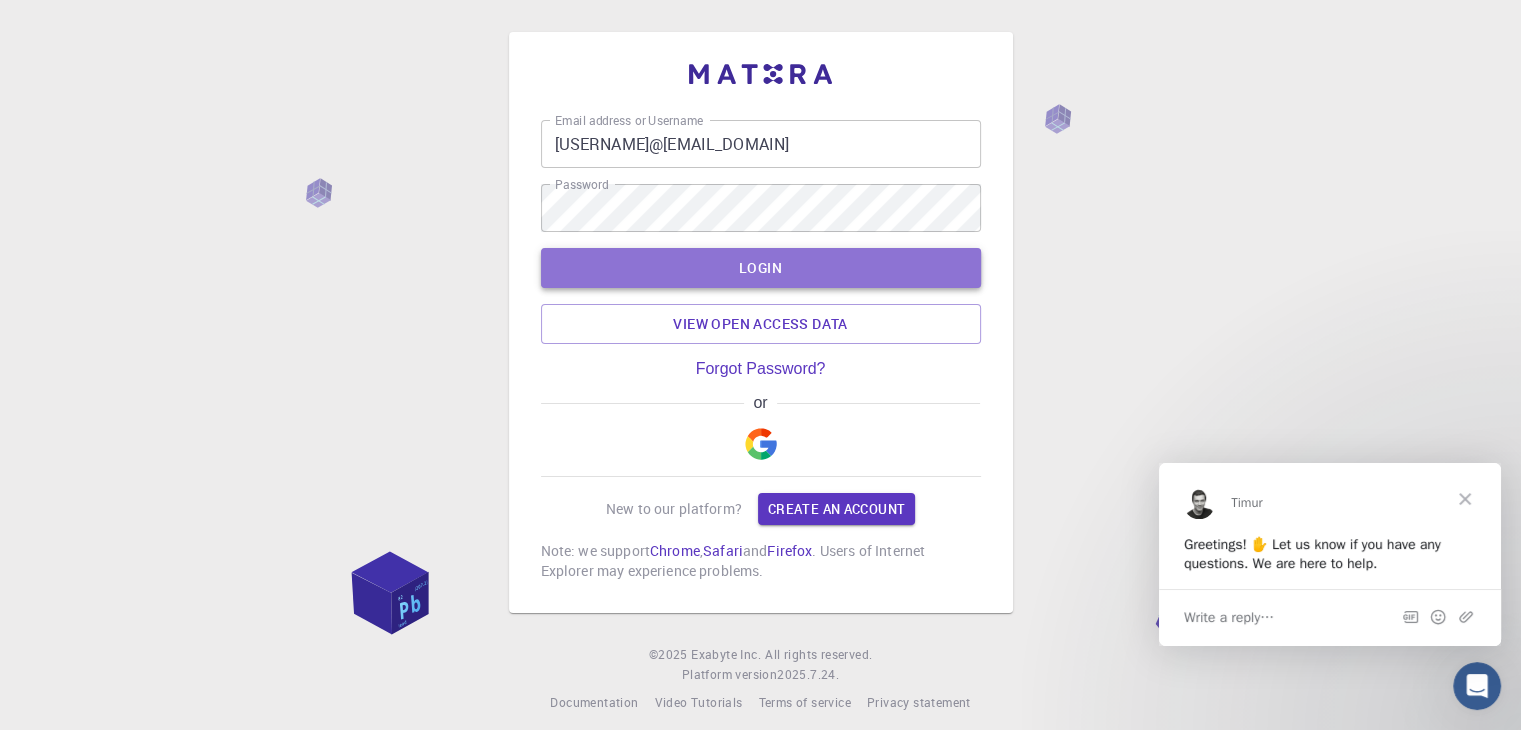 click on "LOGIN" at bounding box center (761, 268) 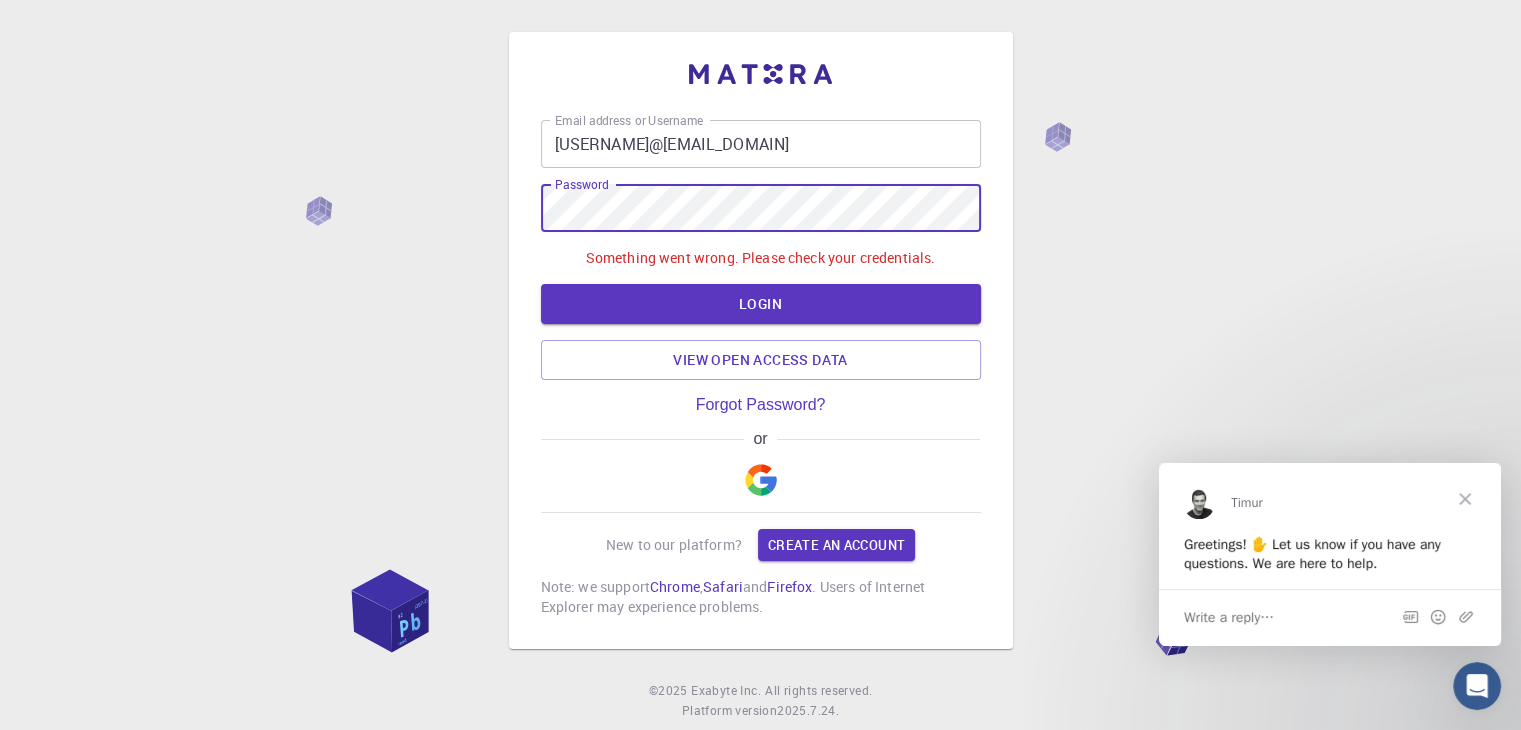 click on "Email address or Username [USERNAME] Email address or Username Password Password Something went wrong. Please check your credentials. LOGIN View open access data Forgot Password? or New to our platform? Create an account Note: we support Chrome , Safari and Firefox . Users of Internet Explorer may experience problems. © 2025 Exabyte Inc. All rights reserved. Platform version 2025.7.24 . Documentation Video Tutorials Terms of service Privacy statement" at bounding box center [760, 390] 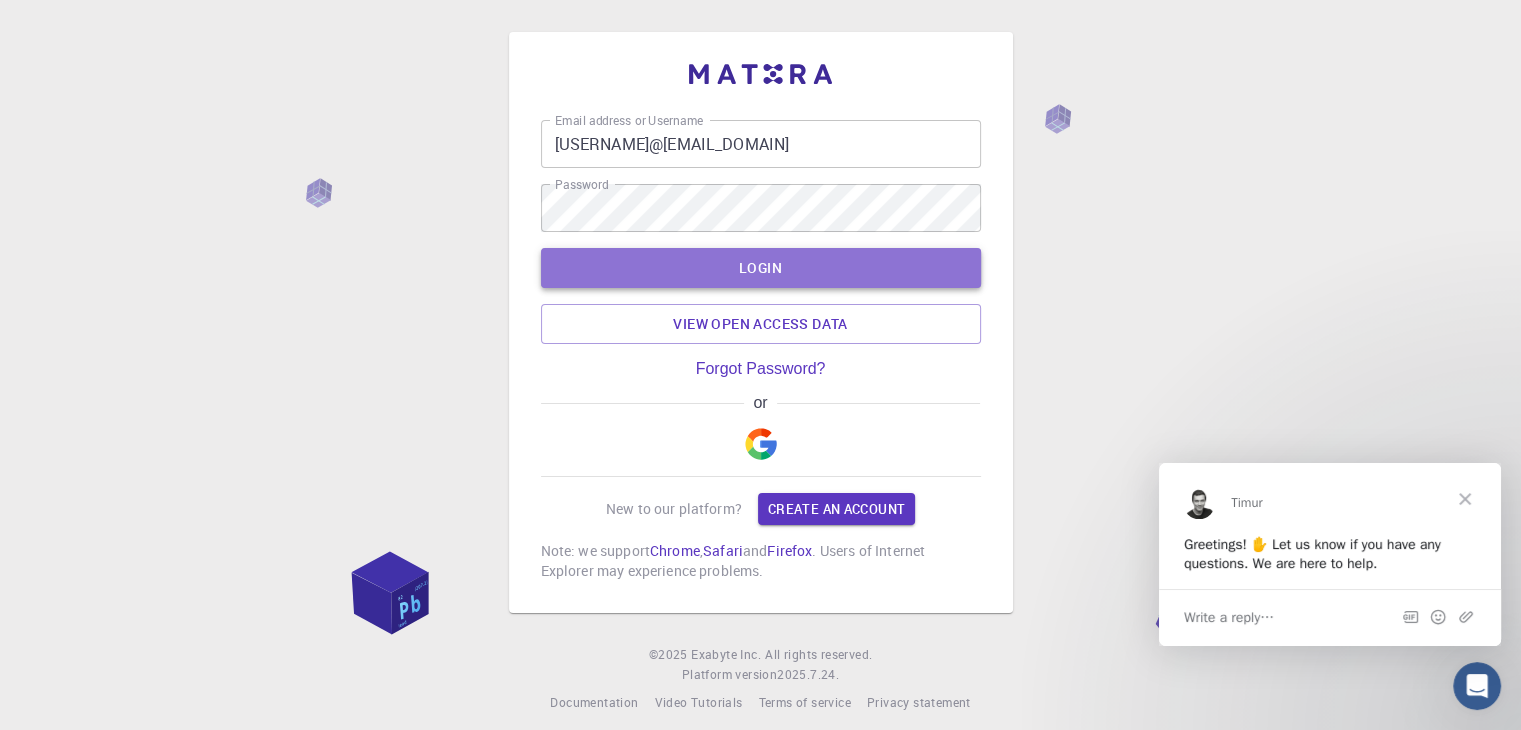 click on "LOGIN" at bounding box center (761, 268) 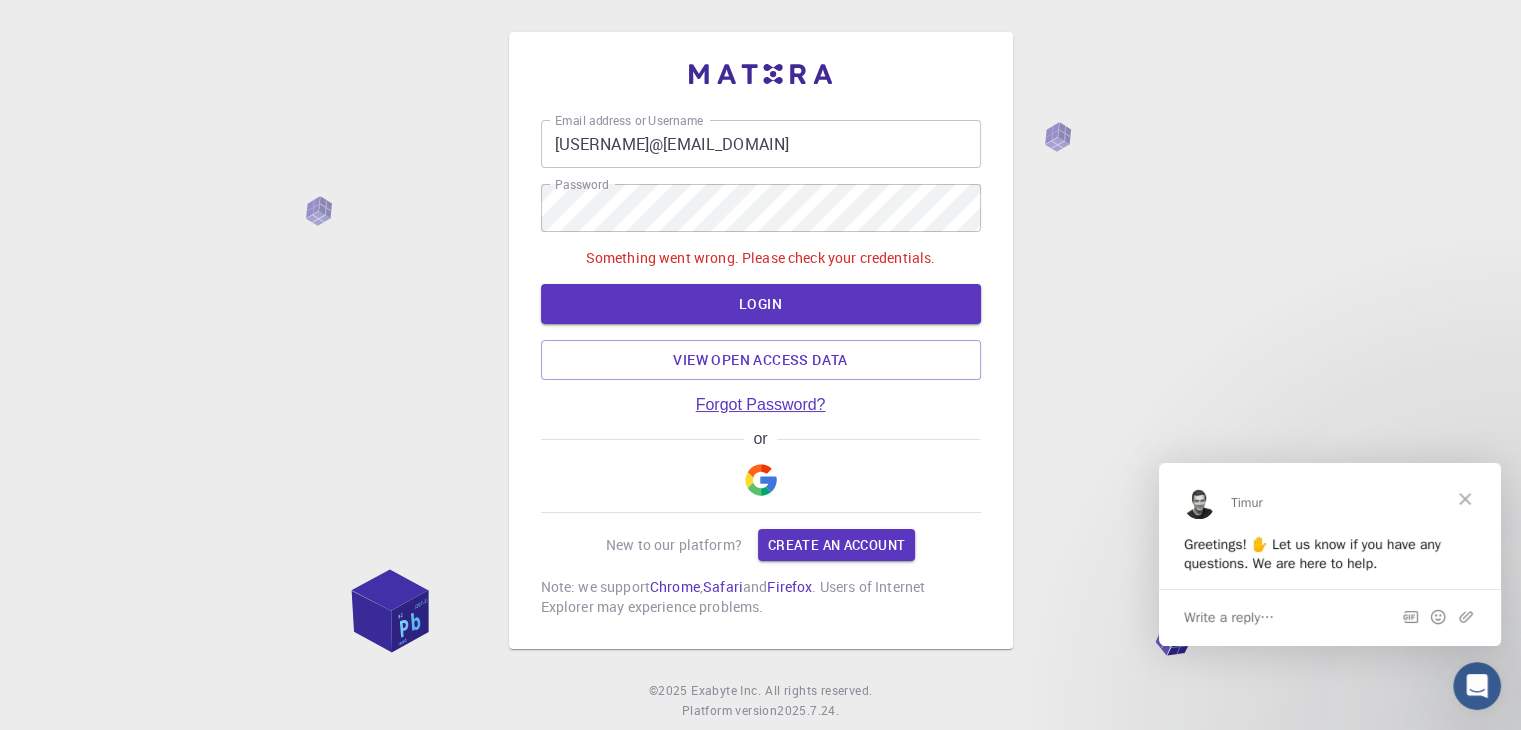 click on "Forgot Password?" at bounding box center (761, 405) 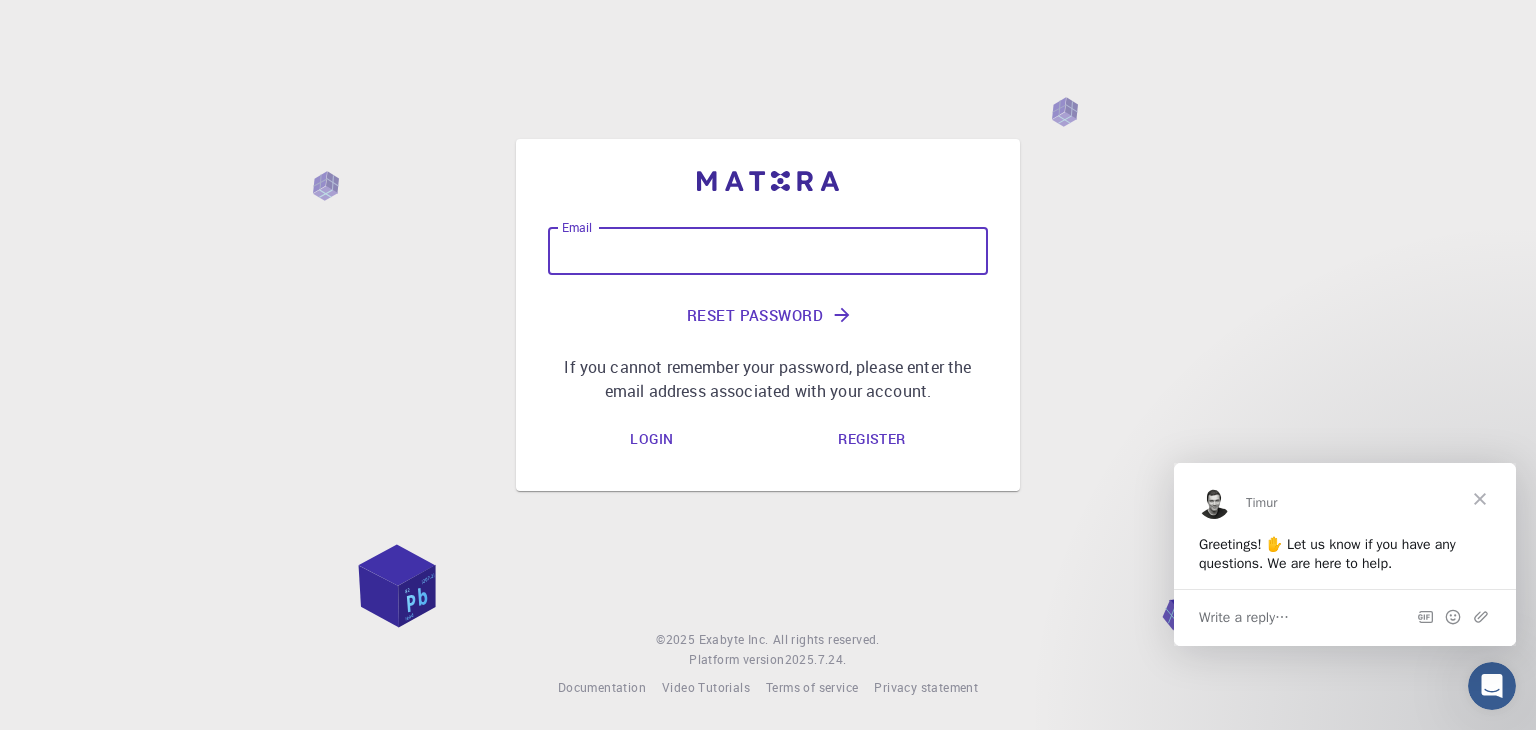 click on "Email" at bounding box center (768, 251) 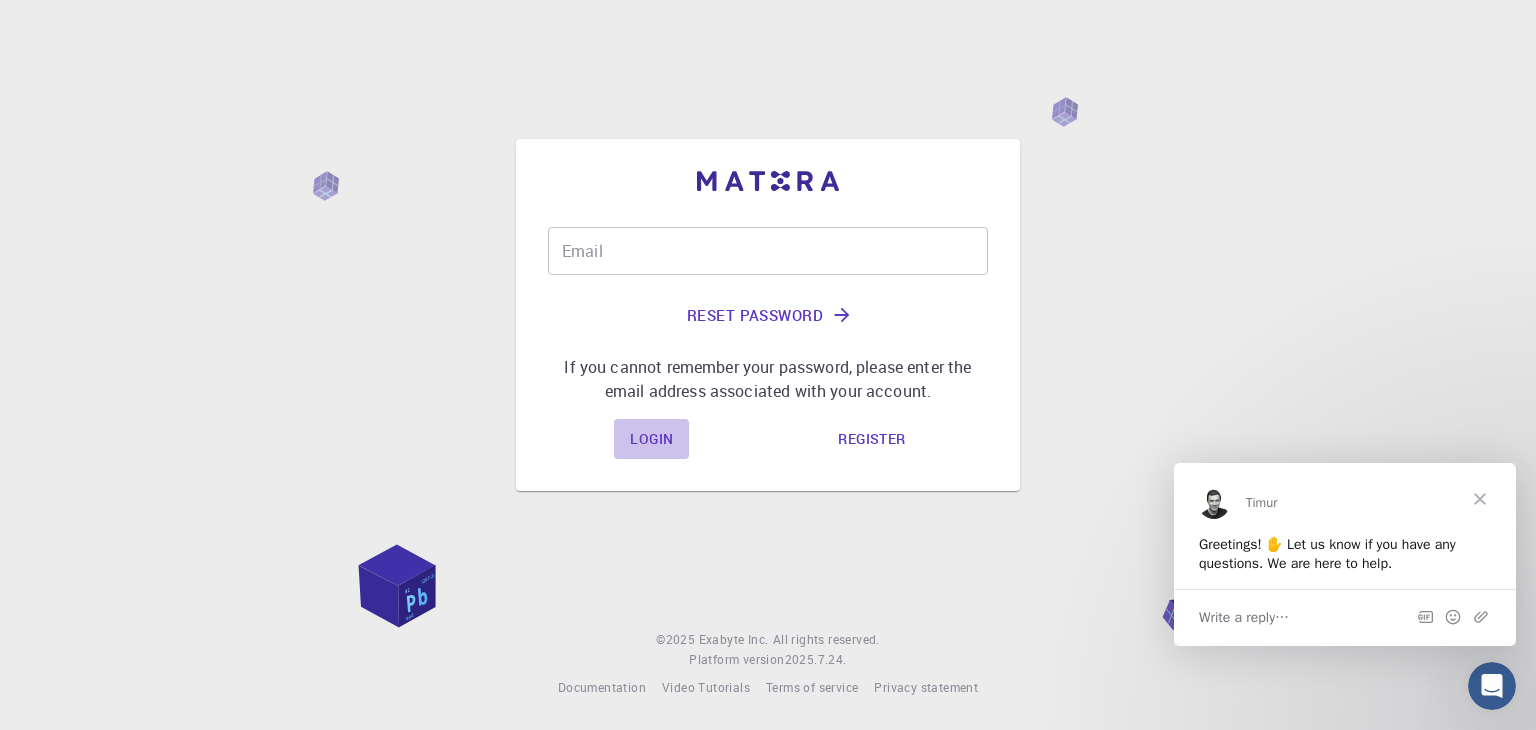 click on "Login" at bounding box center (651, 439) 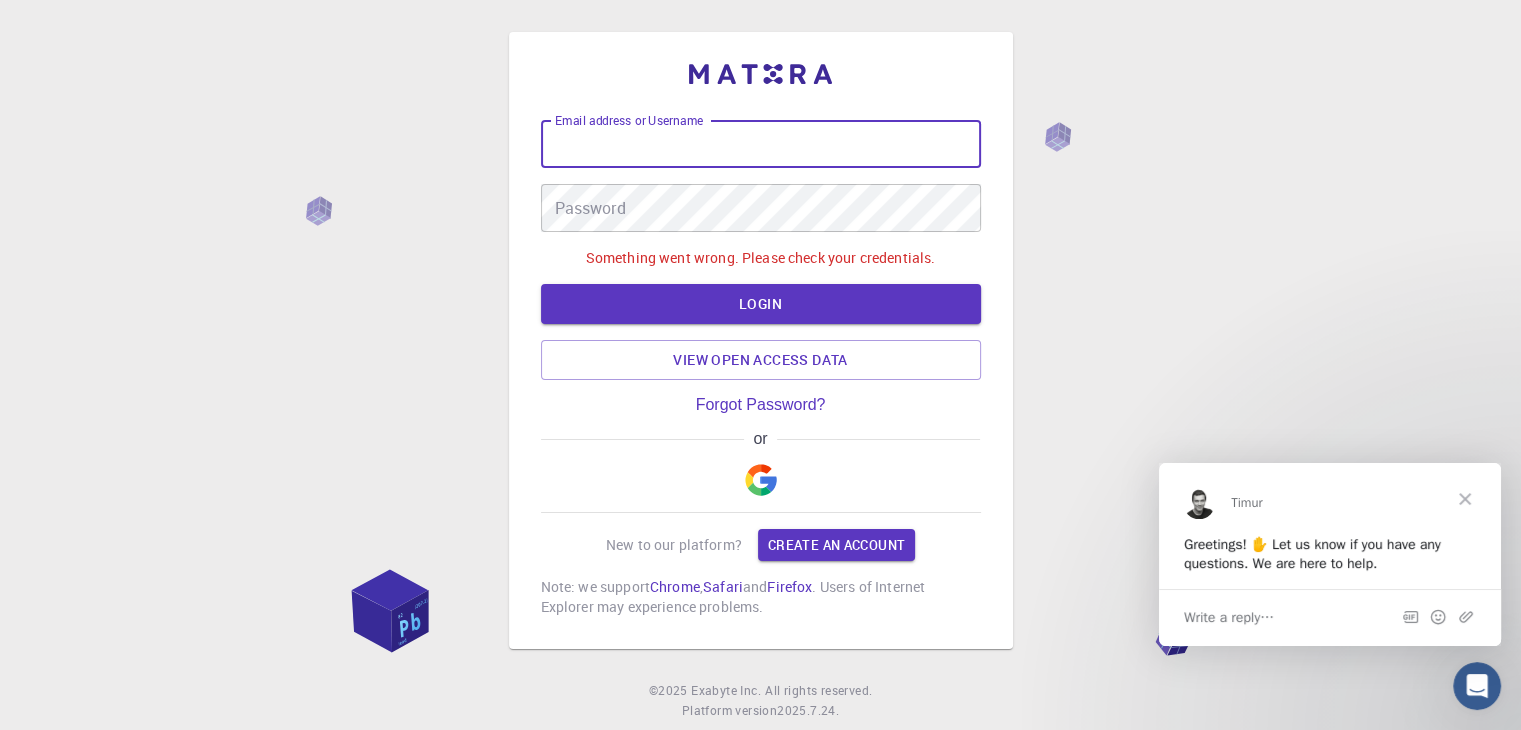 click on "Email address or Username" at bounding box center (761, 144) 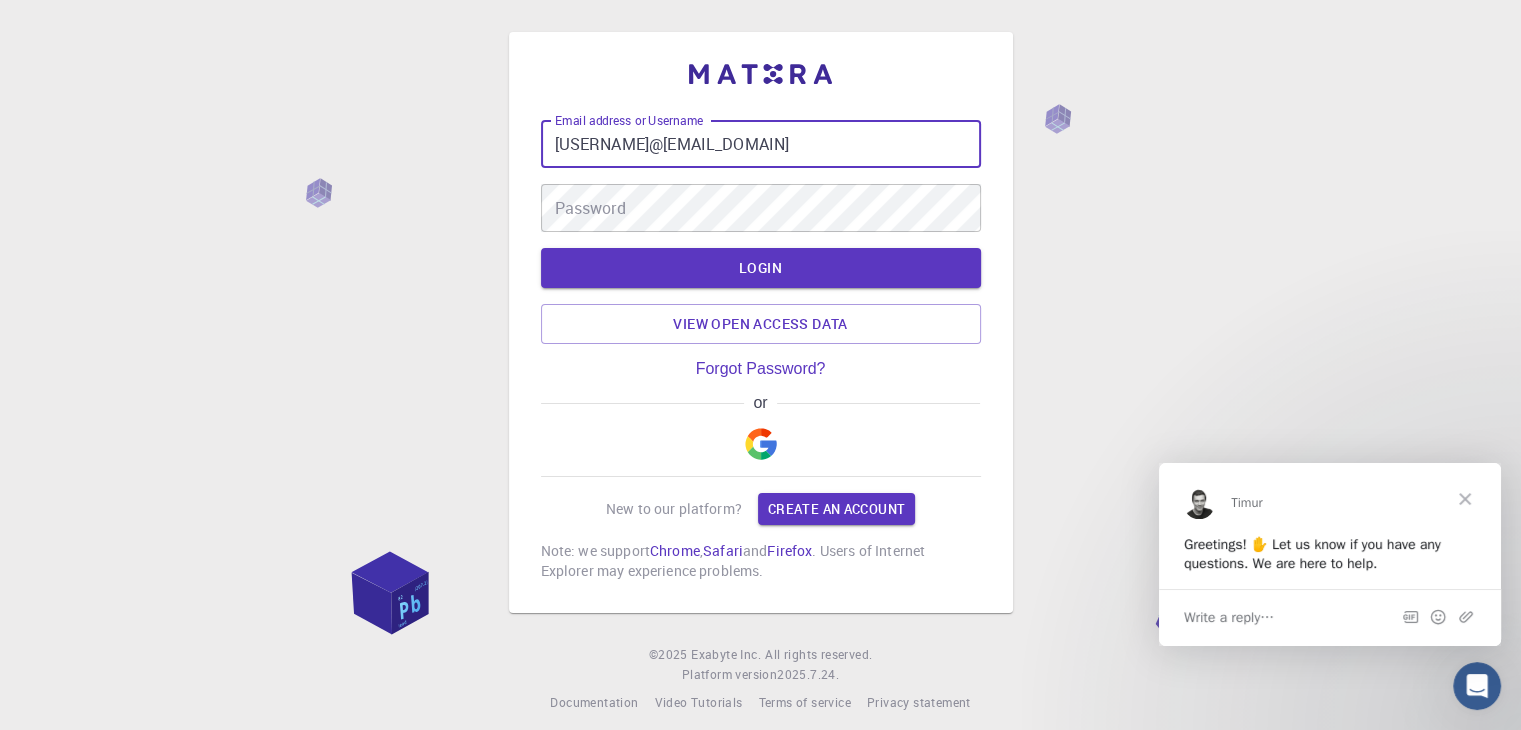 click on "[USERNAME]@[EMAIL_DOMAIN]" at bounding box center (761, 144) 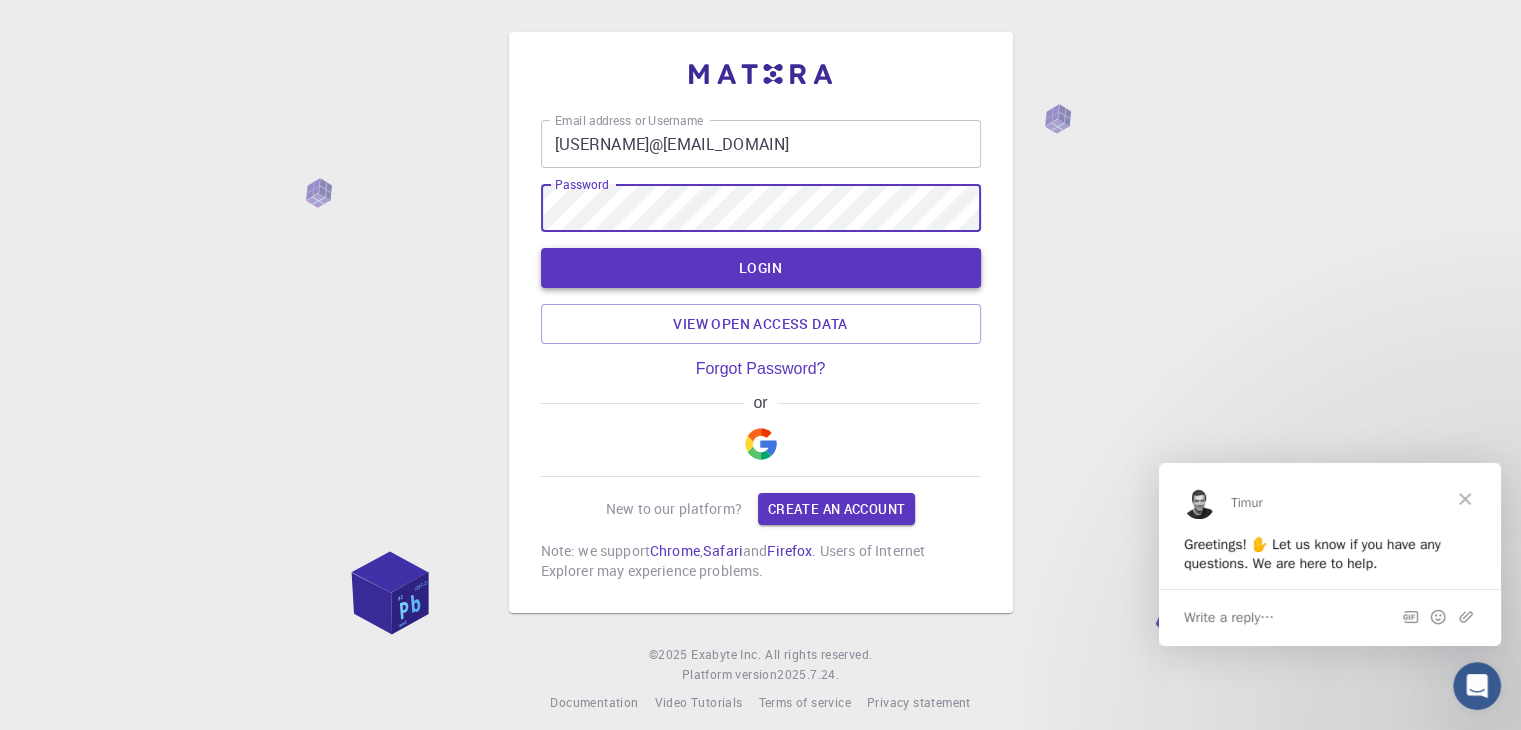 click on "LOGIN" at bounding box center [761, 268] 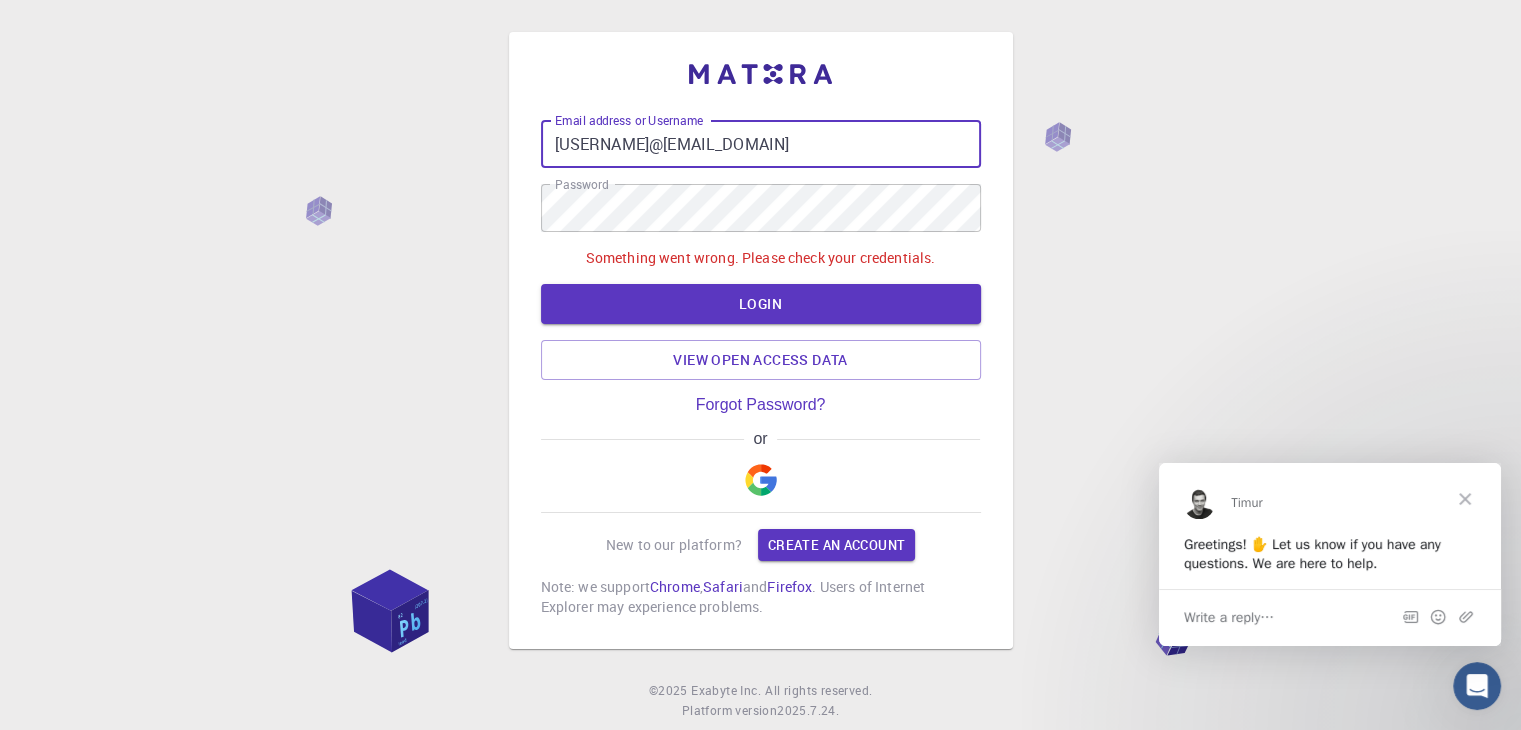 click on "[USERNAME]@[EMAIL_DOMAIN]" at bounding box center [761, 144] 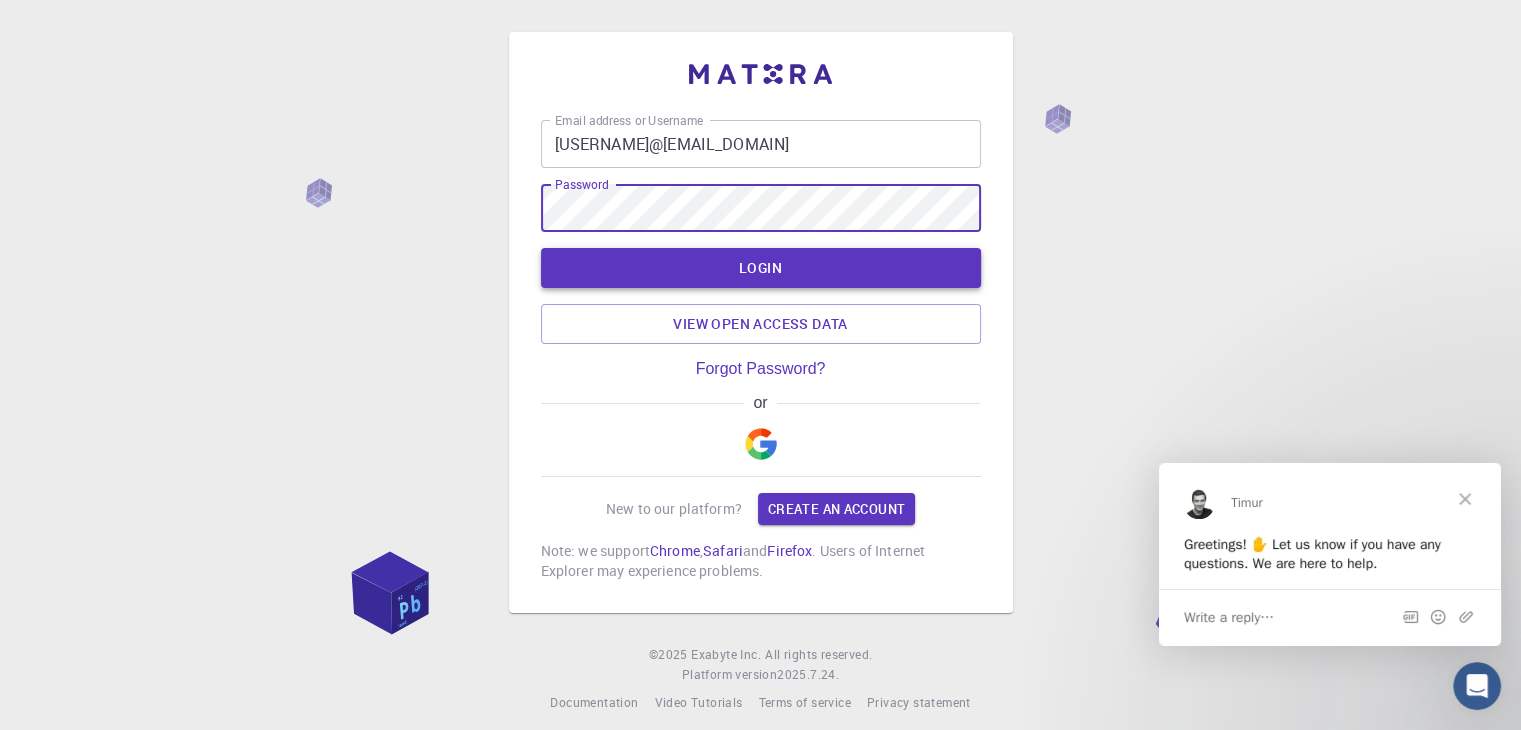 click on "LOGIN" at bounding box center [761, 268] 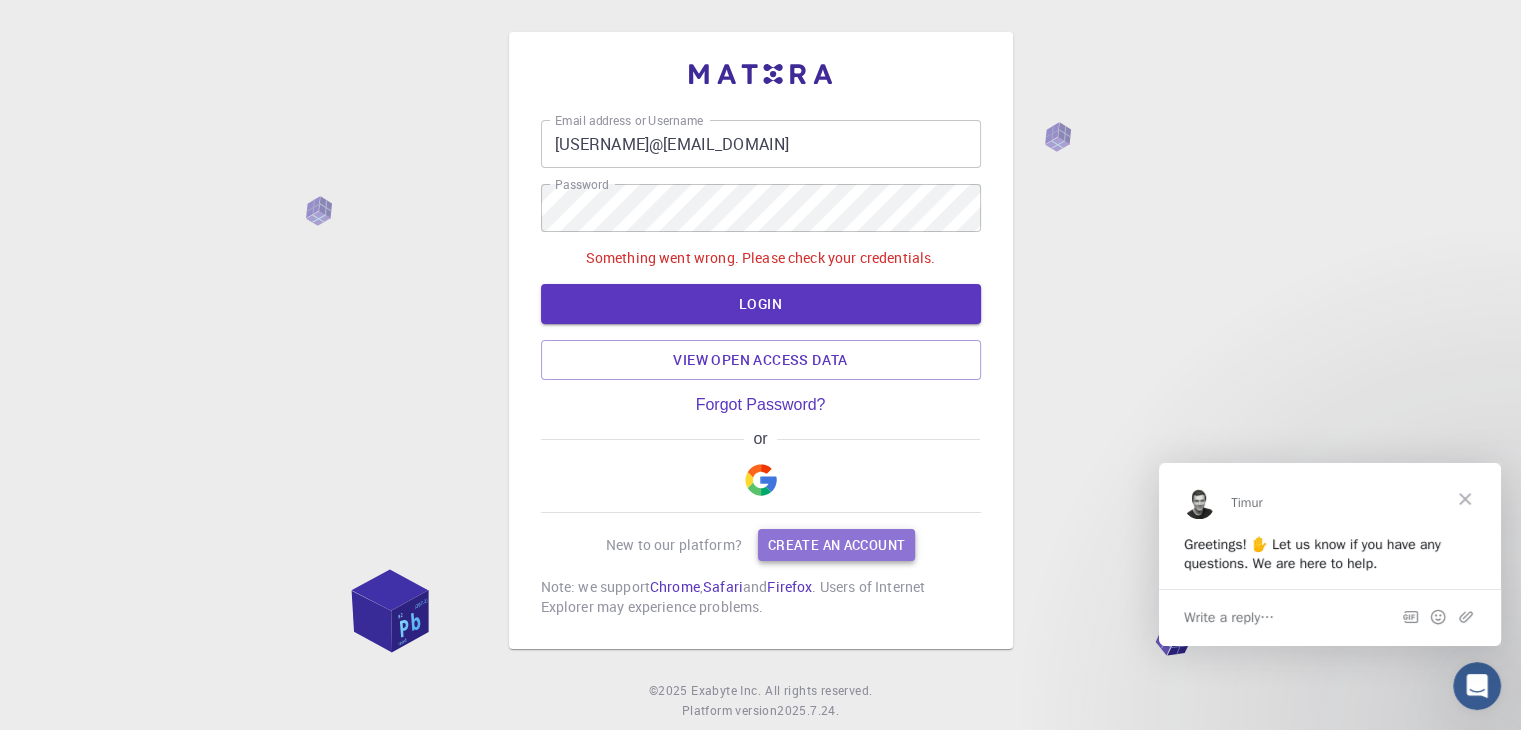 click on "Create an account" at bounding box center [836, 545] 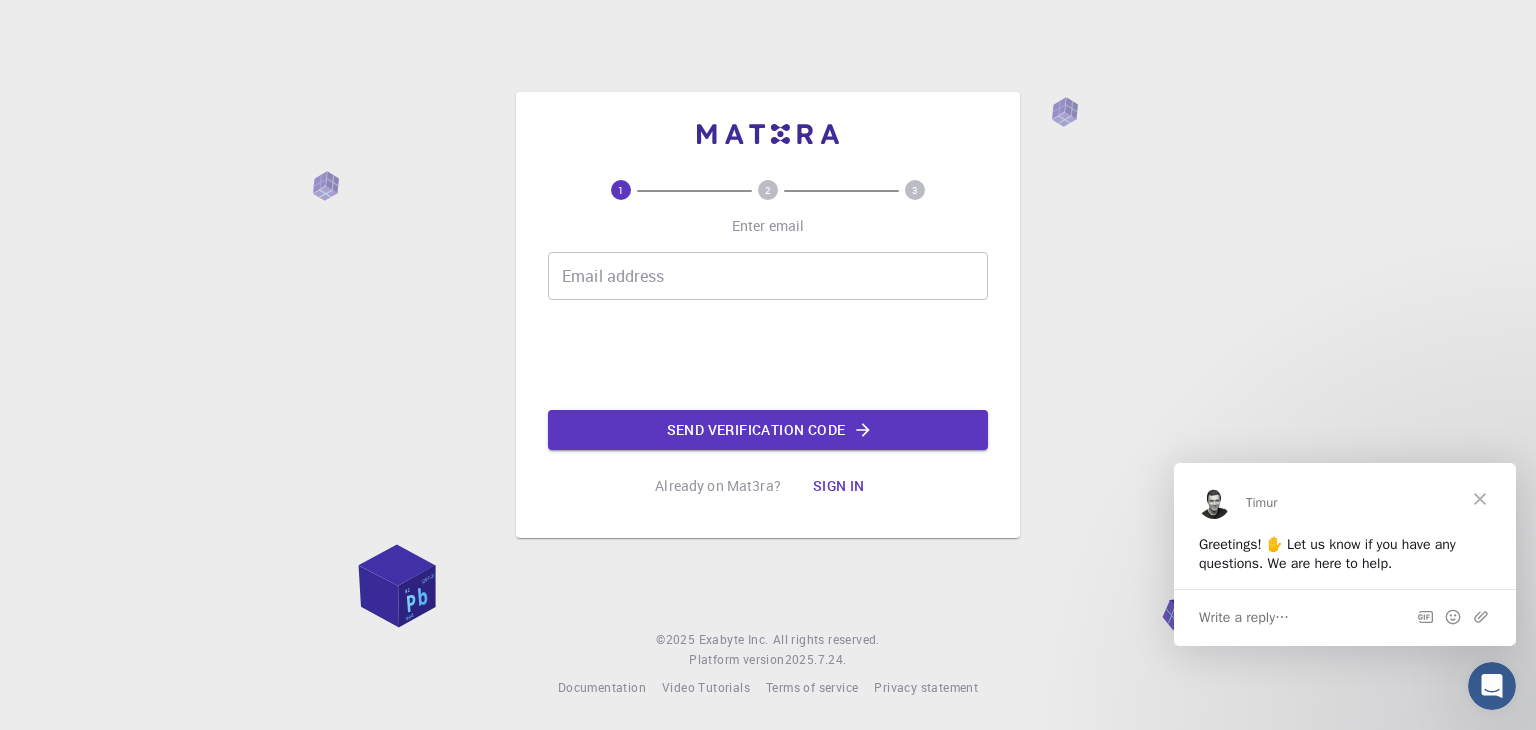 click on "Email address" at bounding box center [768, 276] 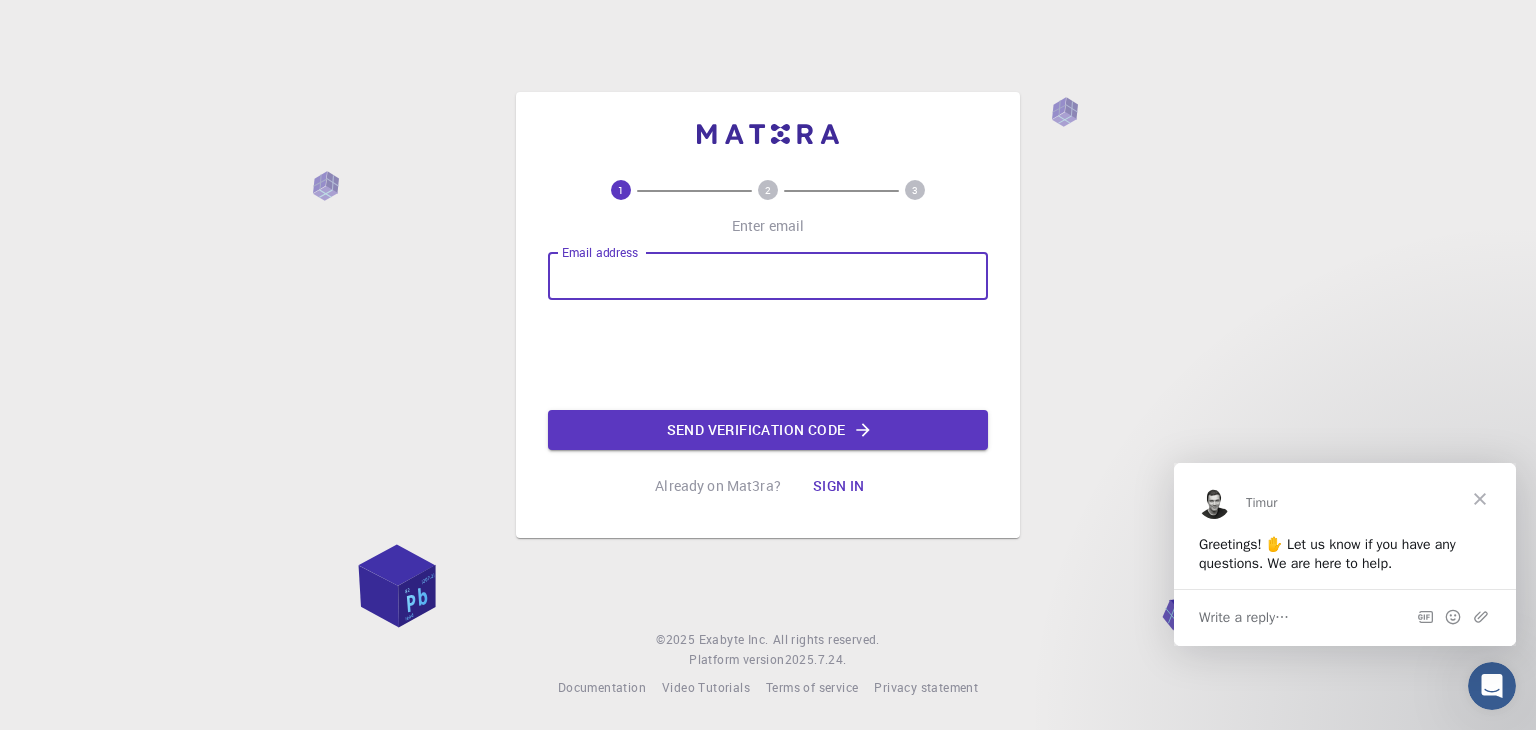 type on "[USERNAME]@[EMAIL_DOMAIN]" 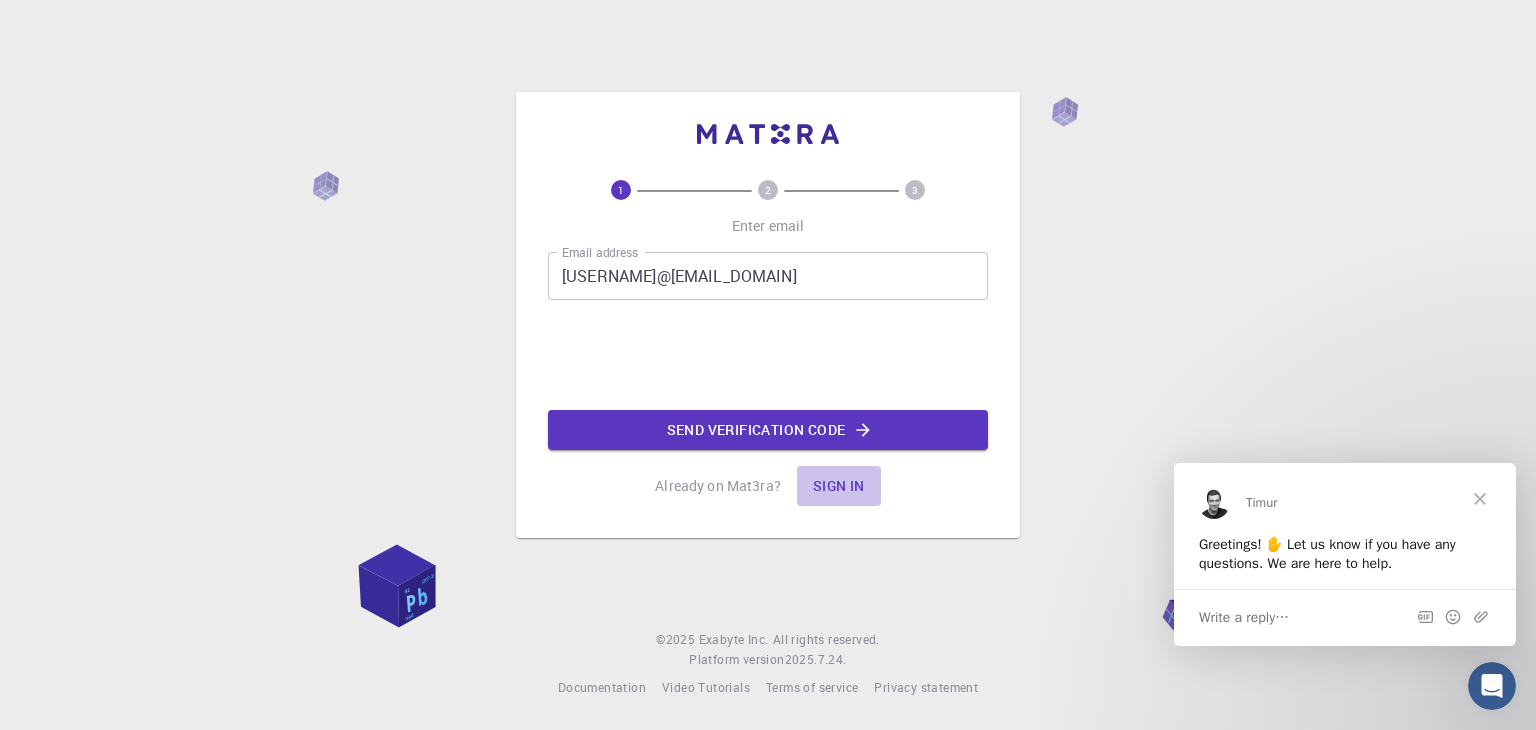 click on "Sign in" at bounding box center (839, 486) 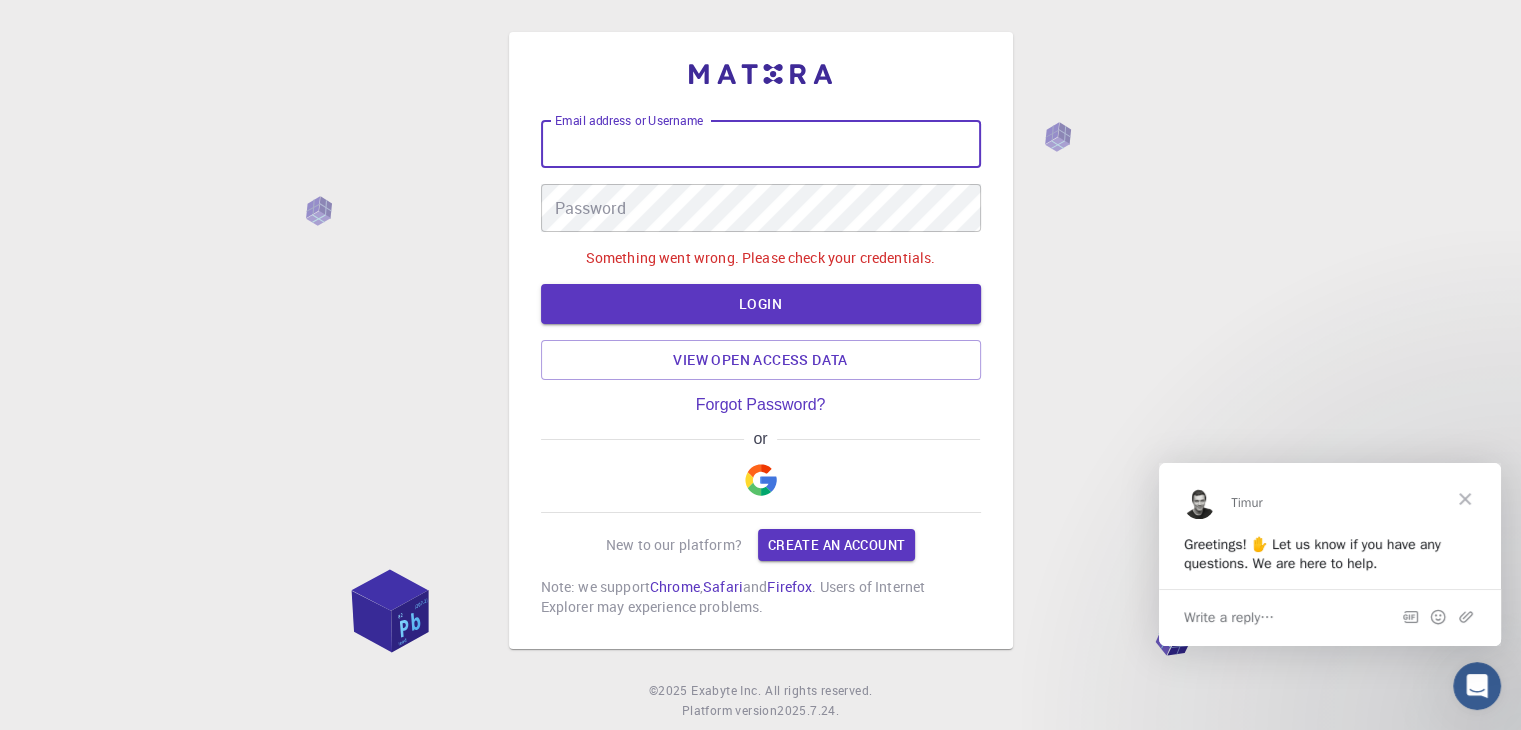 click on "Email address or Username" at bounding box center (761, 144) 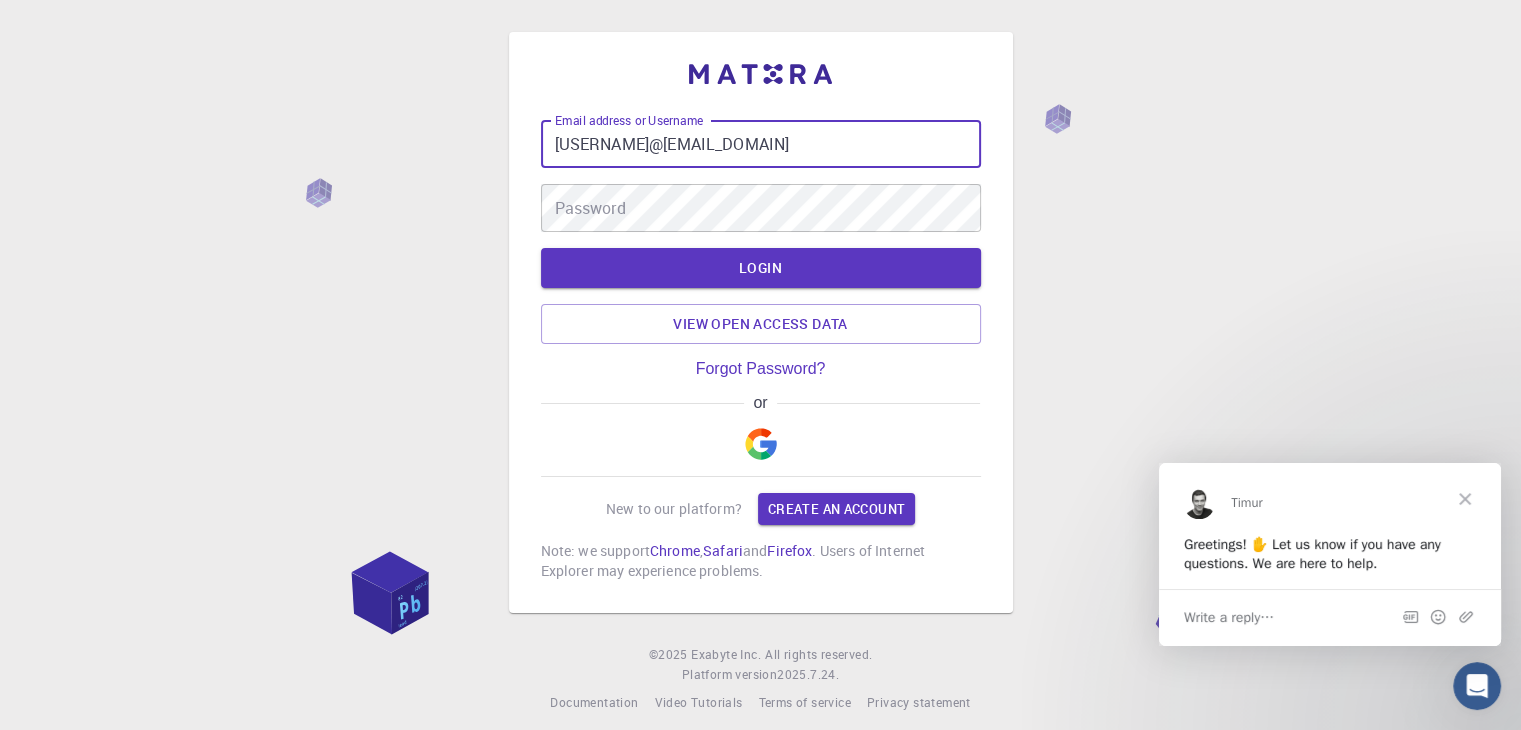 click on "[USERNAME]@[EMAIL_DOMAIN]" at bounding box center [761, 144] 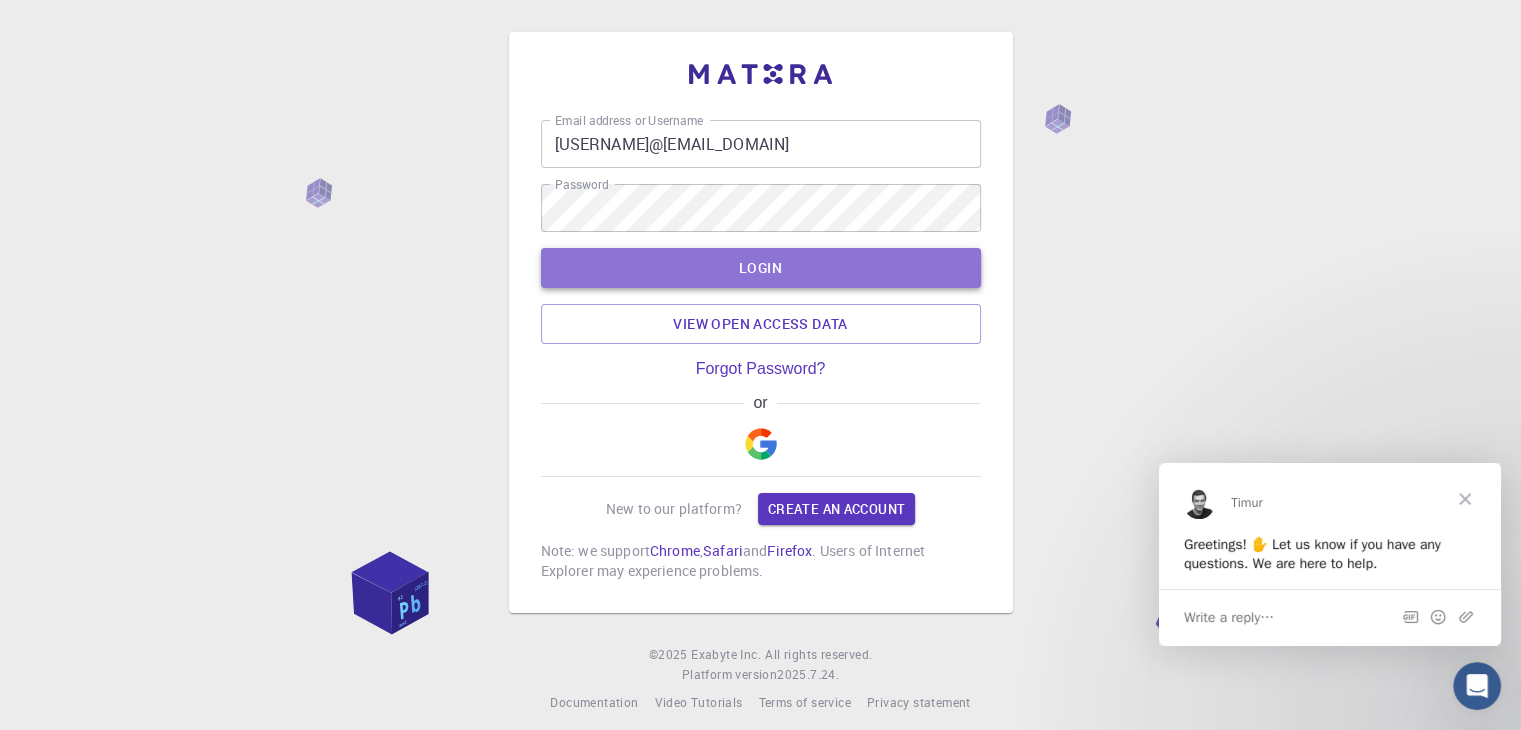 click on "LOGIN" at bounding box center [761, 268] 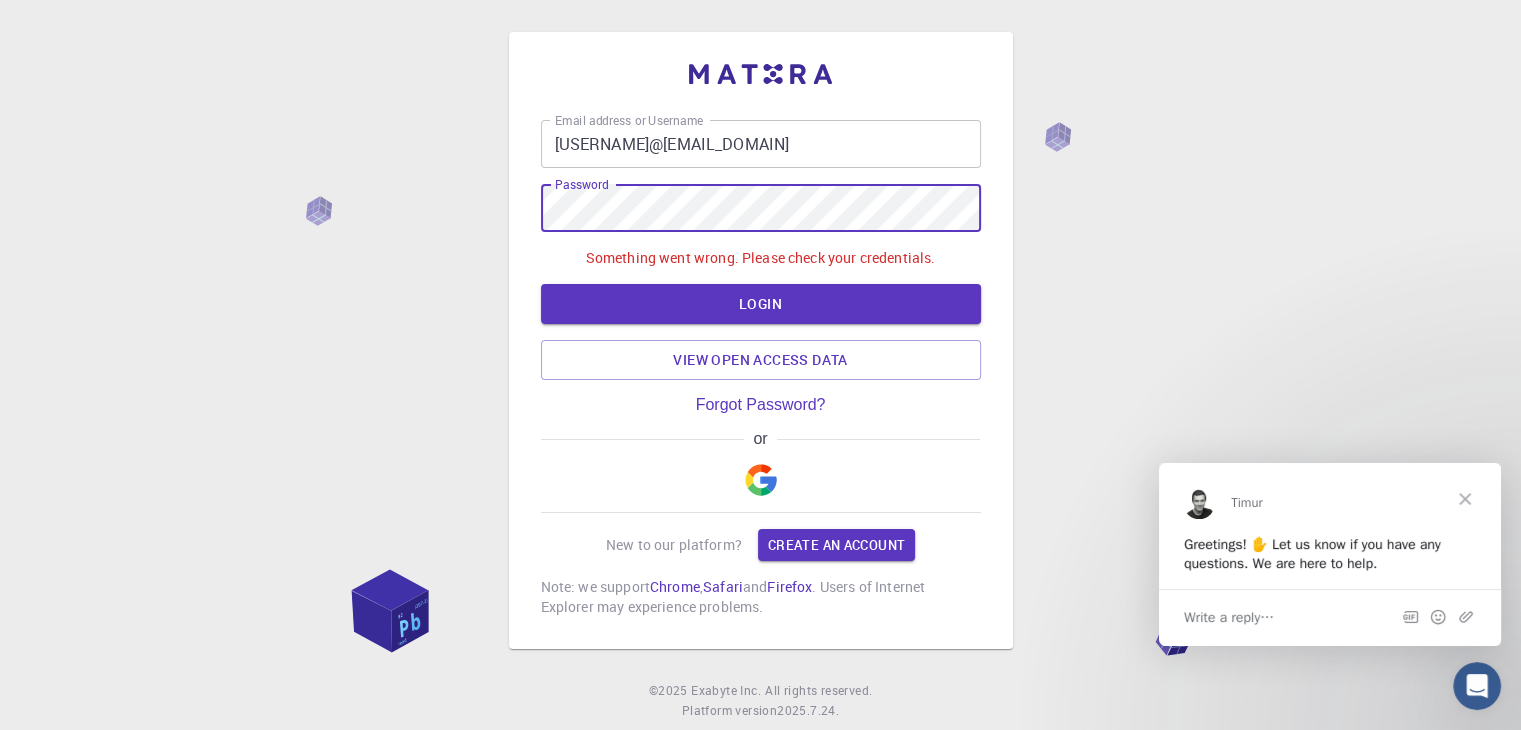 click on "Email address or Username [USERNAME]@[EMAIL_DOMAIN] Email address or Username Password Password Something went wrong. Please check your credentials. LOGIN View open access data Forgot Password? or New to our platform? Create an account Note: we support Chrome , Safari and Firefox . Users of Internet Explorer may experience problems. © 2025 Exabyte Inc. All rights reserved. Platform version 2025.7.24 . Documentation Video Tutorials Terms of service Privacy statement" at bounding box center [760, 390] 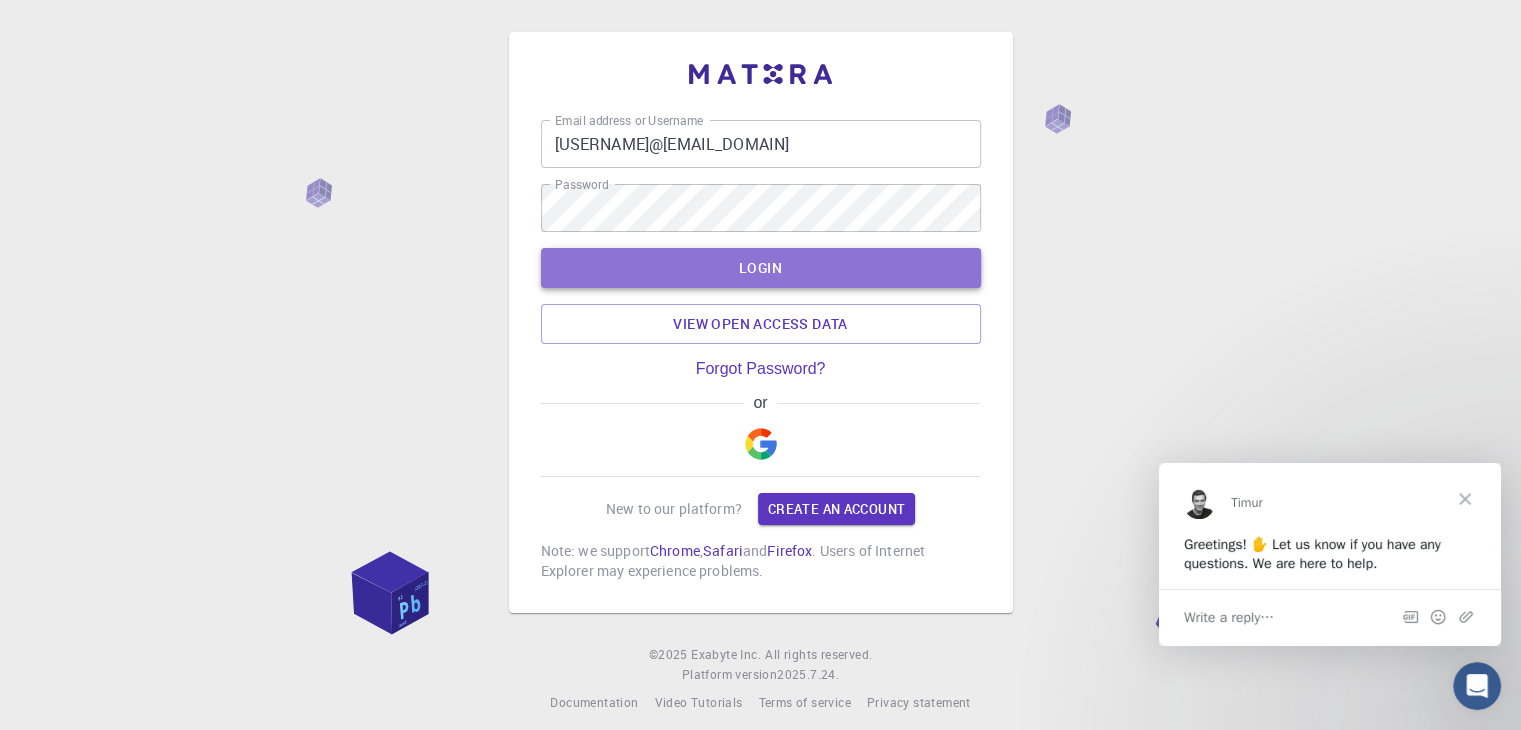 click on "LOGIN" at bounding box center [761, 268] 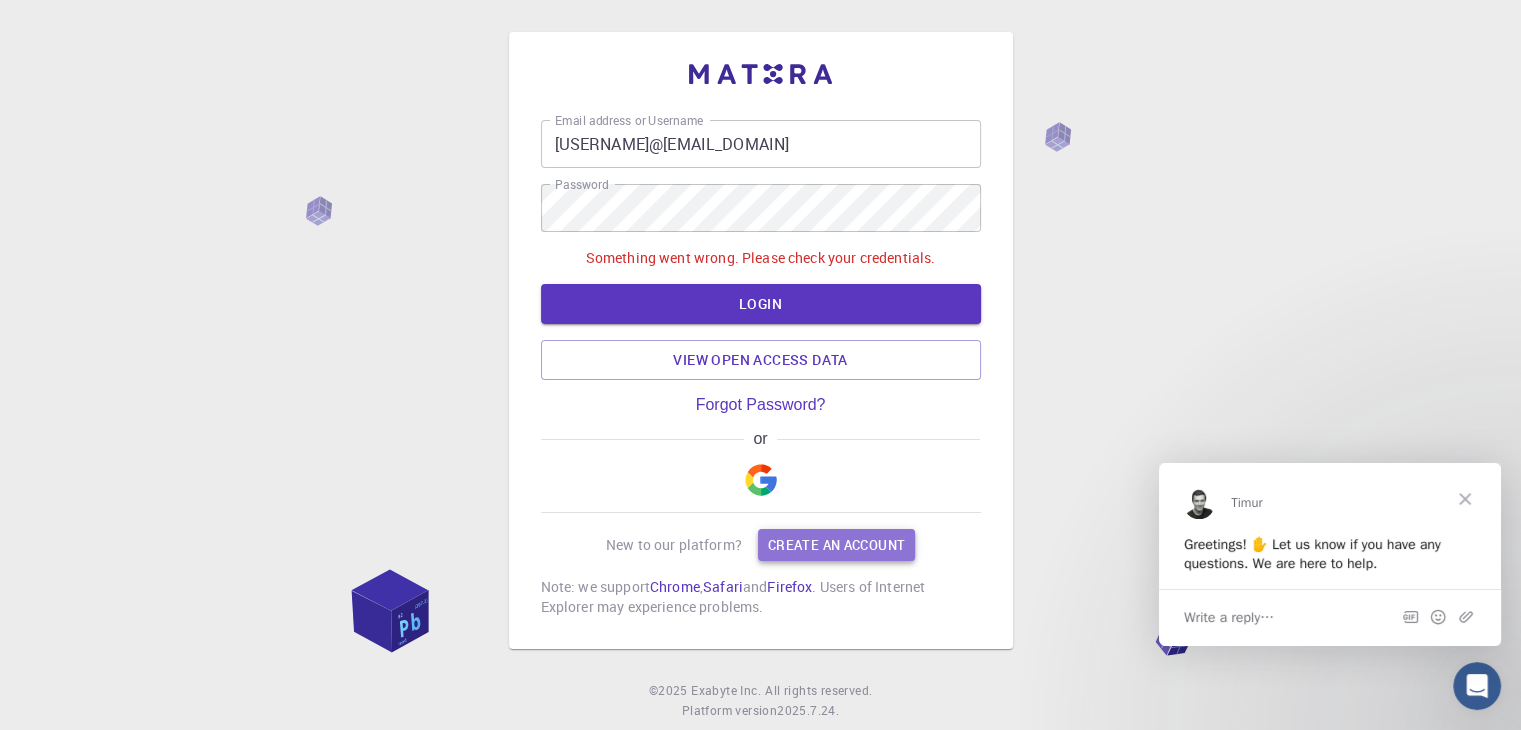 click on "Create an account" at bounding box center (836, 545) 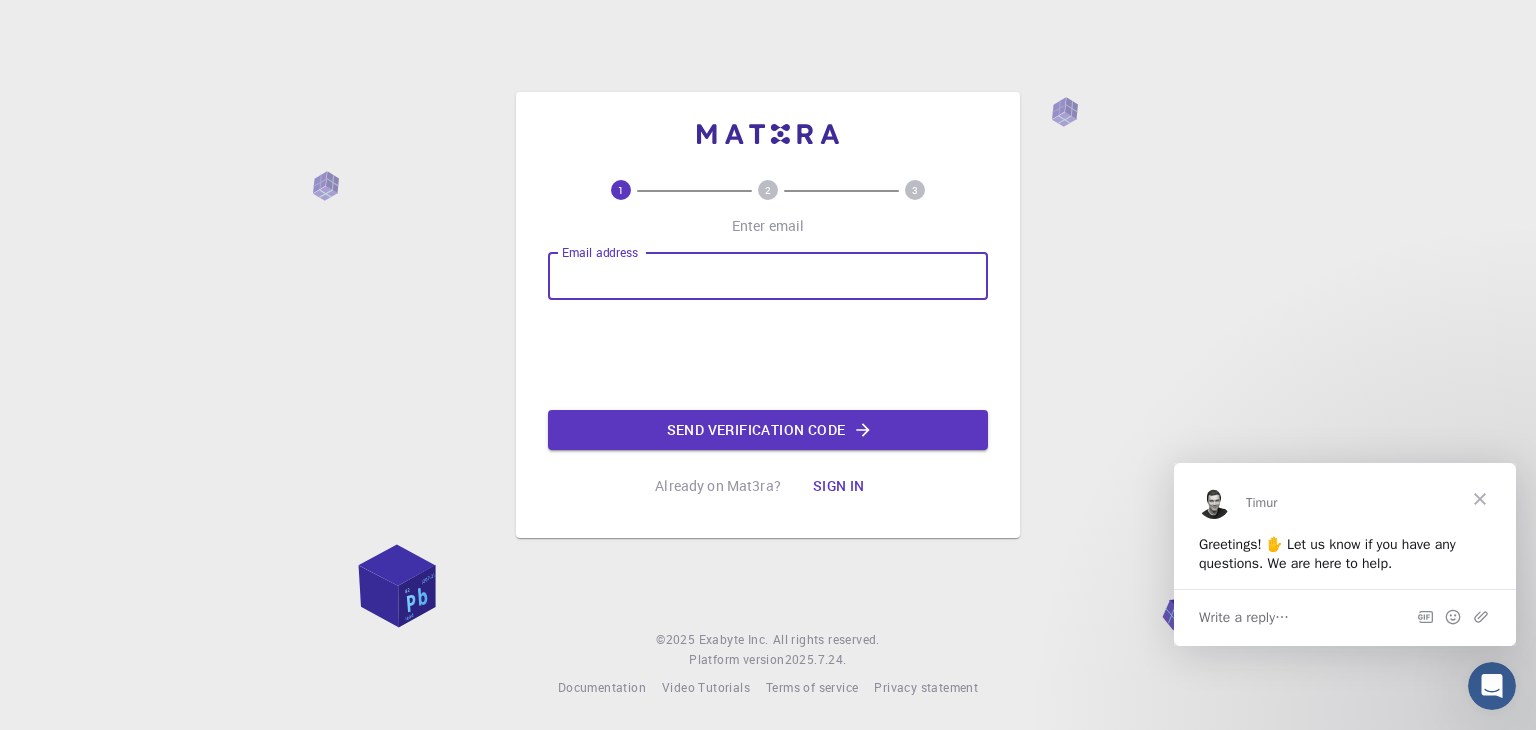 click on "Email address" at bounding box center (768, 276) 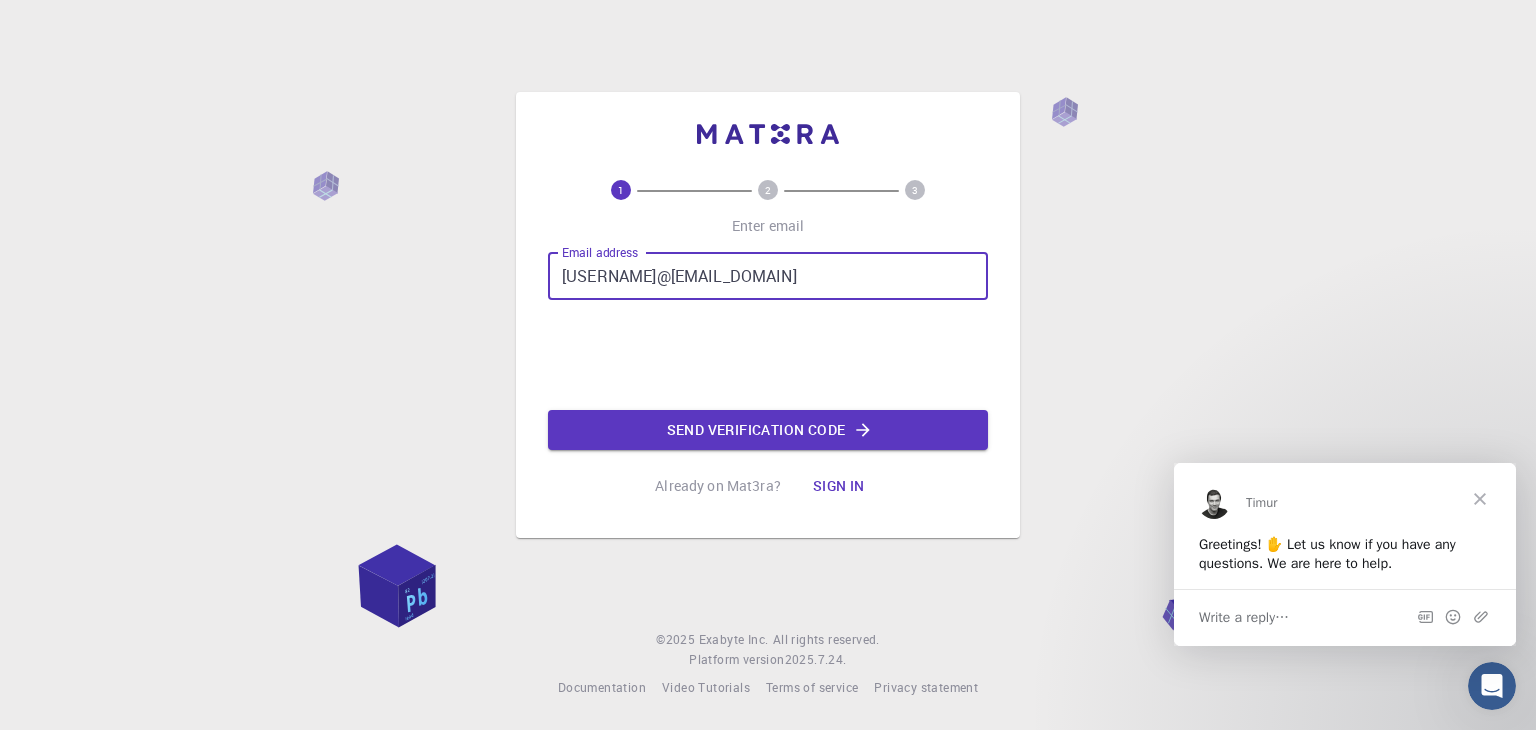 click on "[USERNAME]@[EMAIL_DOMAIN]" at bounding box center [768, 276] 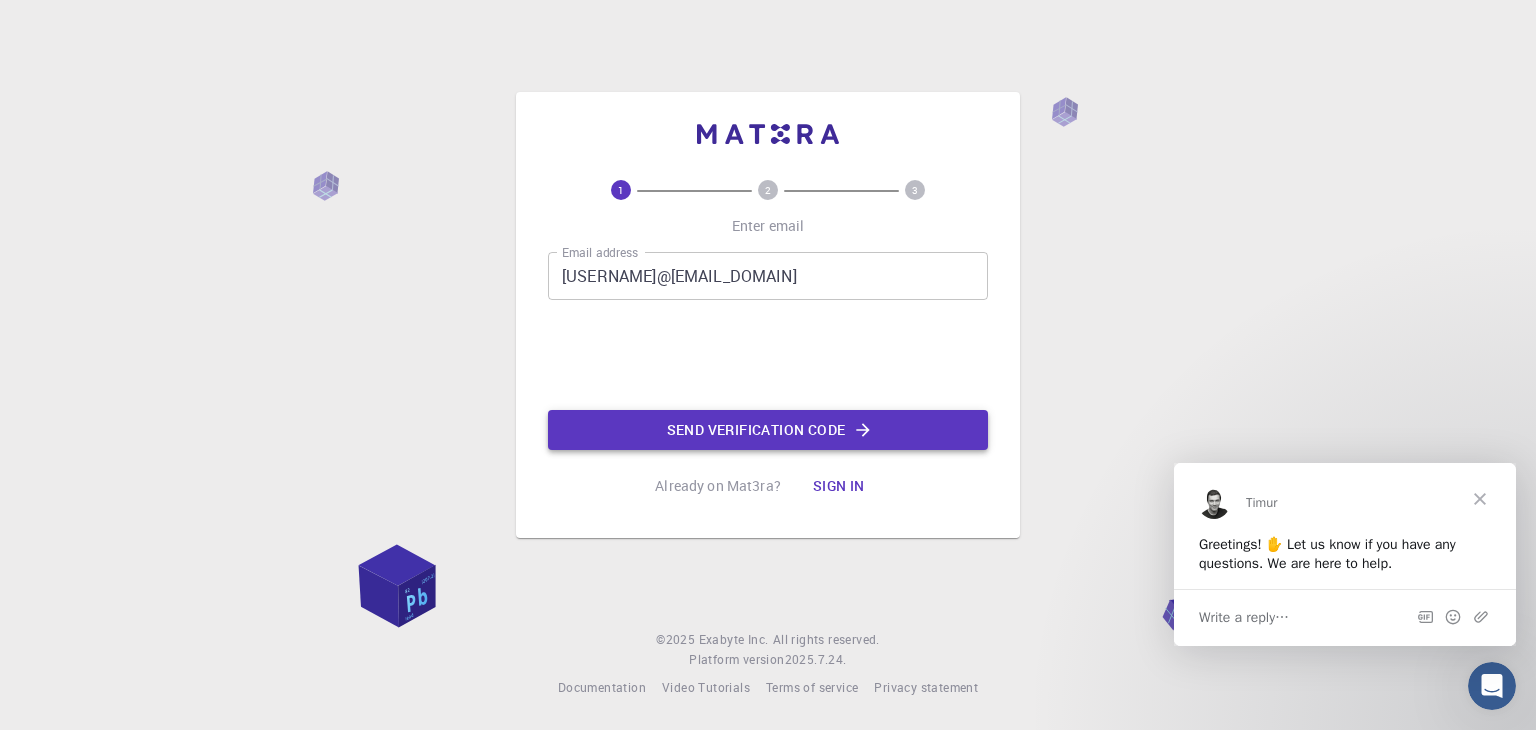 click on "Send verification code" 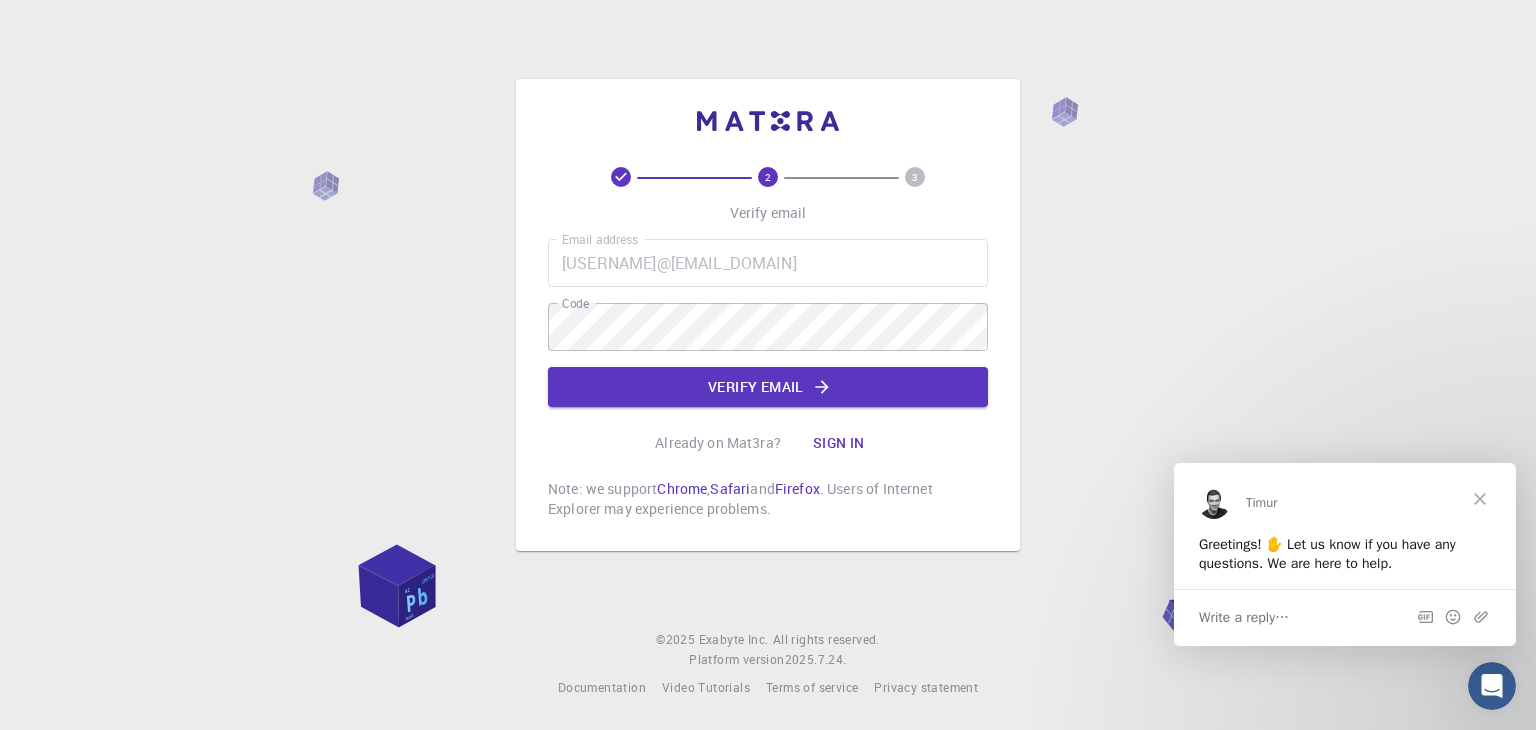 click on "Email address [USERNAME]@[EMAIL_DOMAIN] Email address Code Code Verify email" at bounding box center (768, 323) 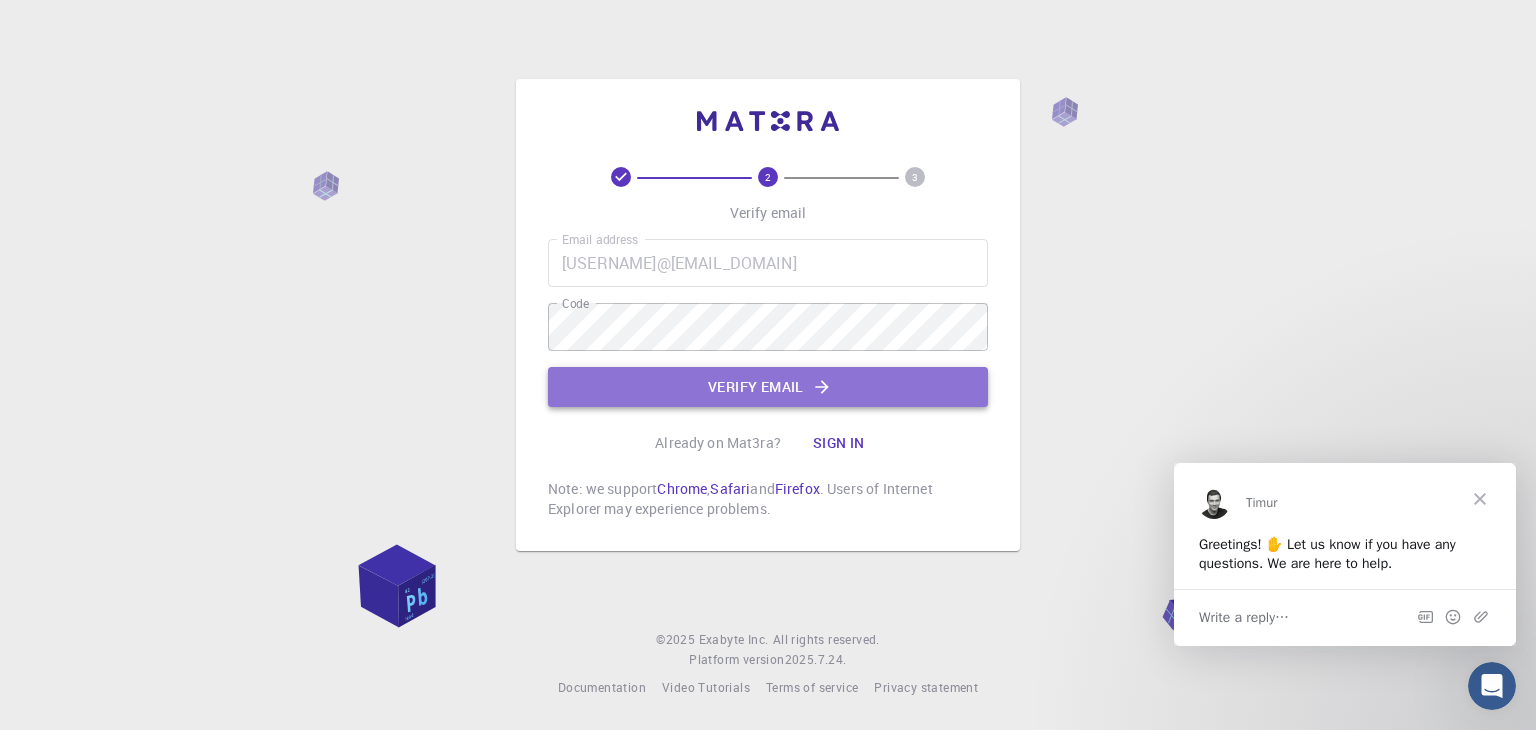 click on "Verify email" 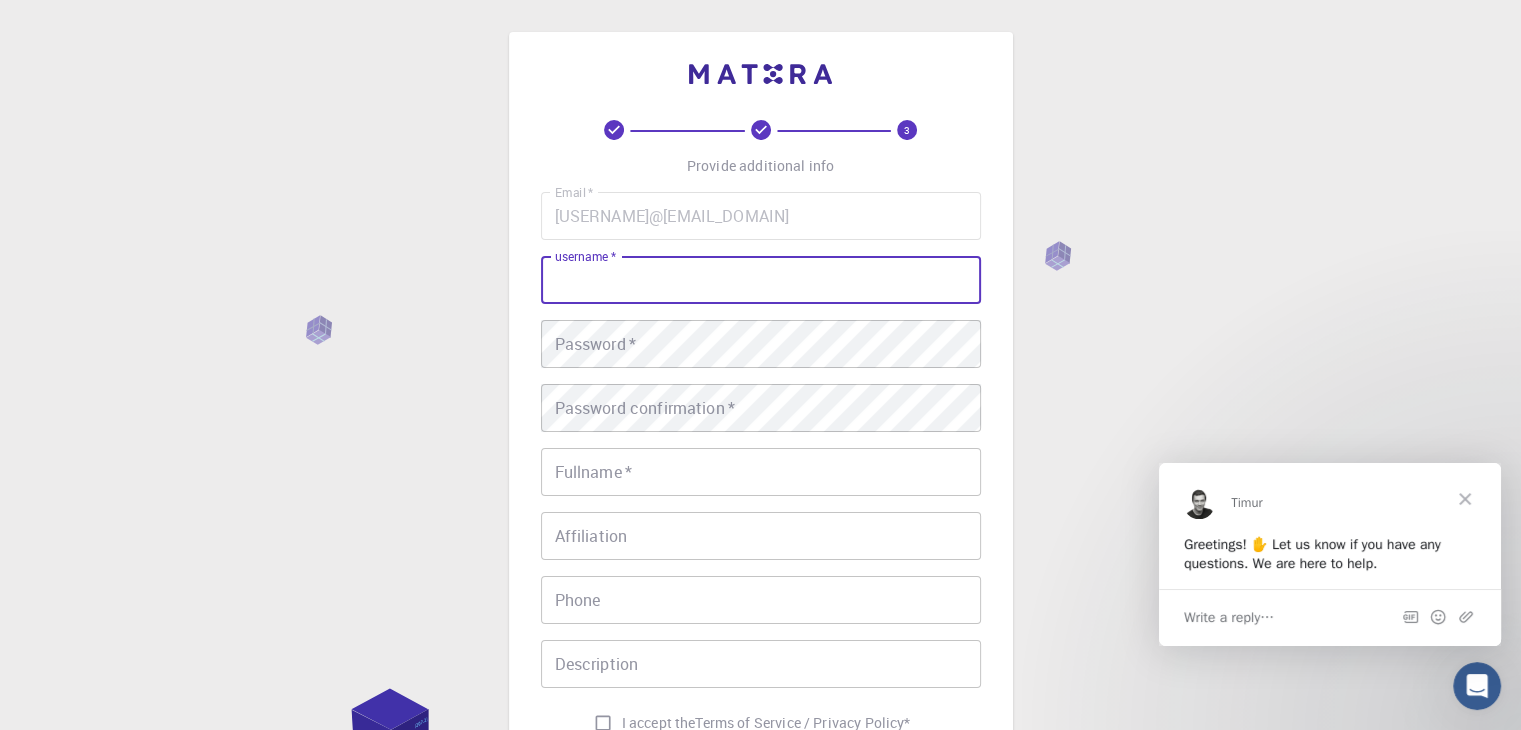 click on "username   *" at bounding box center (761, 280) 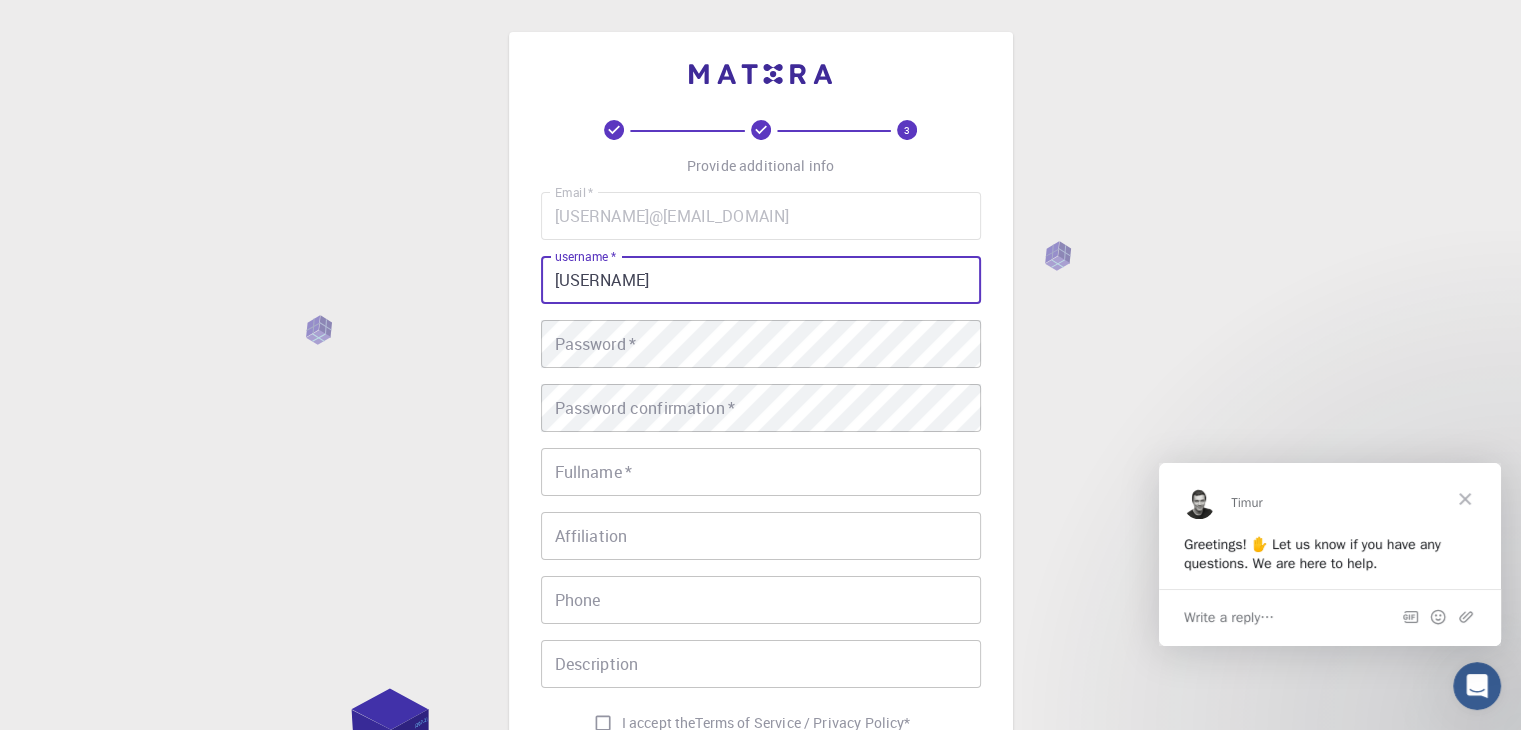 type on "[USERNAME]" 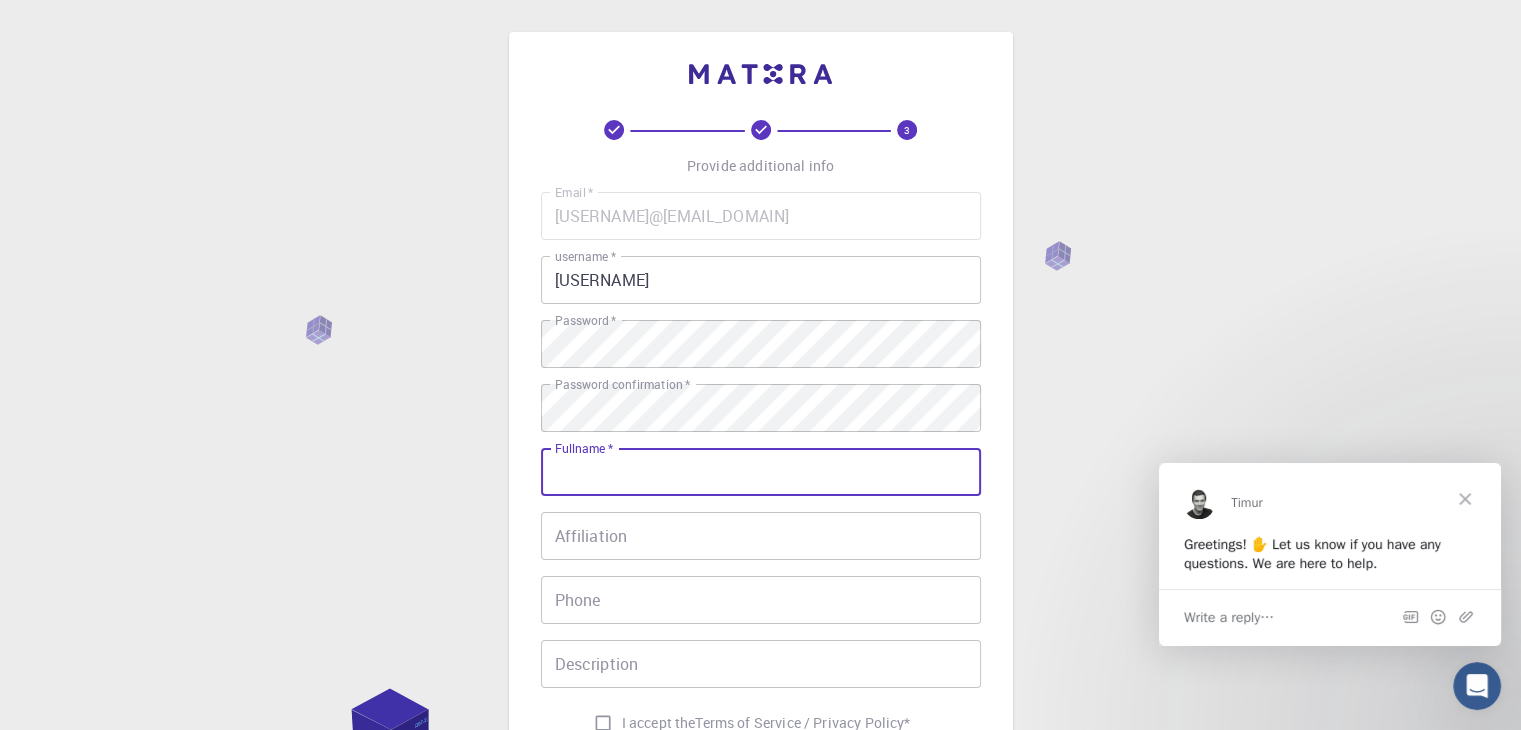 click on "Fullname   *" at bounding box center (761, 472) 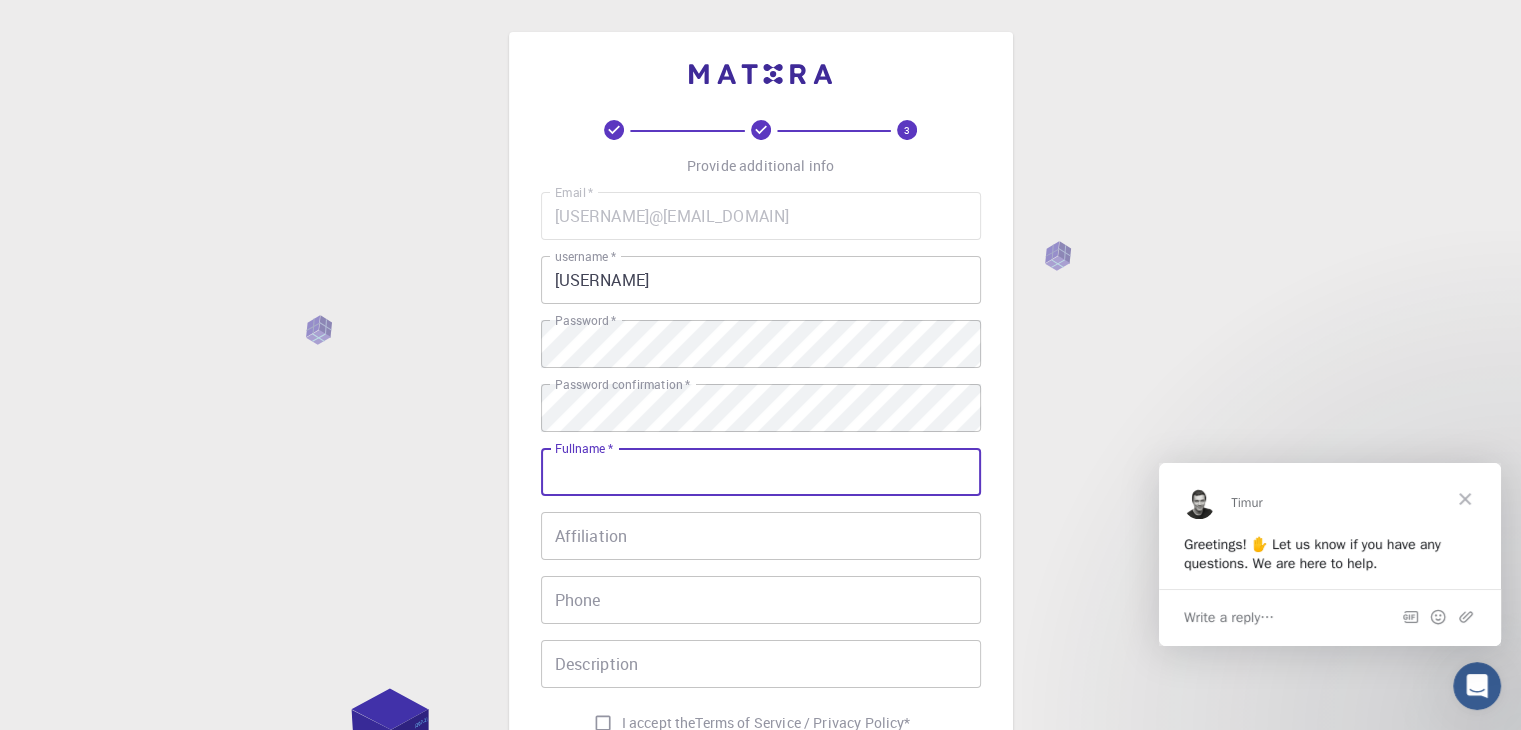 type on "[FIRST] [LAST]" 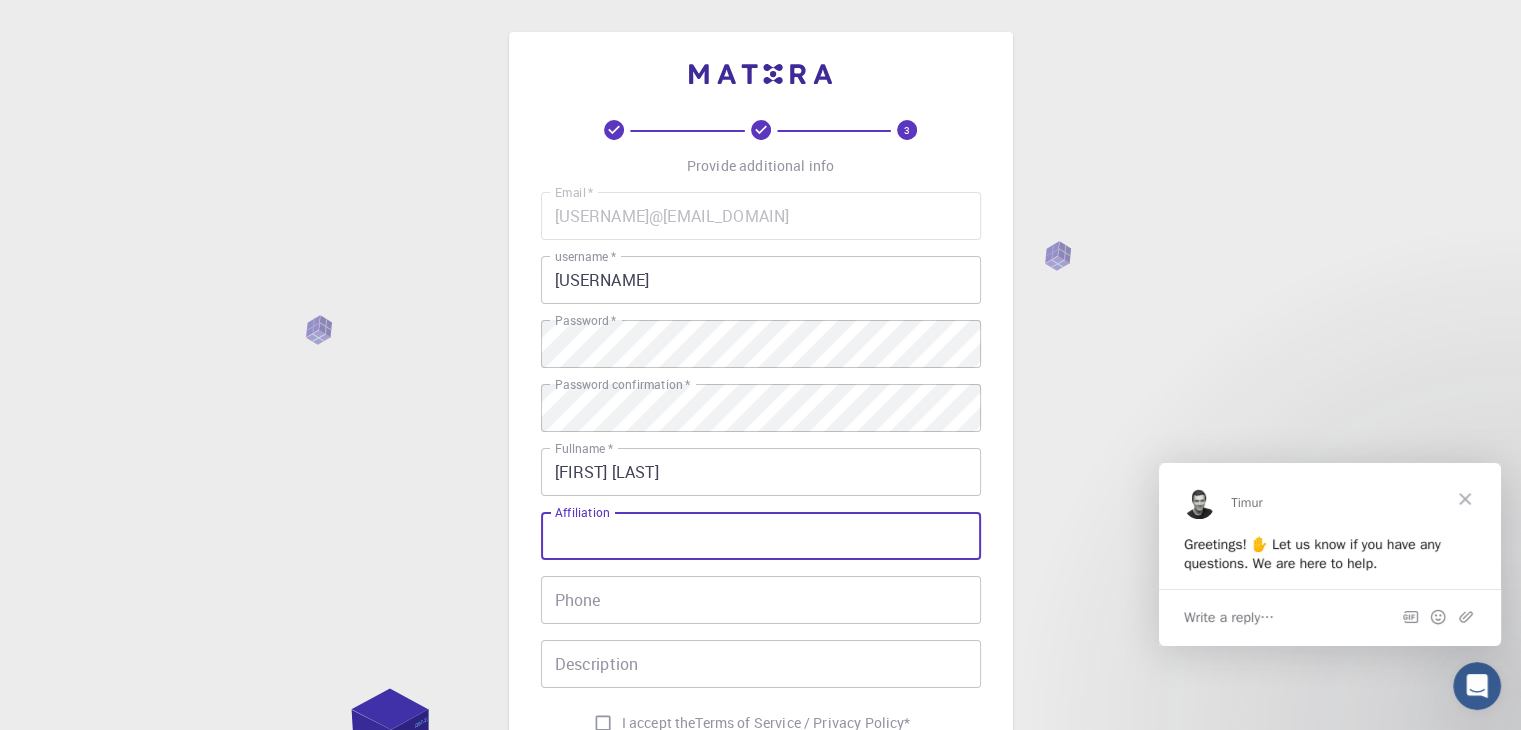 click on "Affiliation" at bounding box center (761, 536) 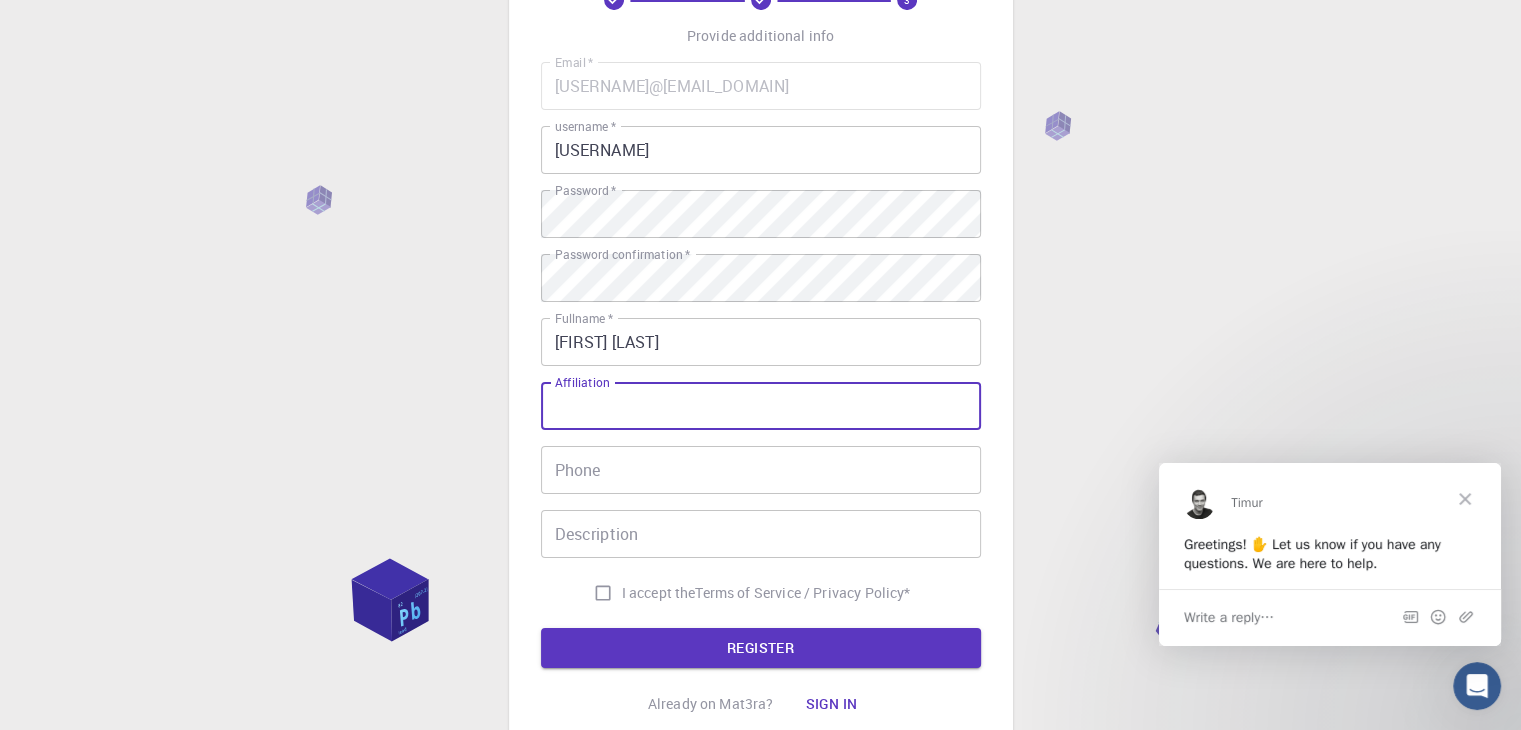click on "Affiliation" at bounding box center [761, 406] 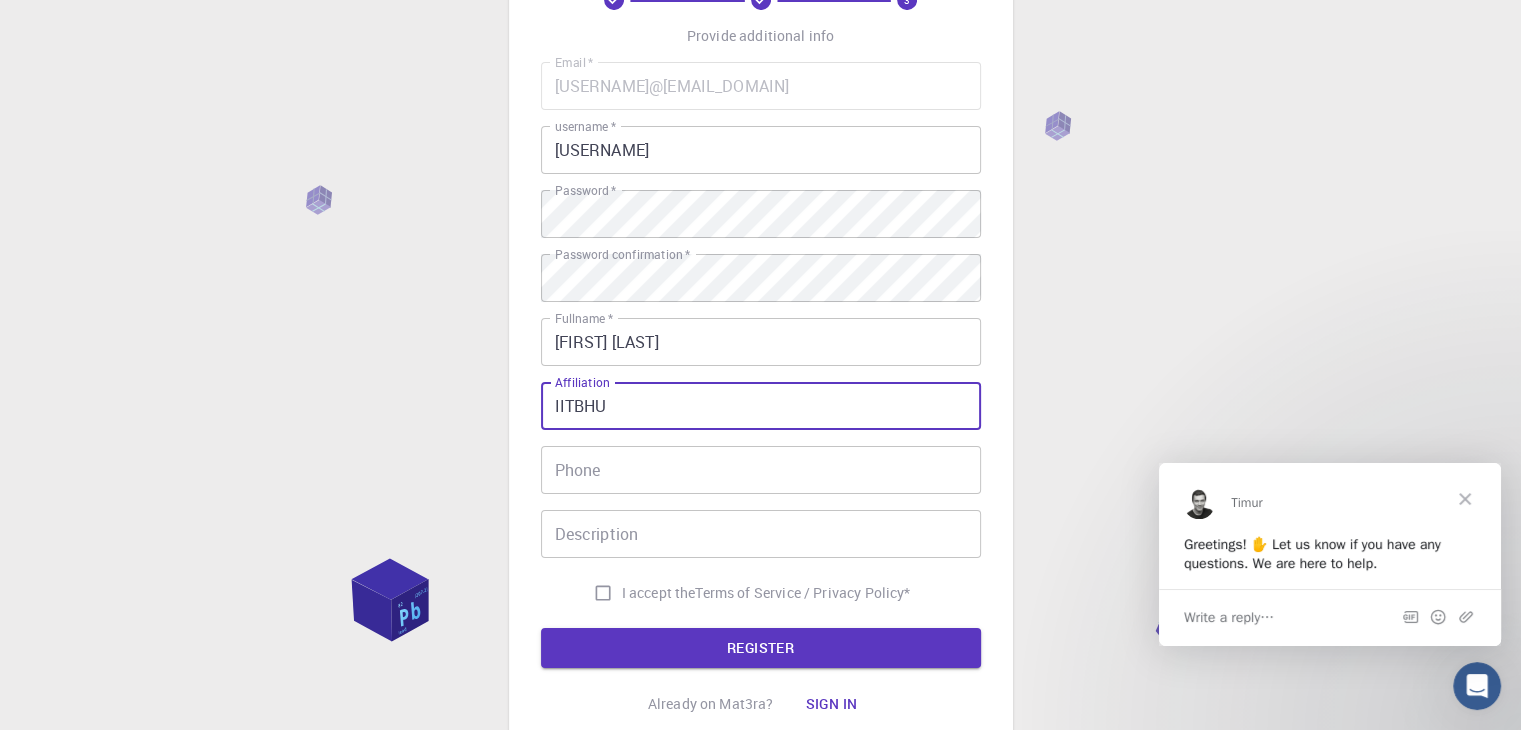 scroll, scrollTop: 220, scrollLeft: 0, axis: vertical 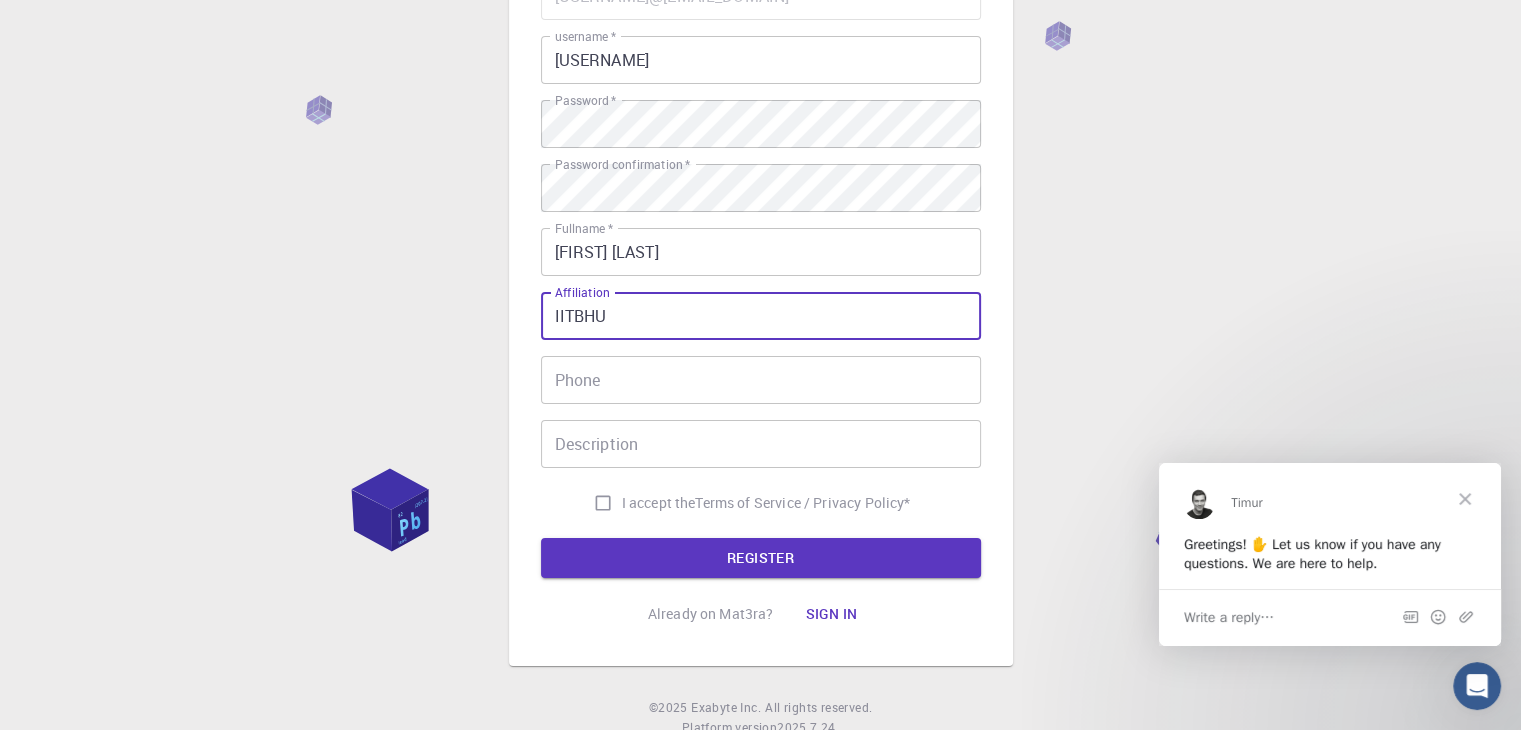 click on "I accept the  Terms of Service / Privacy Policy  *" at bounding box center (603, 503) 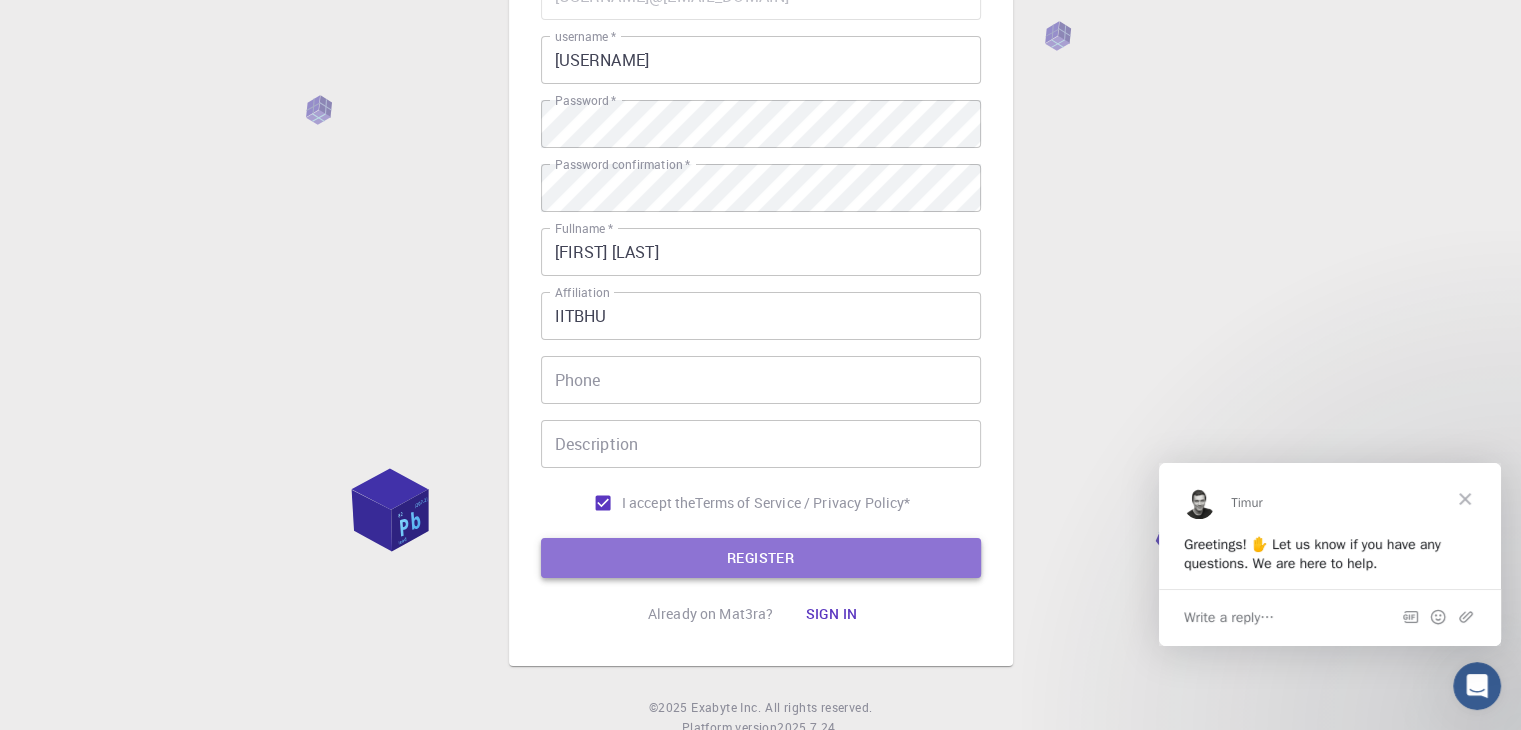 click on "REGISTER" at bounding box center [761, 558] 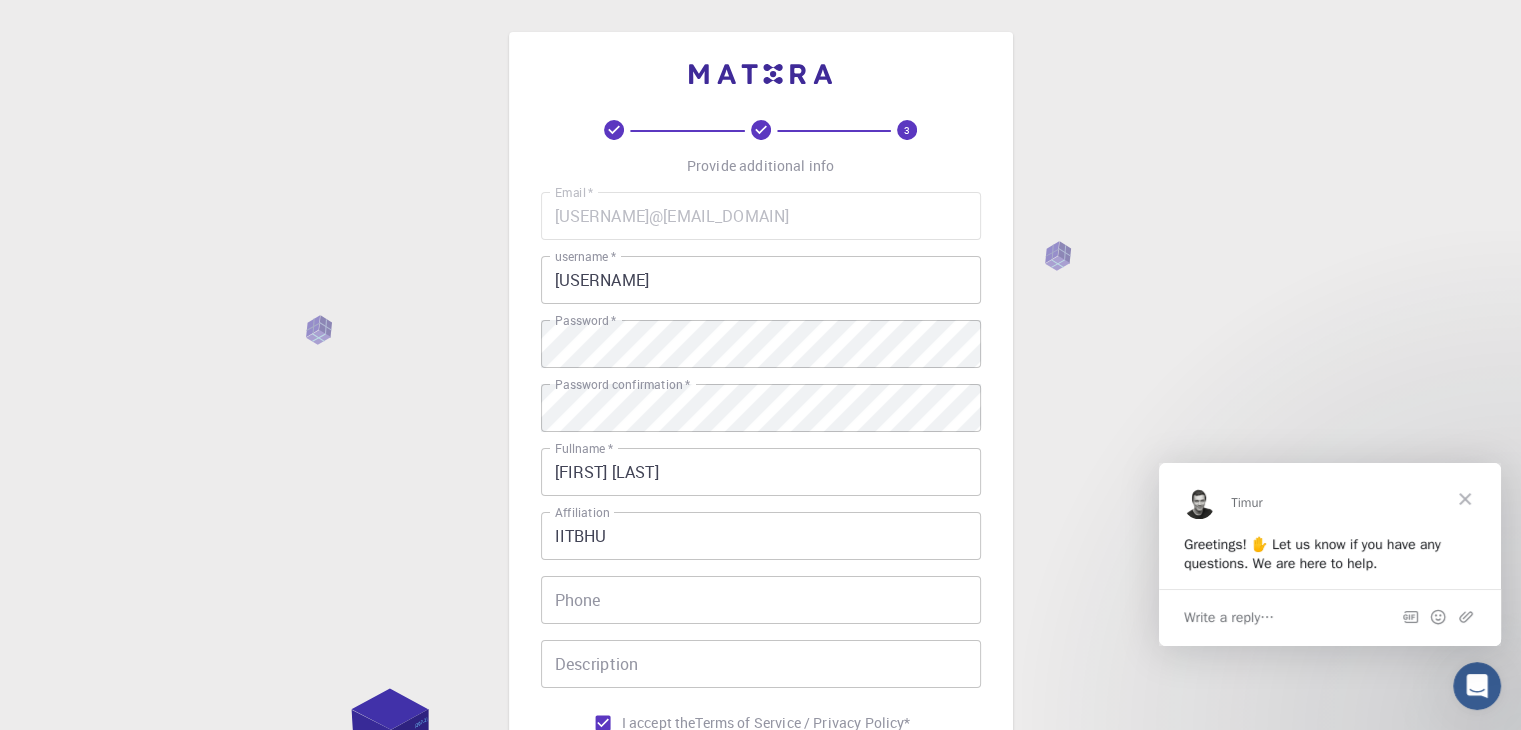 scroll, scrollTop: 43, scrollLeft: 0, axis: vertical 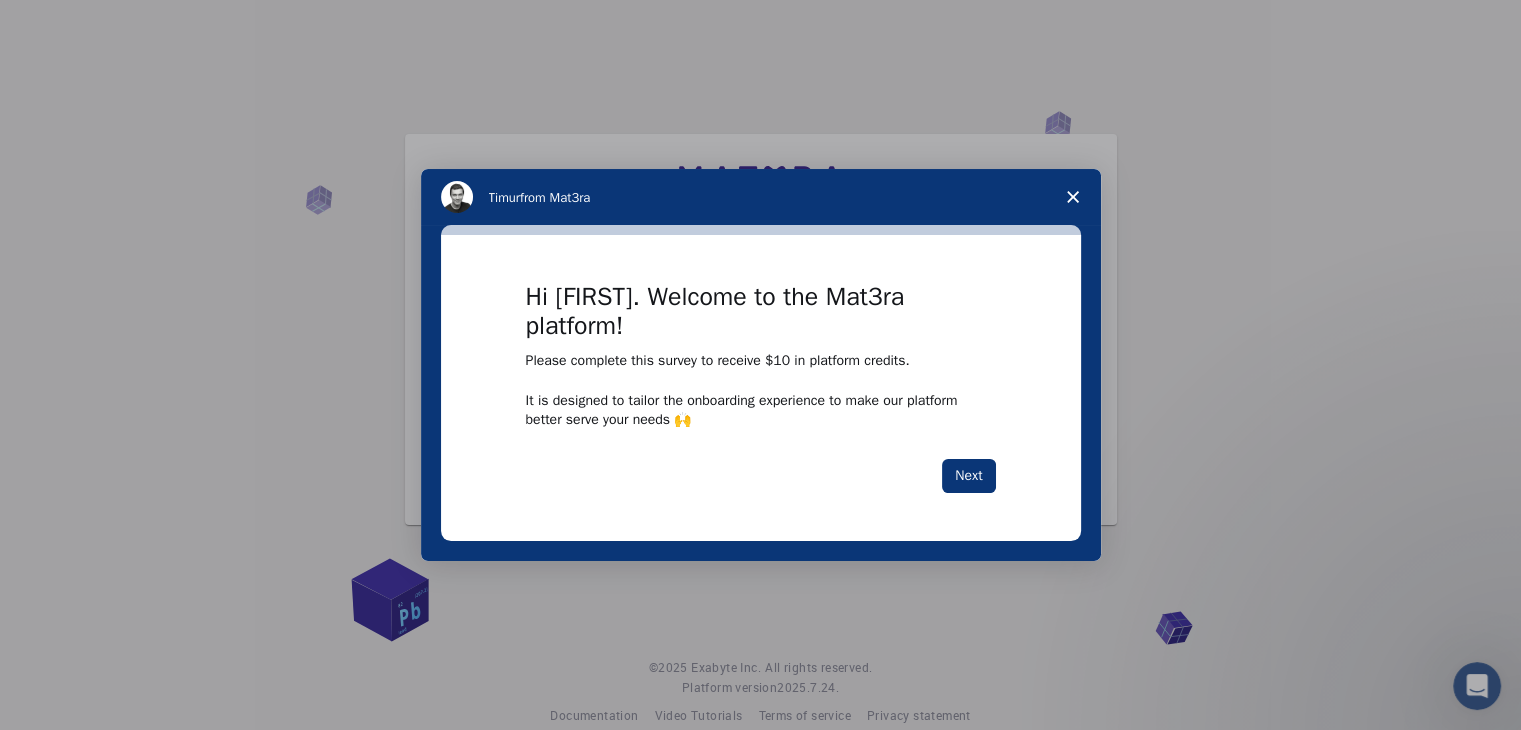 click at bounding box center [1073, 197] 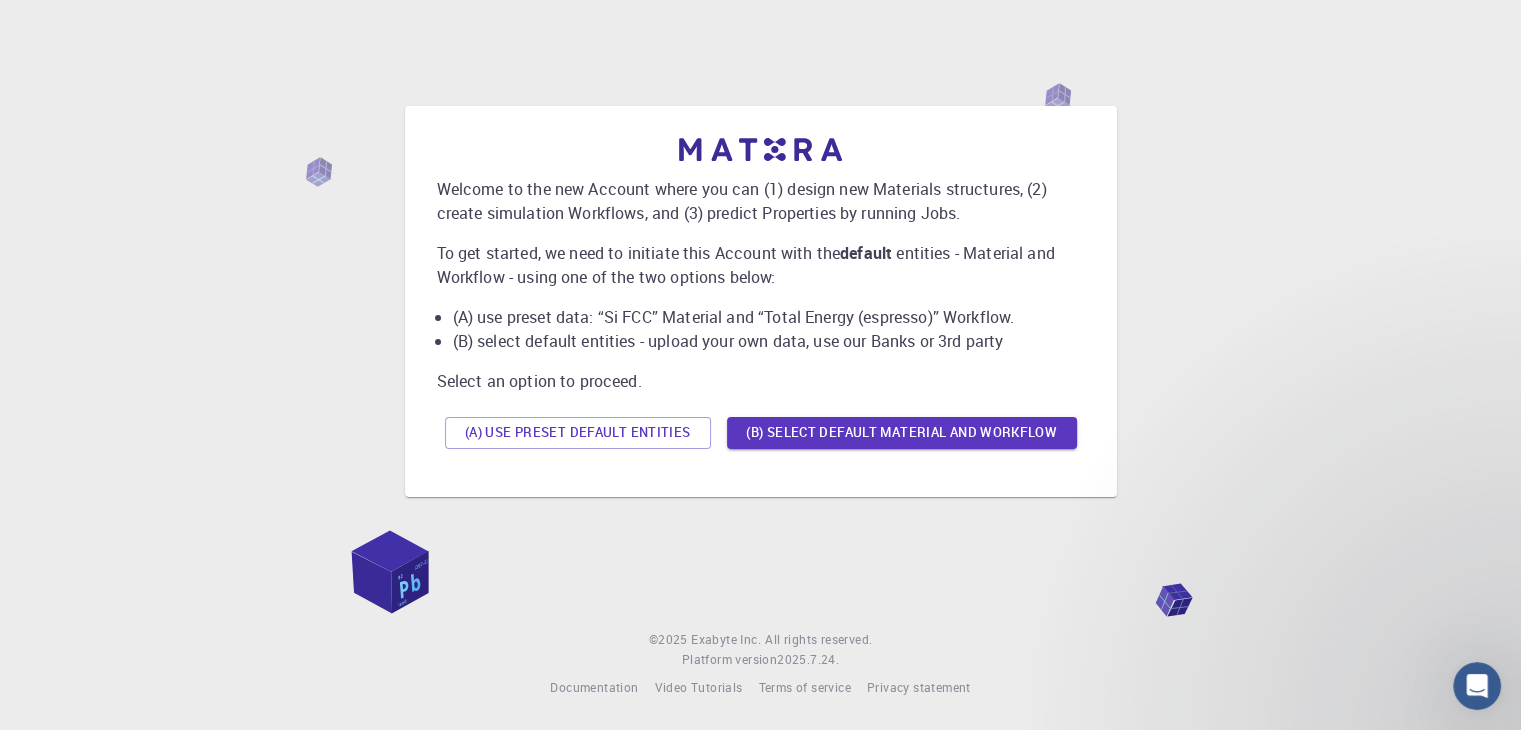 scroll, scrollTop: 0, scrollLeft: 0, axis: both 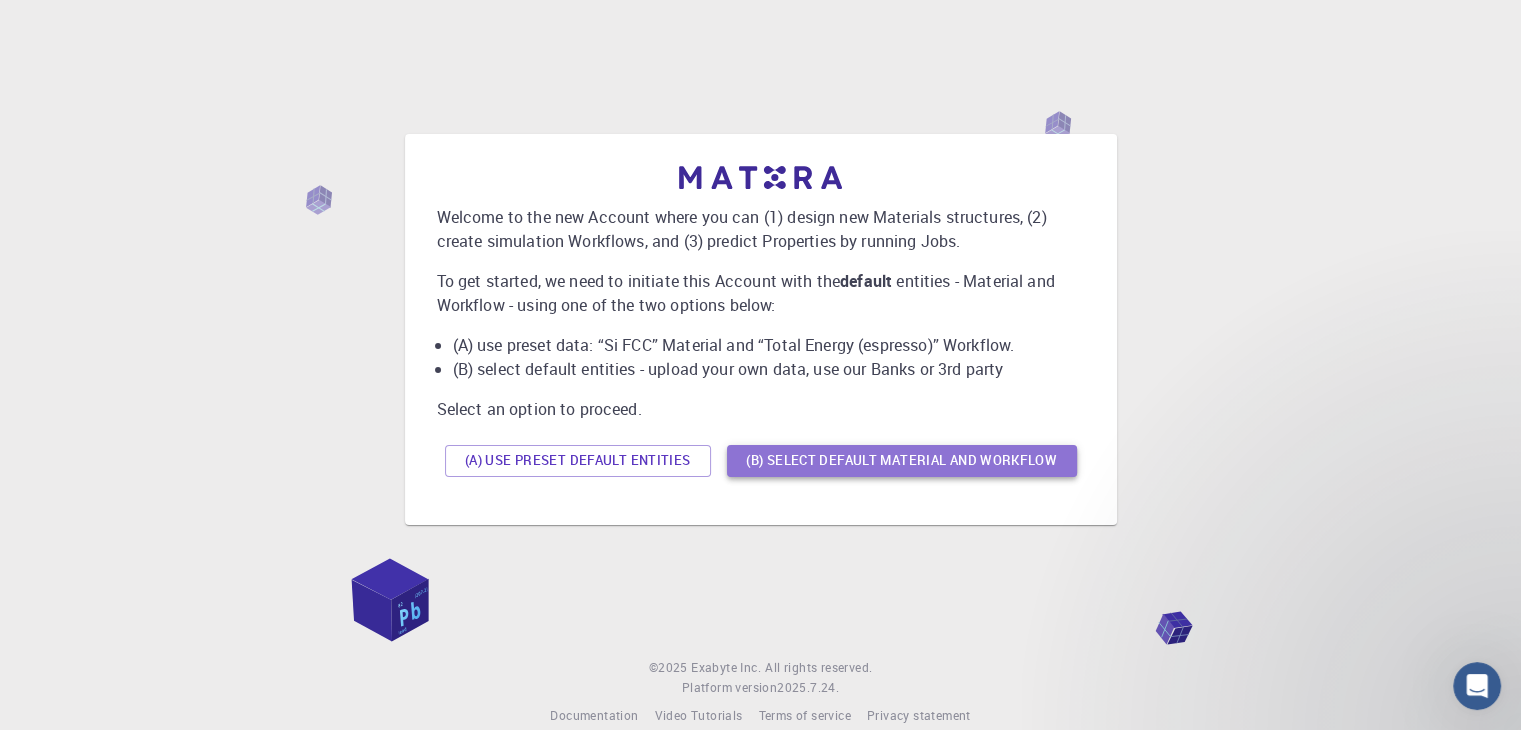 click on "(B) Select default material and workflow" at bounding box center [902, 461] 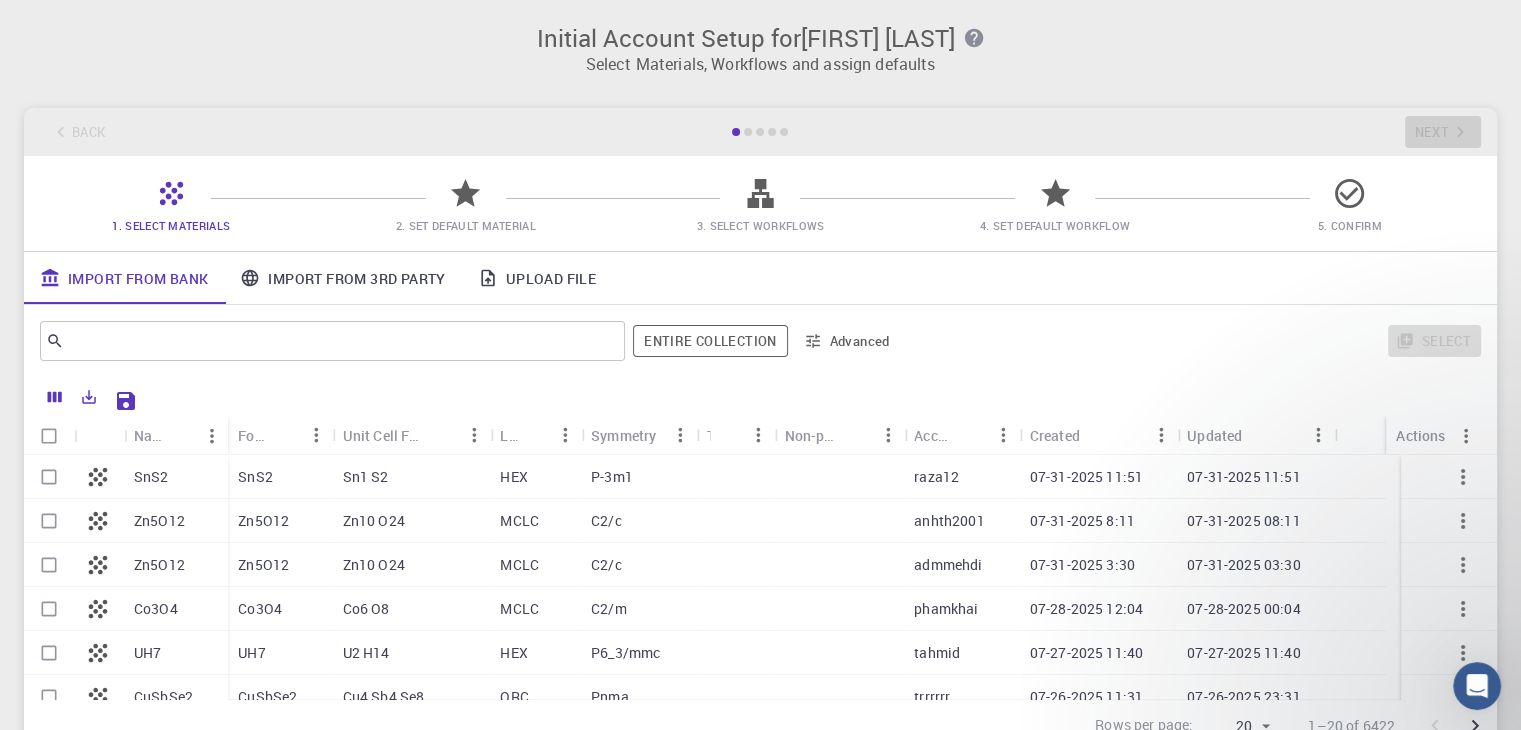 scroll, scrollTop: 140, scrollLeft: 0, axis: vertical 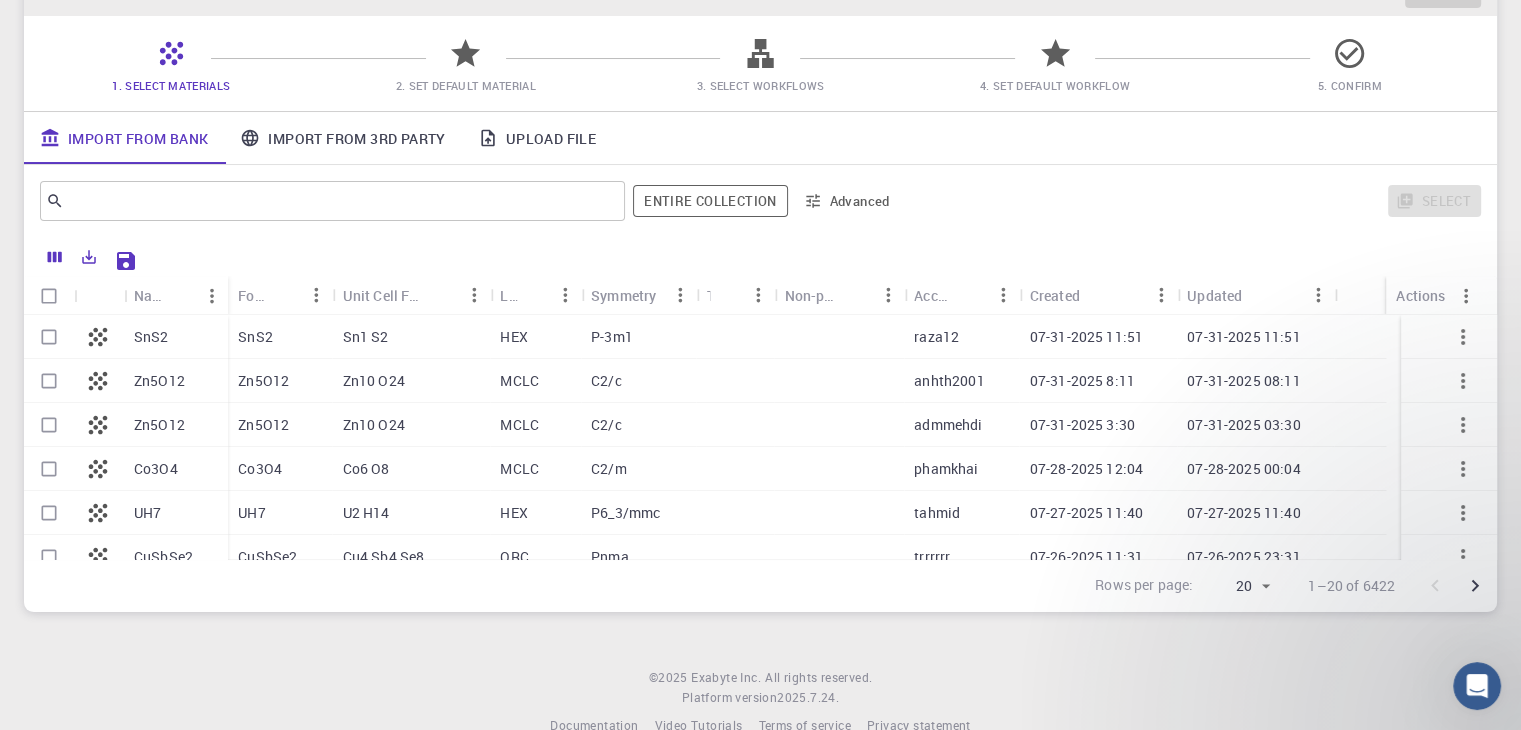 click on "SnS2" at bounding box center [255, 337] 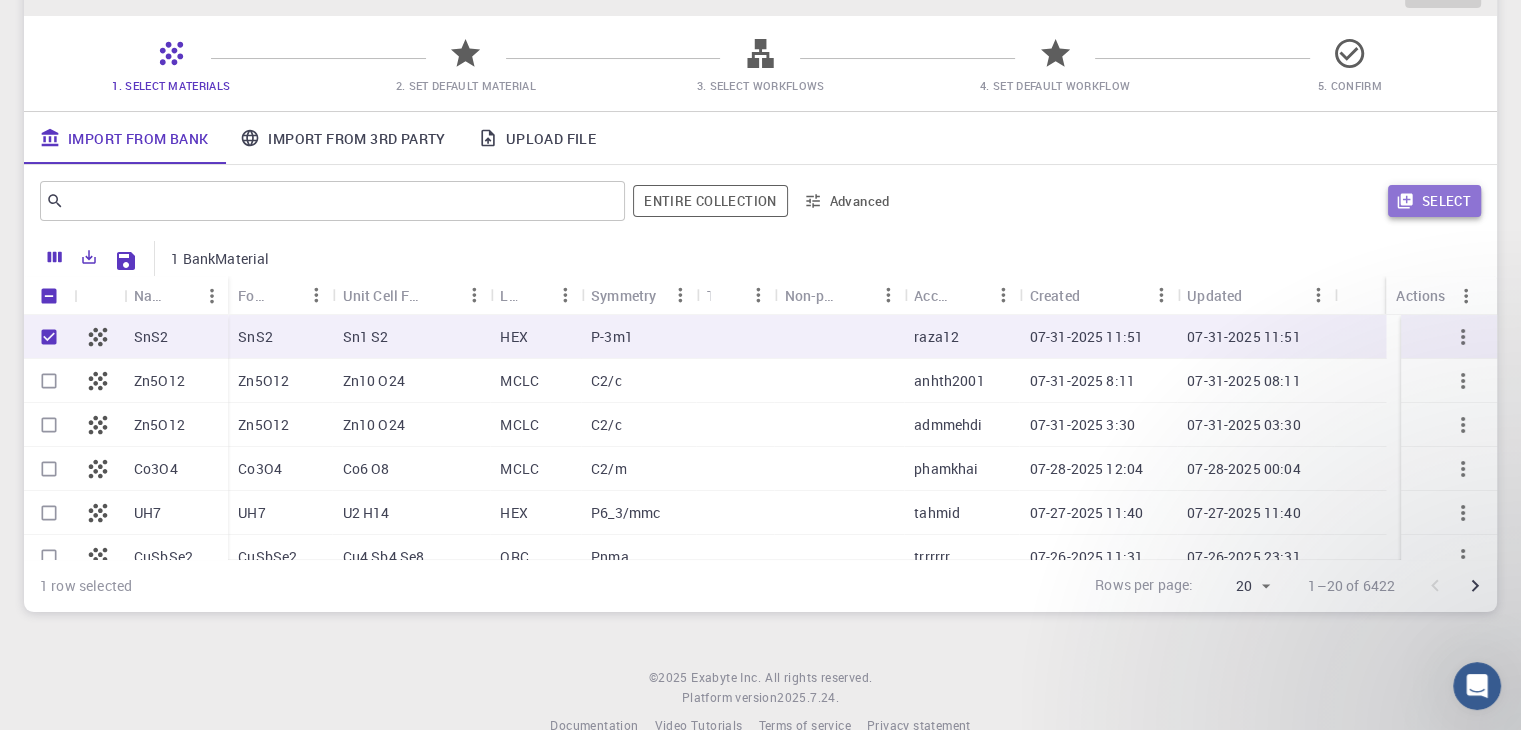 click on "Select" at bounding box center (1434, 201) 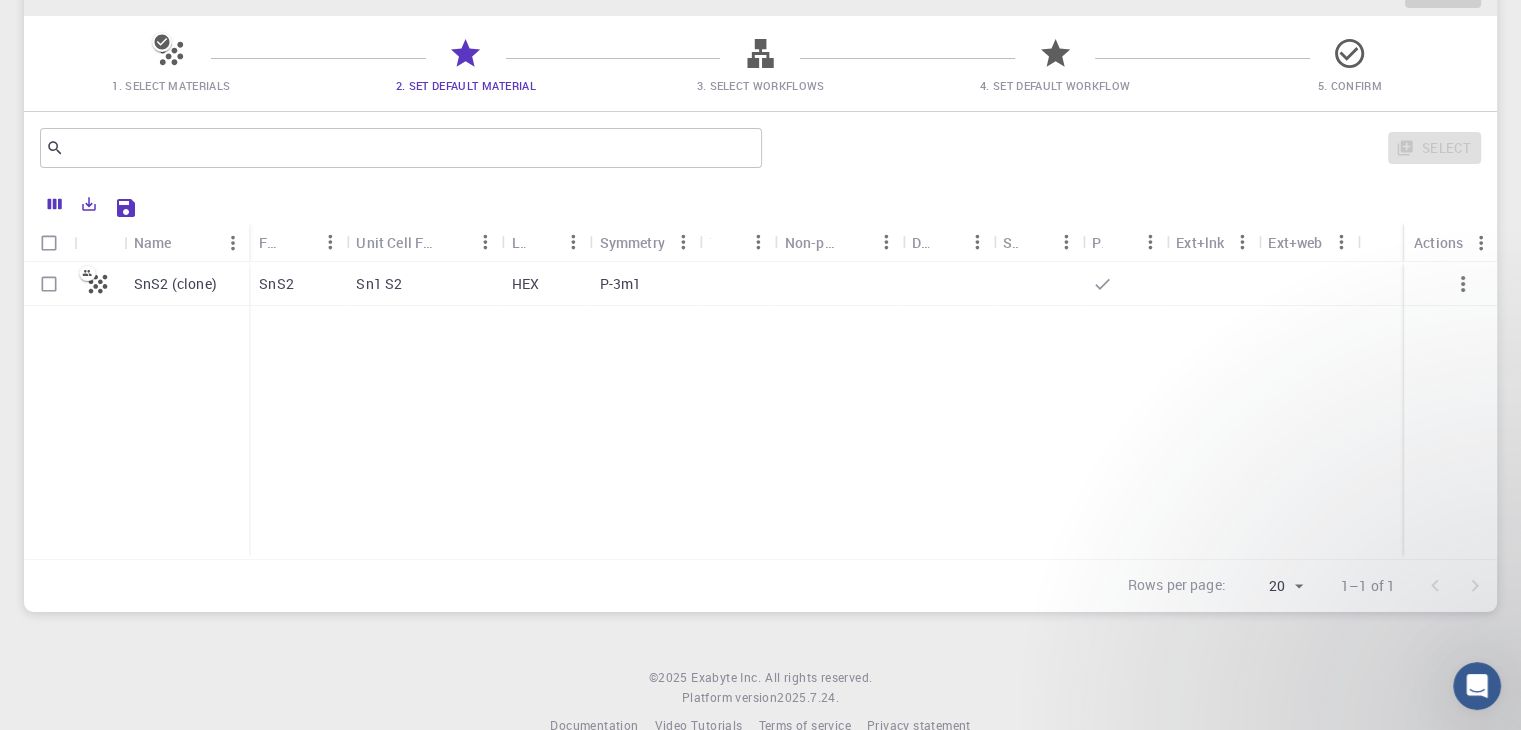 click on "Sn1 S2" at bounding box center [423, 284] 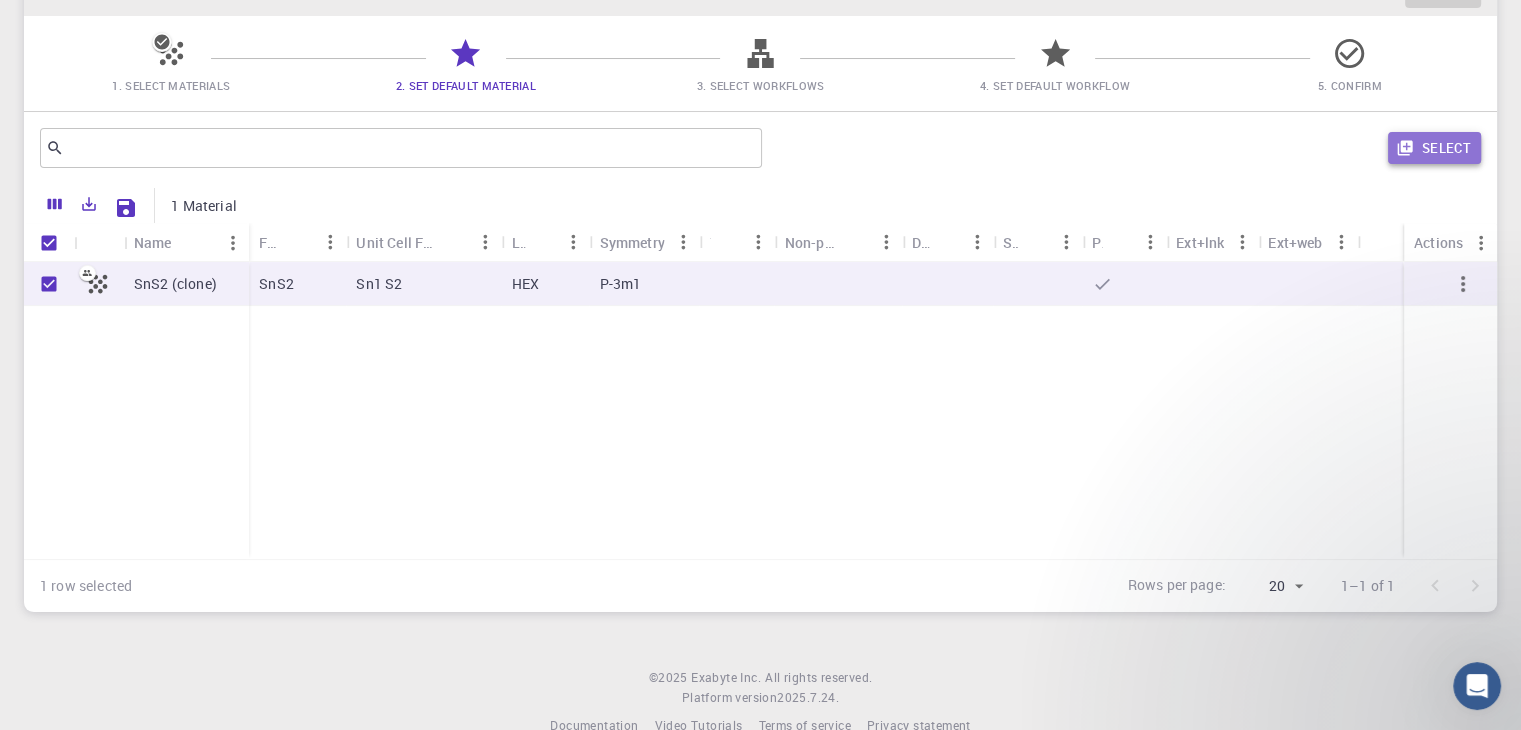 click on "Select" at bounding box center [1434, 148] 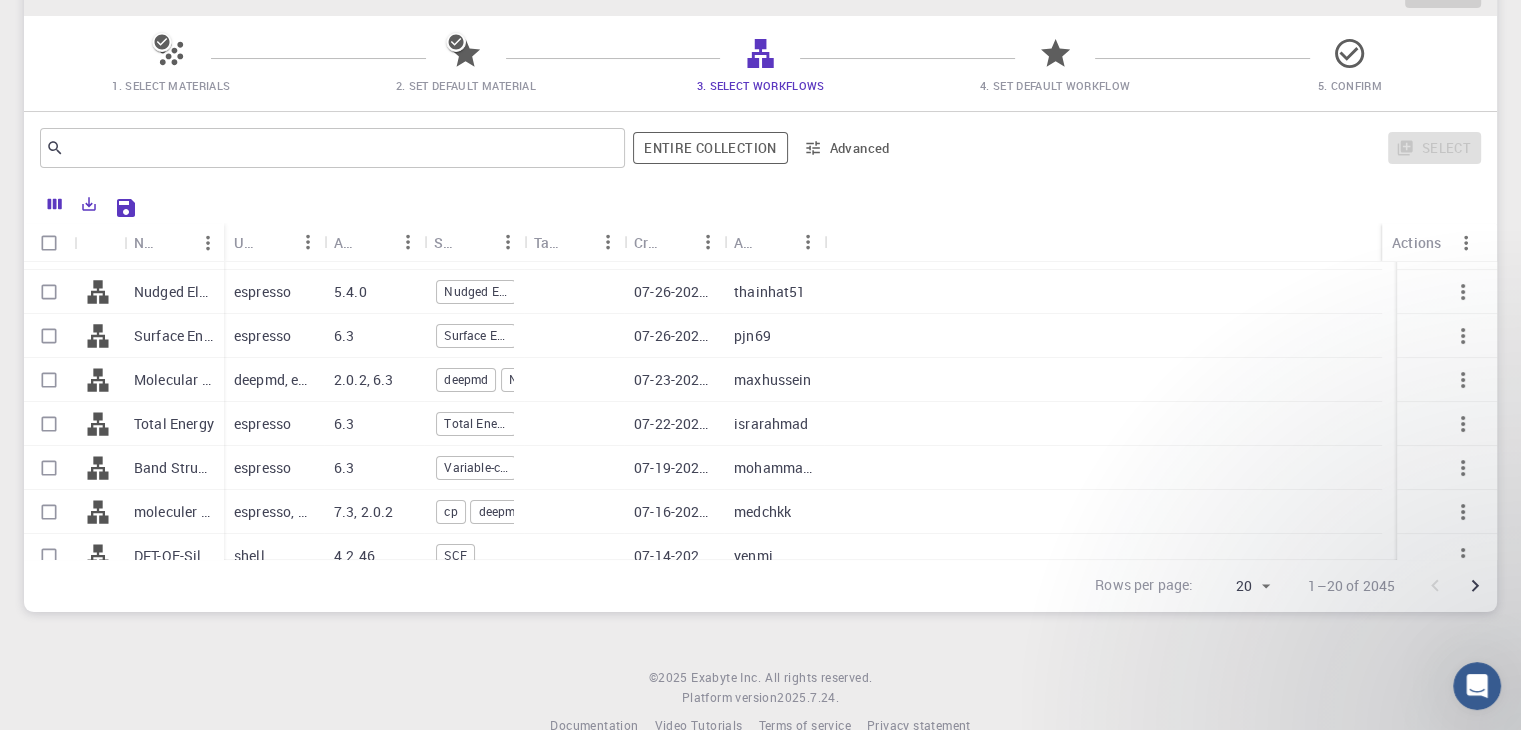 scroll, scrollTop: 0, scrollLeft: 0, axis: both 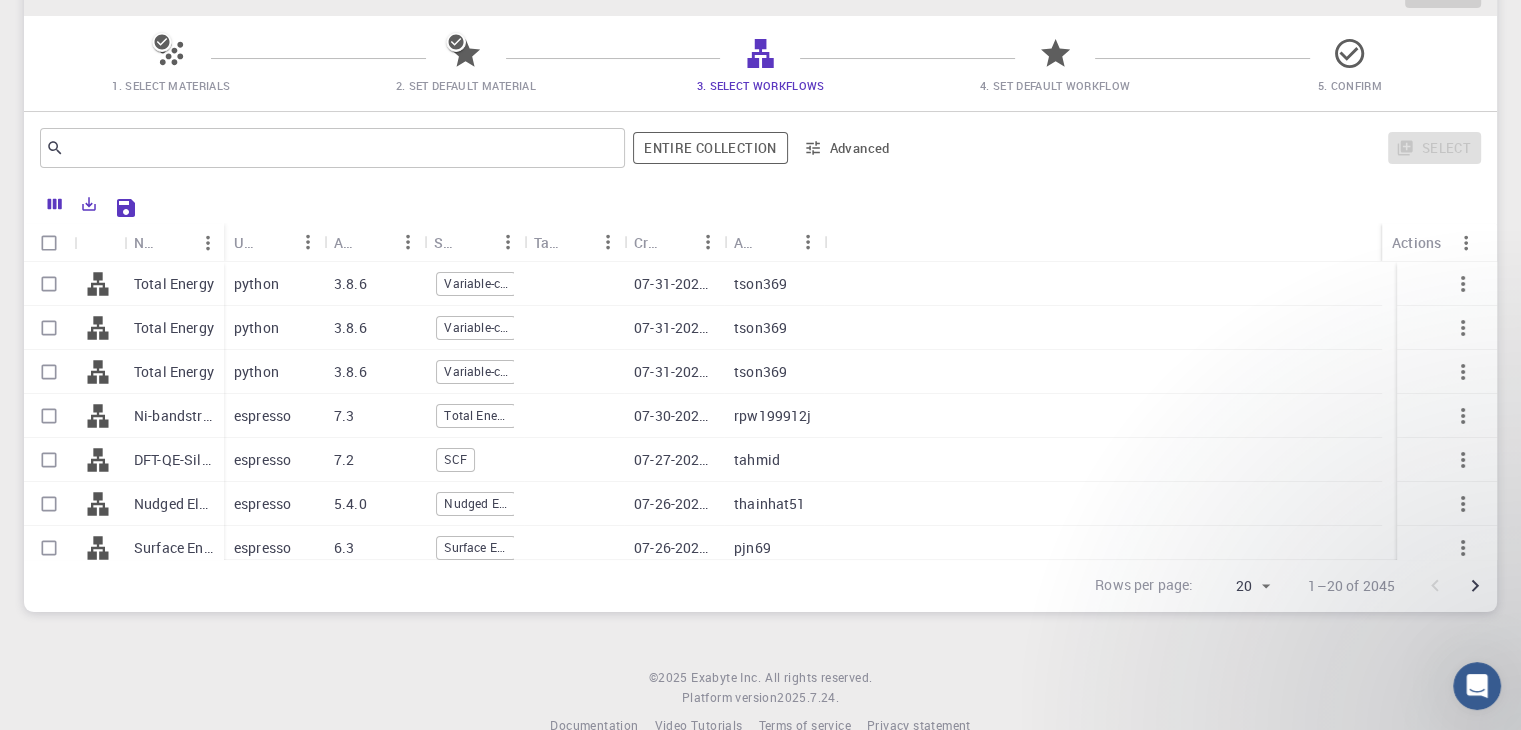 click on "Total Energy" at bounding box center (174, 284) 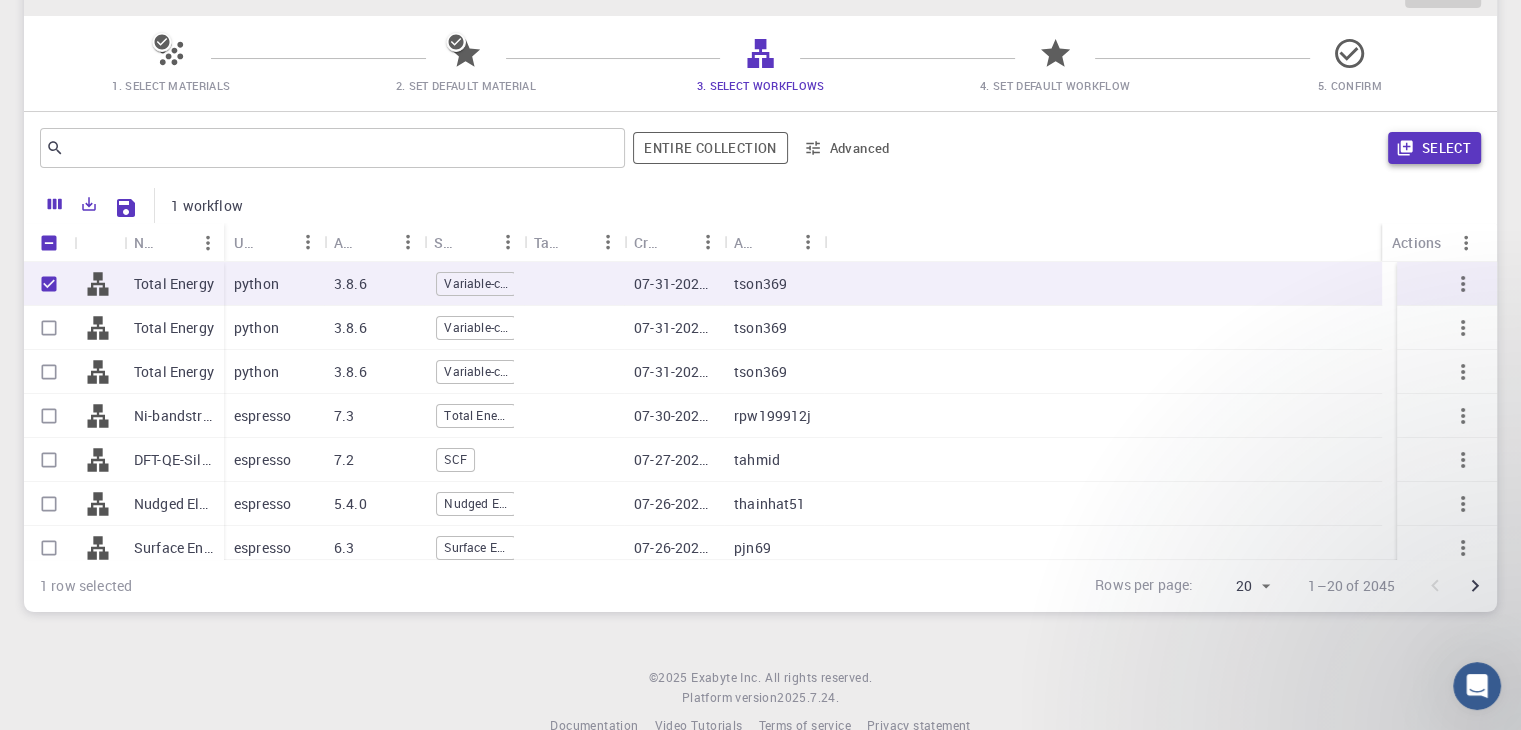 click on "Select" at bounding box center (1434, 148) 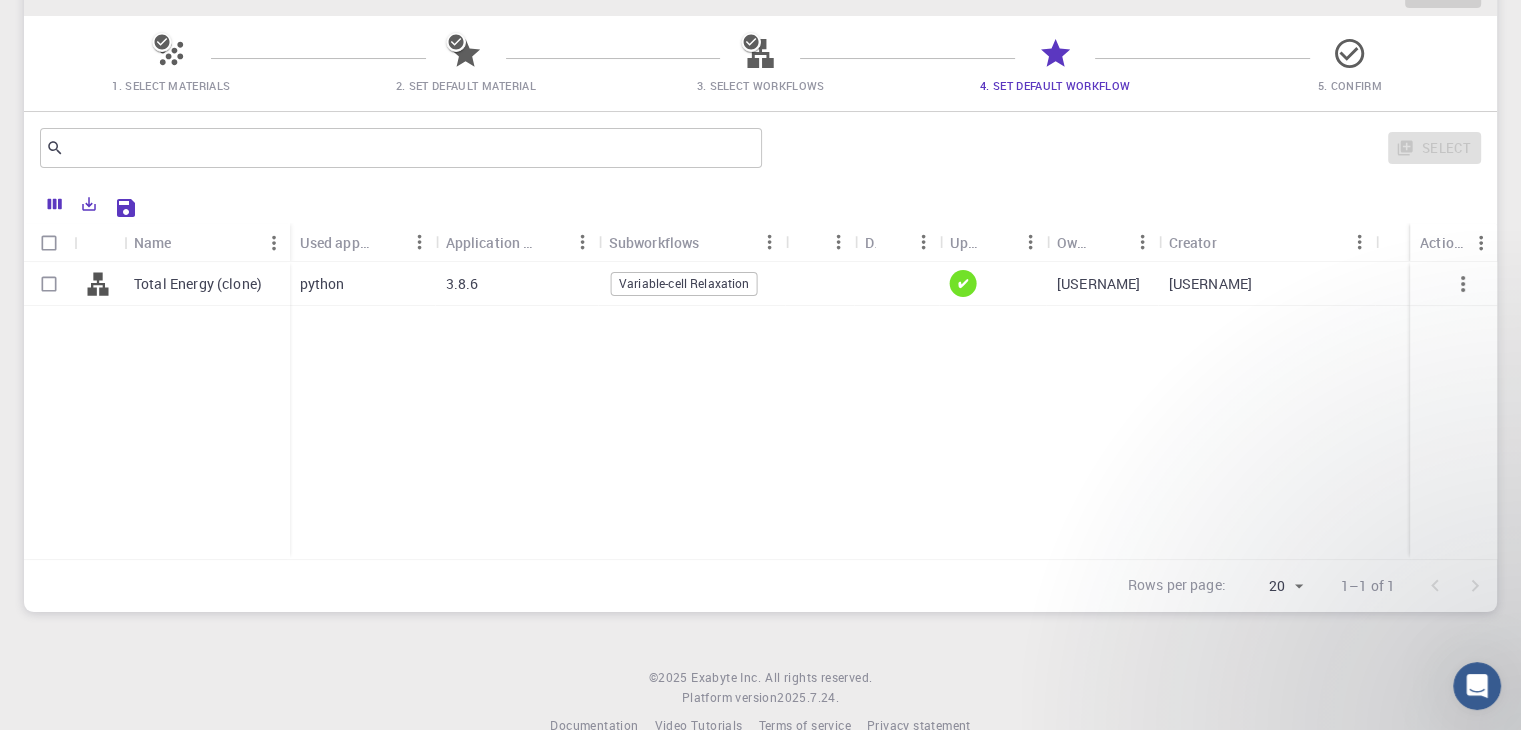 click at bounding box center (49, 284) 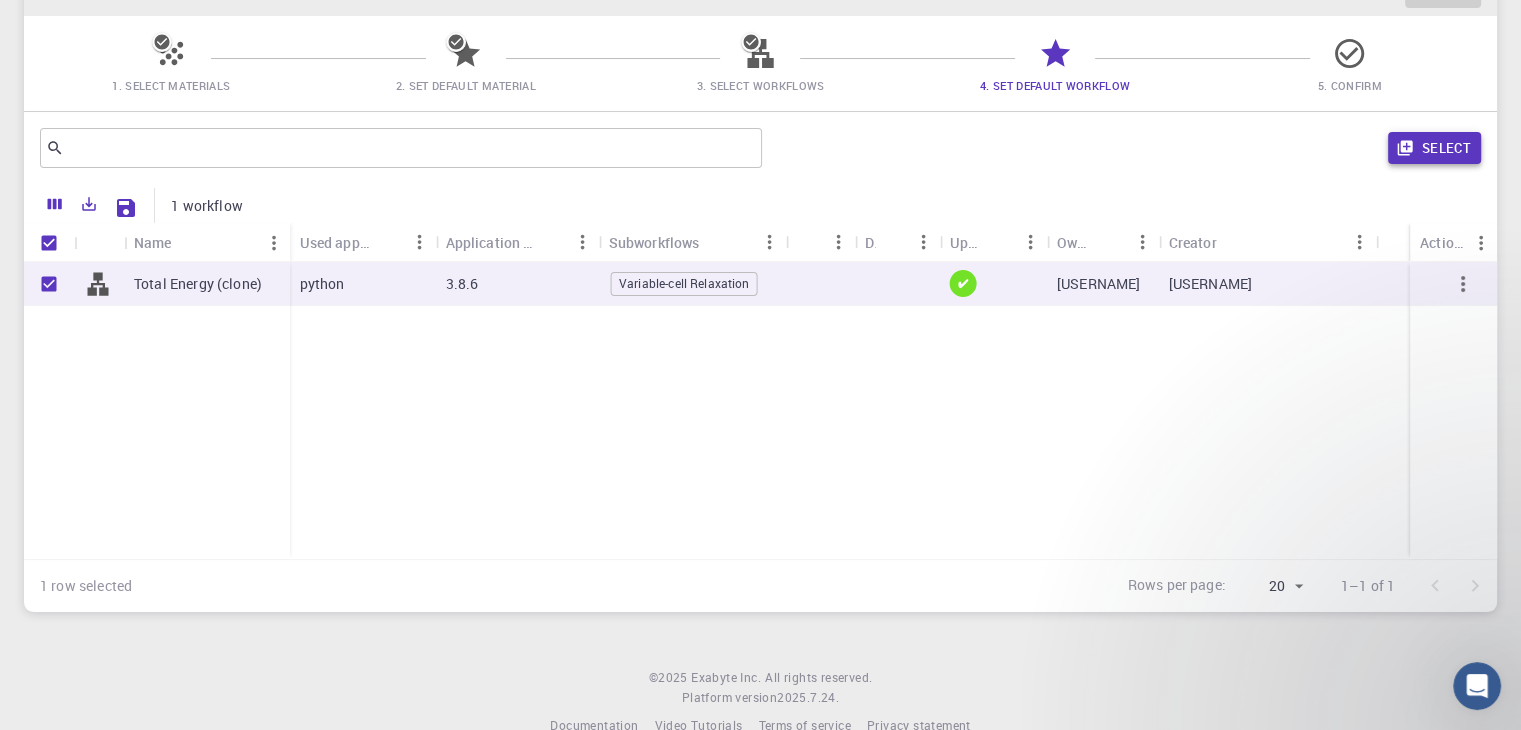 click on "Select" at bounding box center (1434, 148) 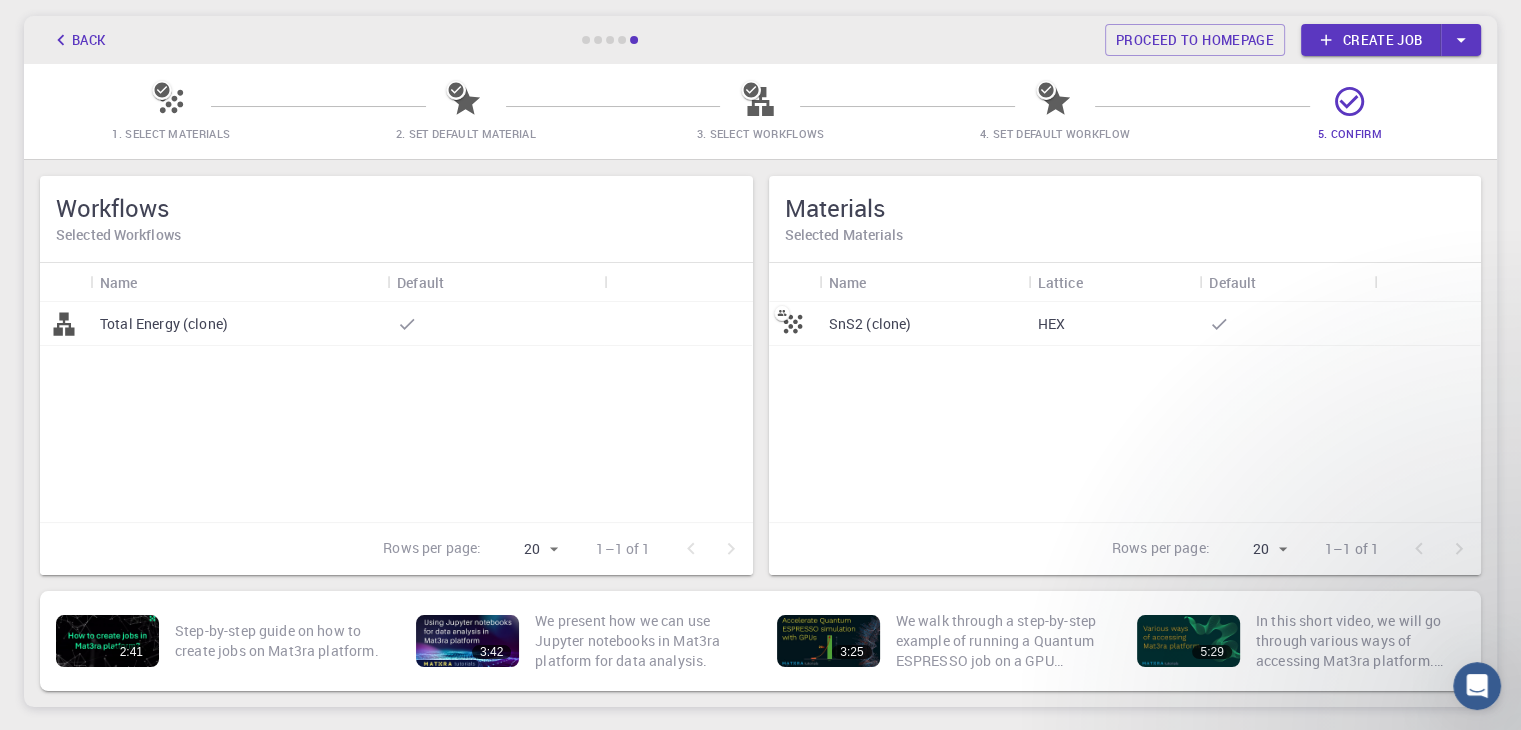 scroll, scrollTop: 126, scrollLeft: 0, axis: vertical 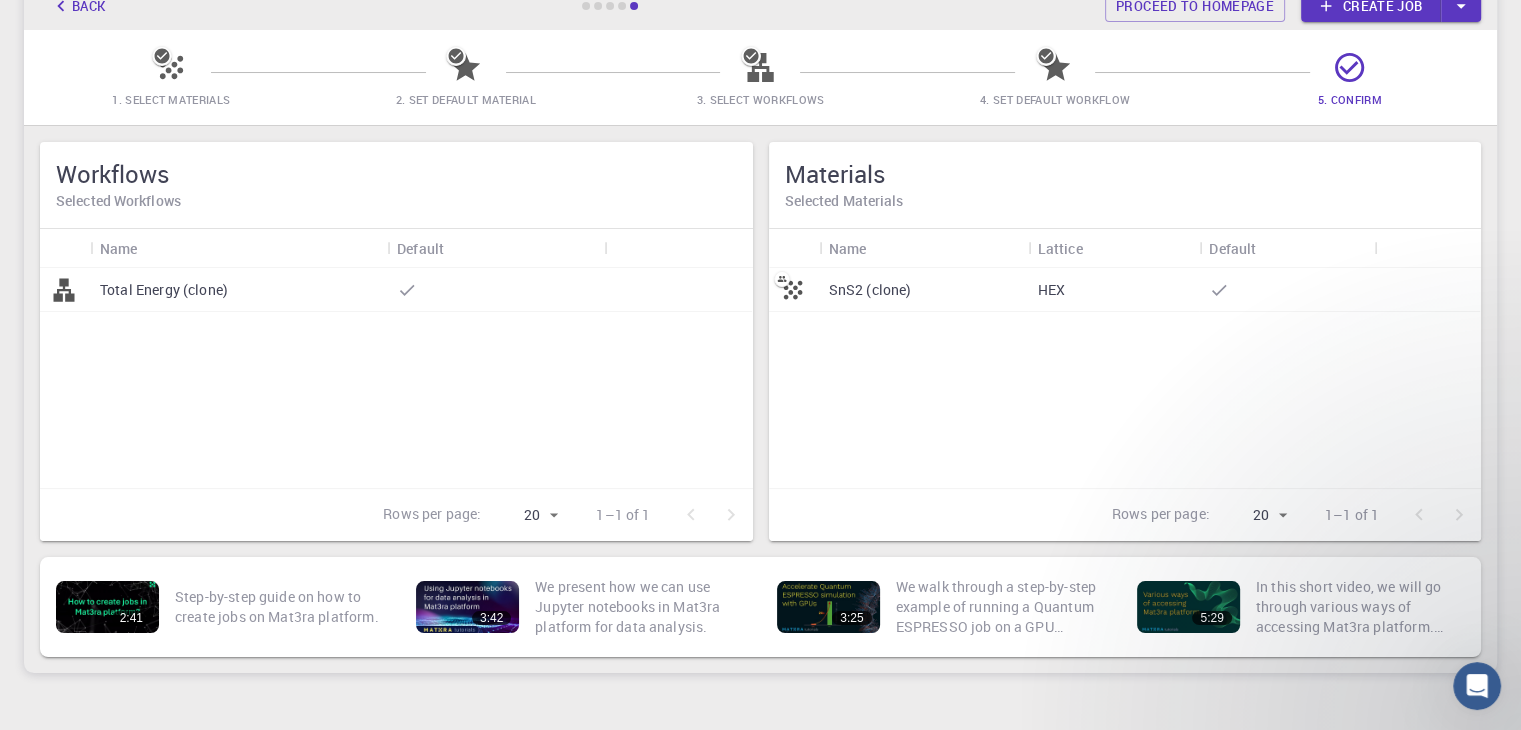 click on "SnS2 (clone)" at bounding box center (870, 290) 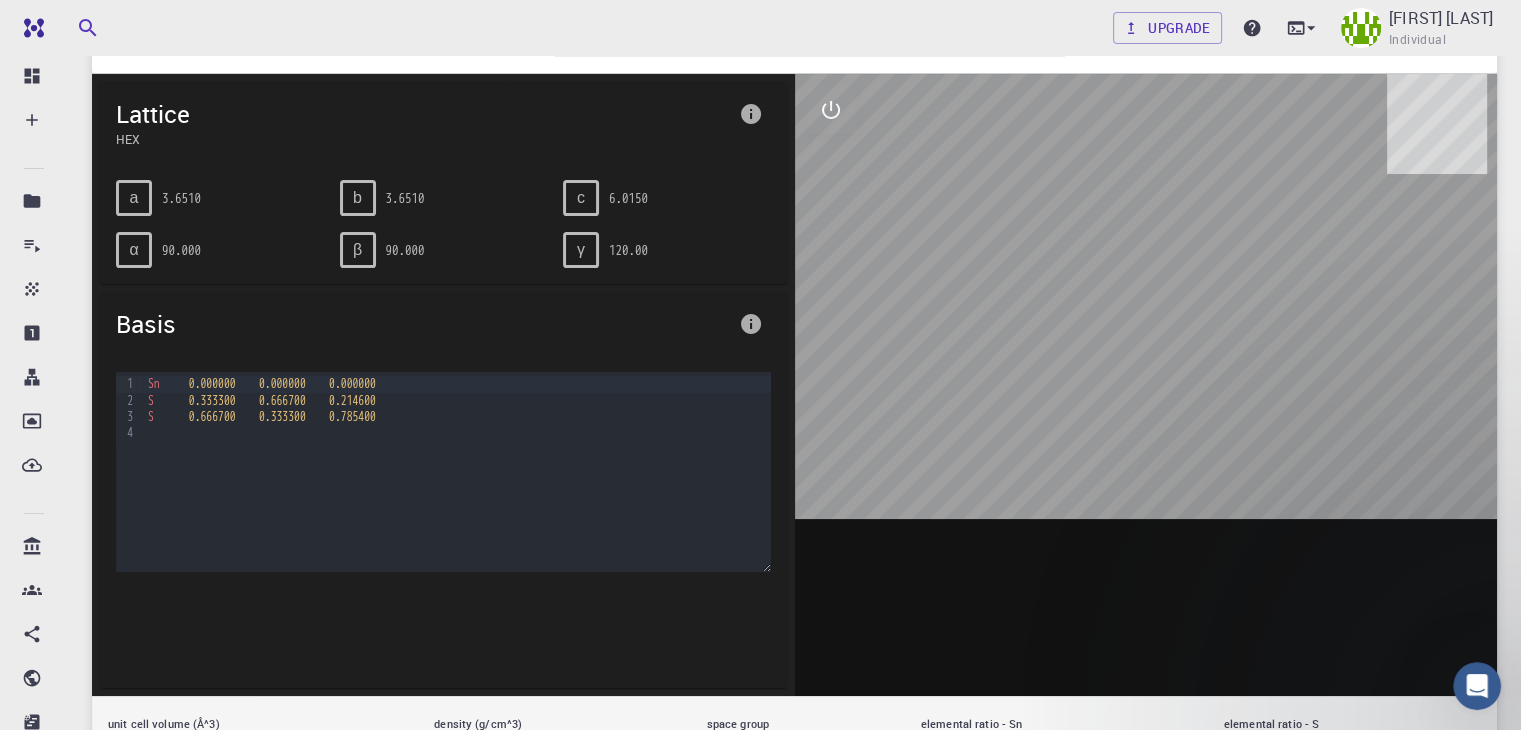 scroll, scrollTop: 94, scrollLeft: 0, axis: vertical 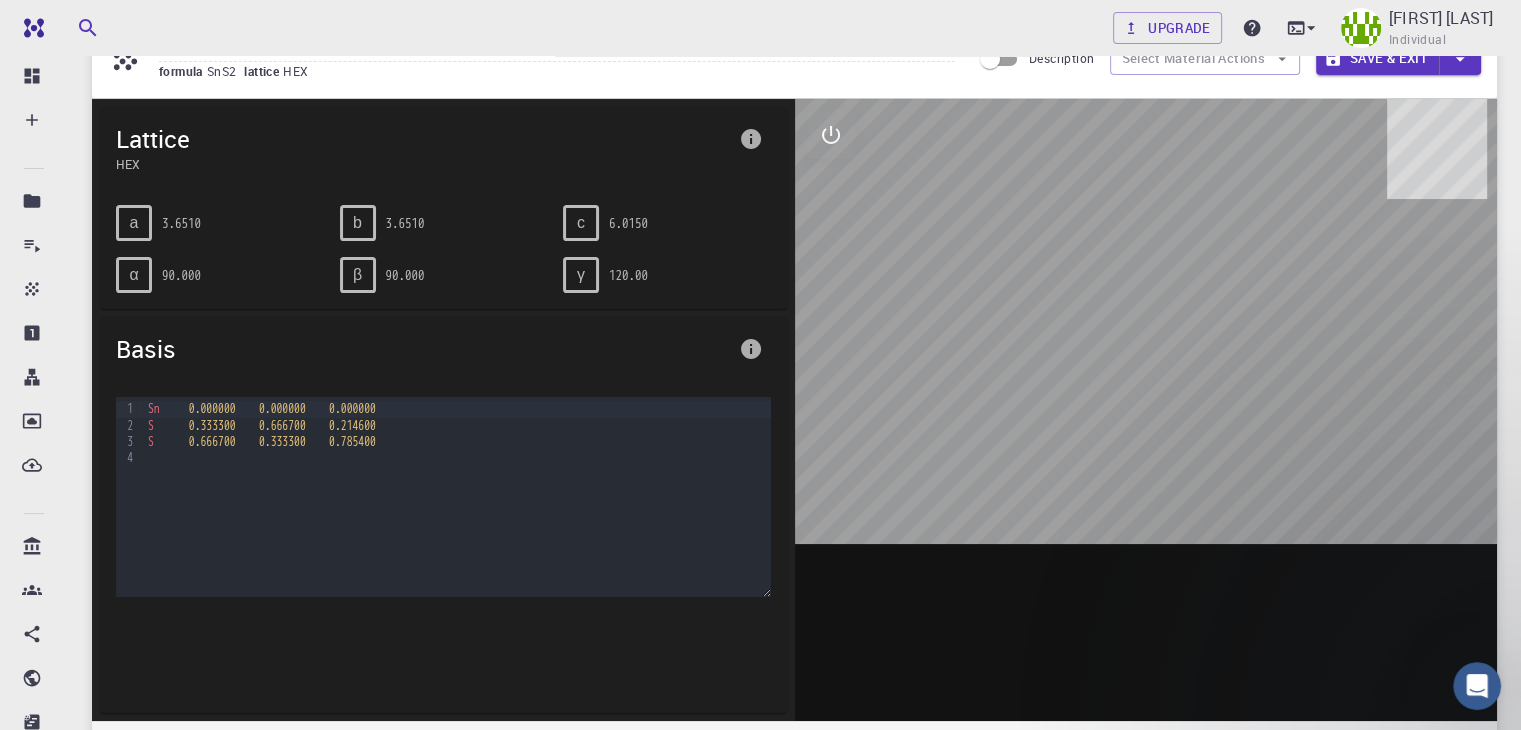 drag, startPoint x: 1121, startPoint y: 501, endPoint x: 1076, endPoint y: 533, distance: 55.21775 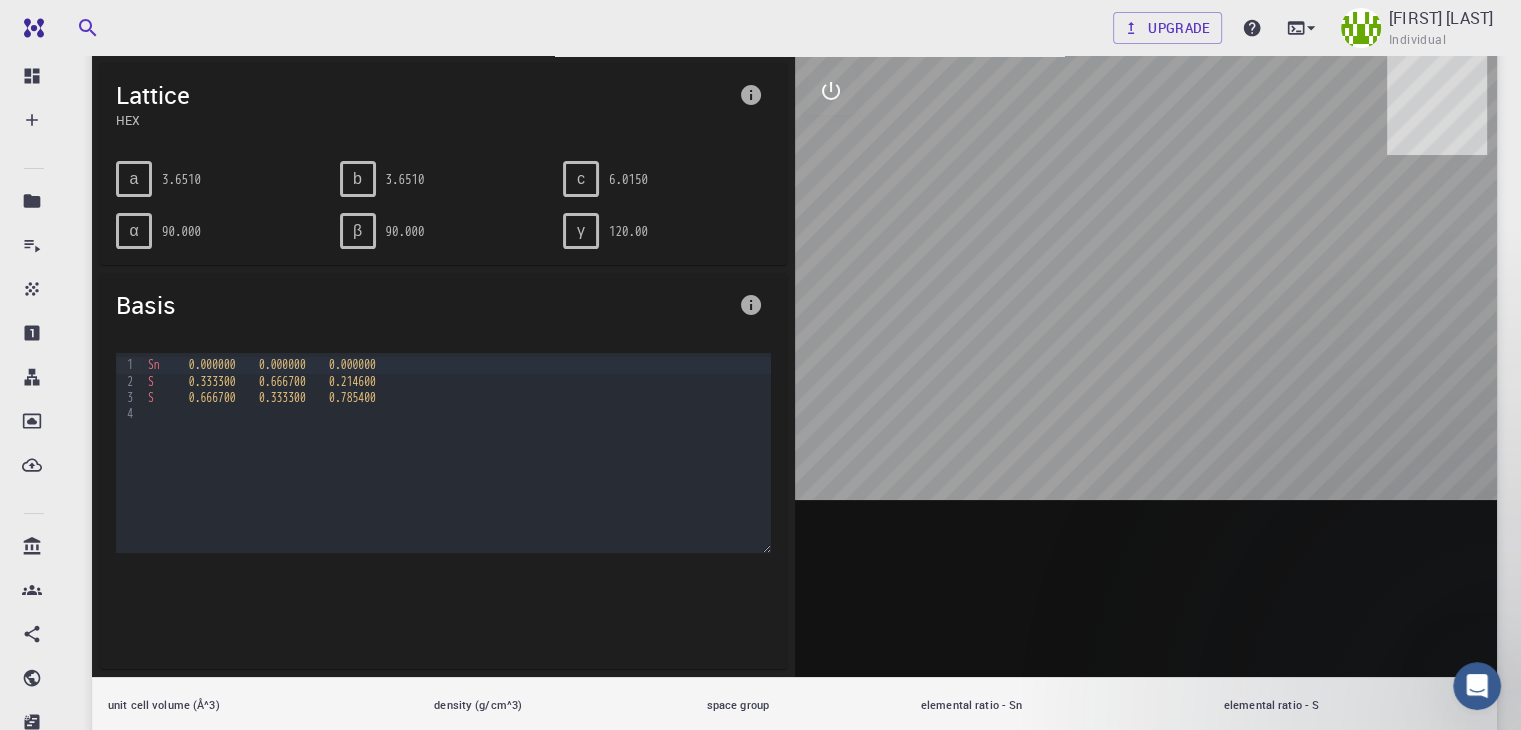 scroll, scrollTop: 144, scrollLeft: 0, axis: vertical 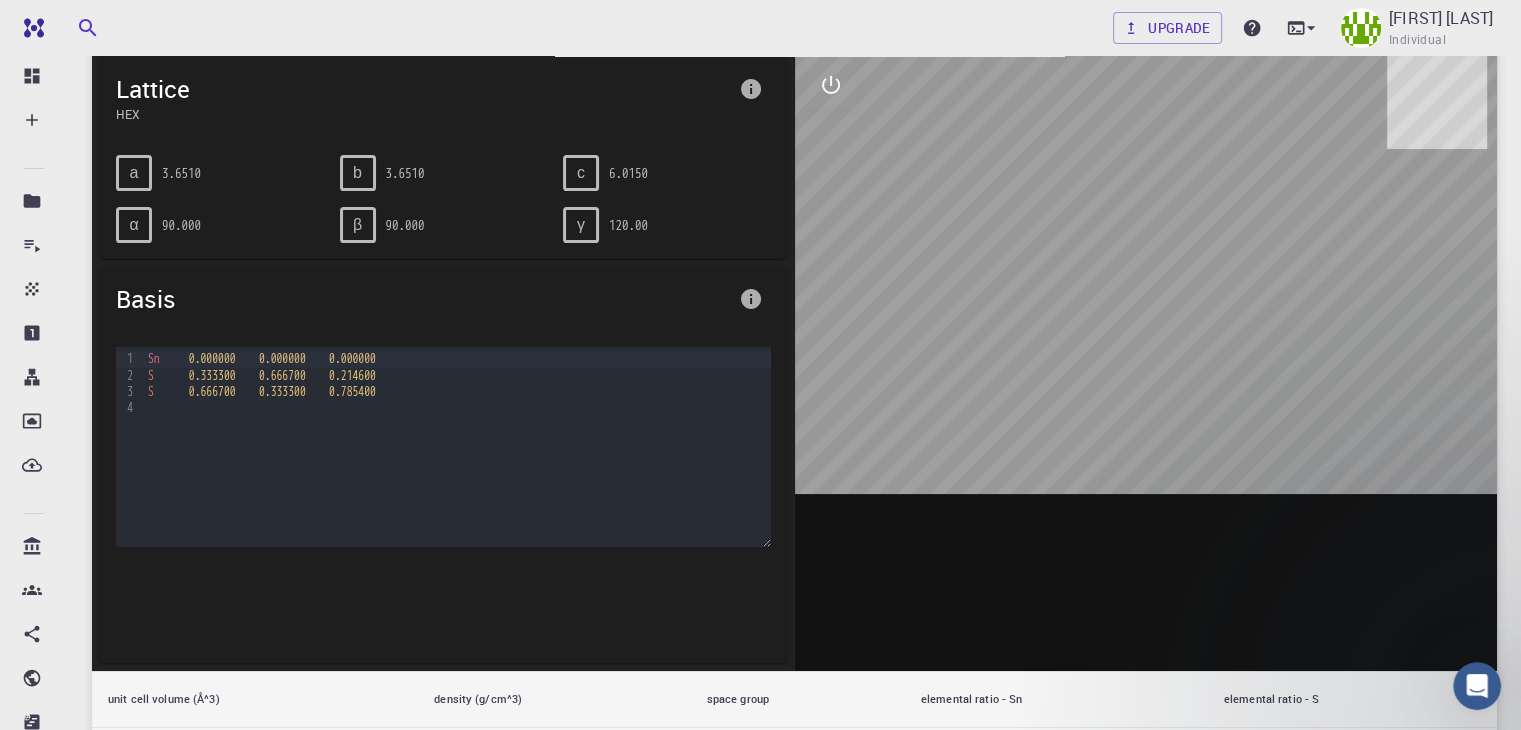drag, startPoint x: 1072, startPoint y: 357, endPoint x: 1121, endPoint y: 393, distance: 60.80296 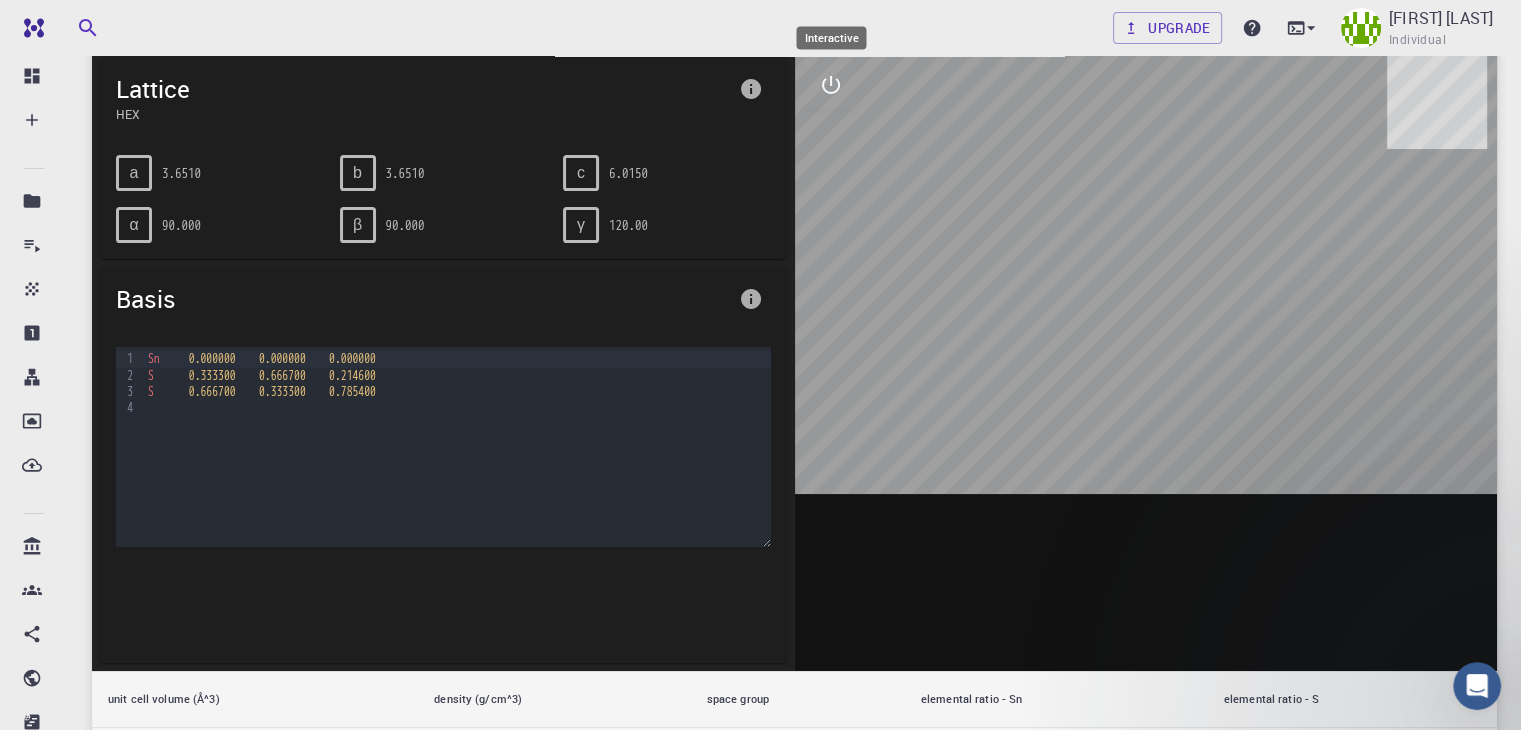 click at bounding box center (831, 85) 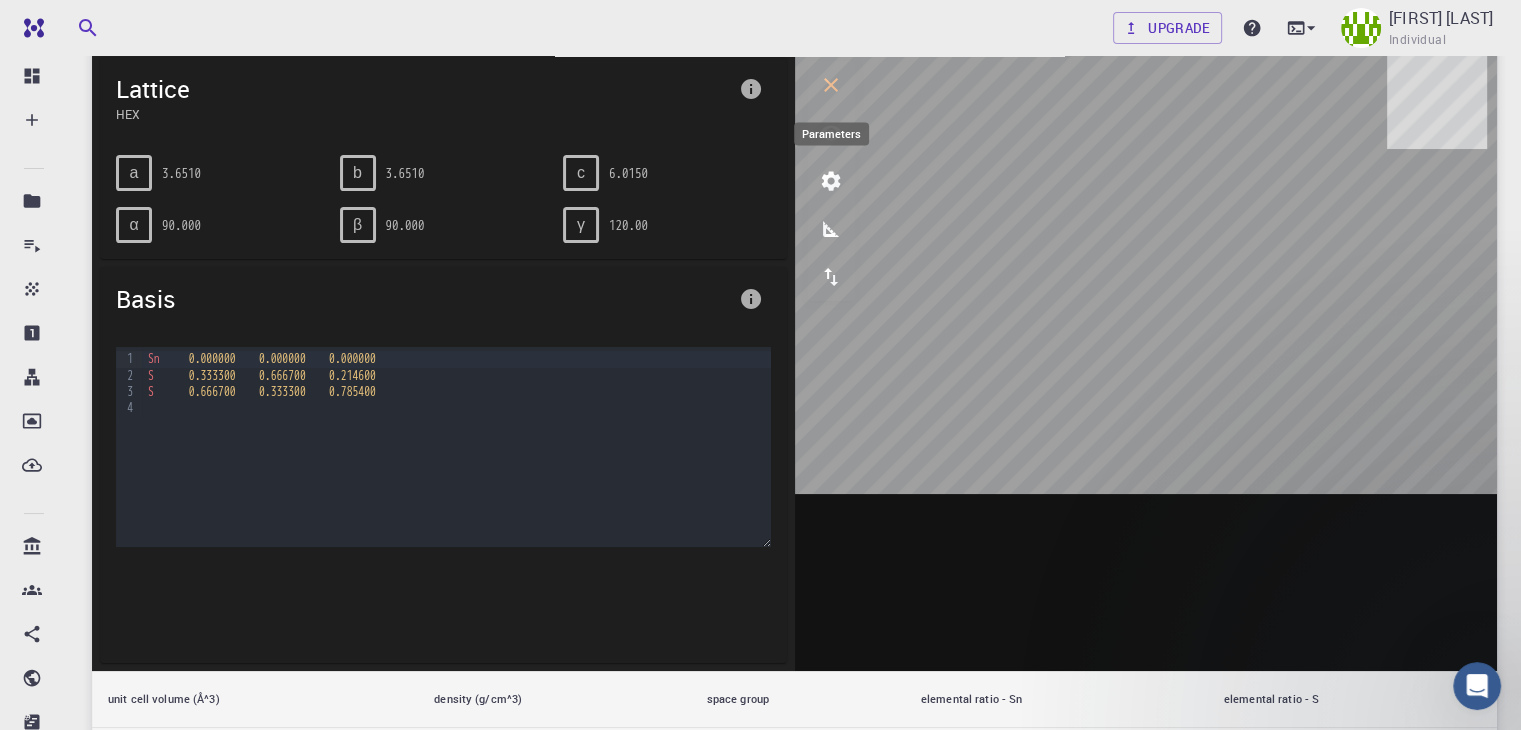 click 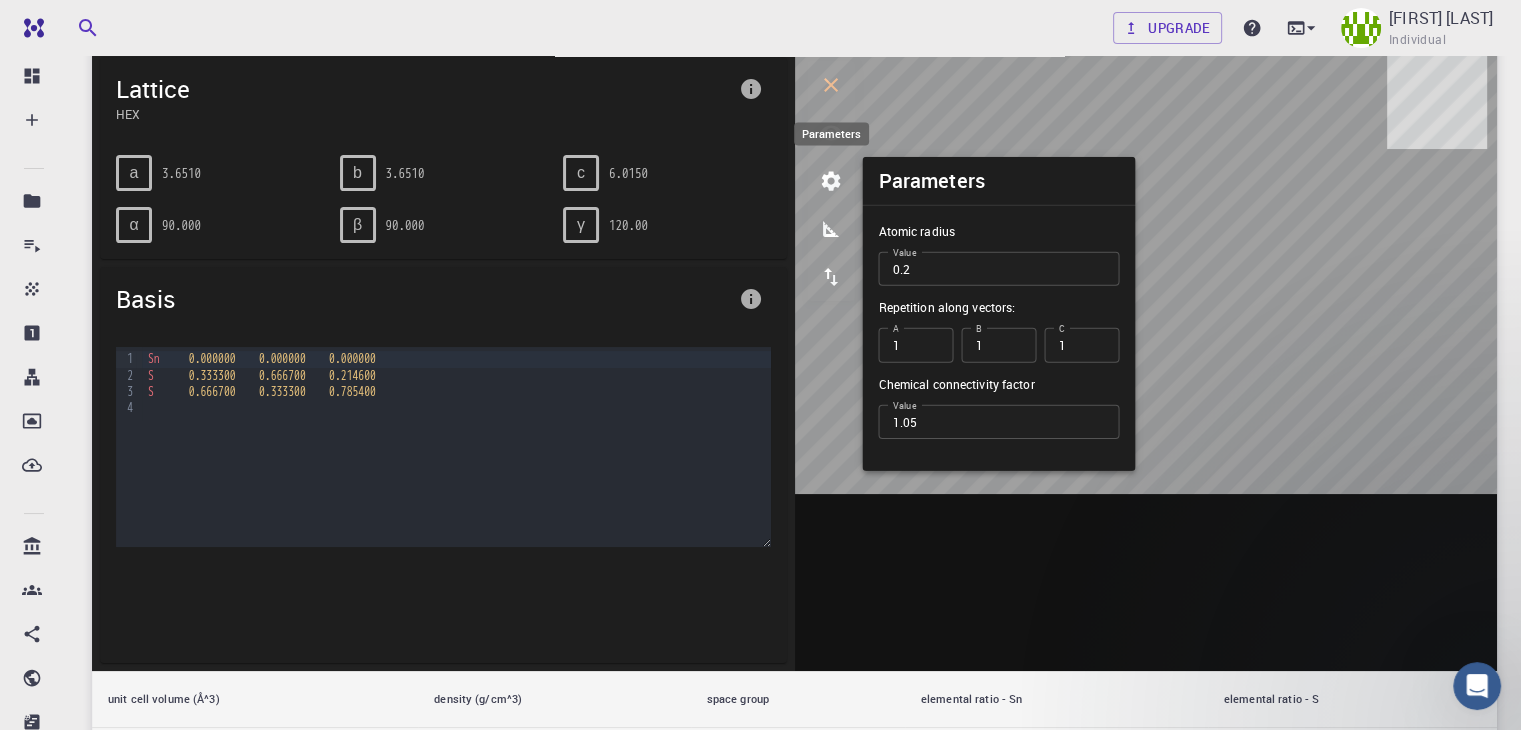 click at bounding box center [831, 181] 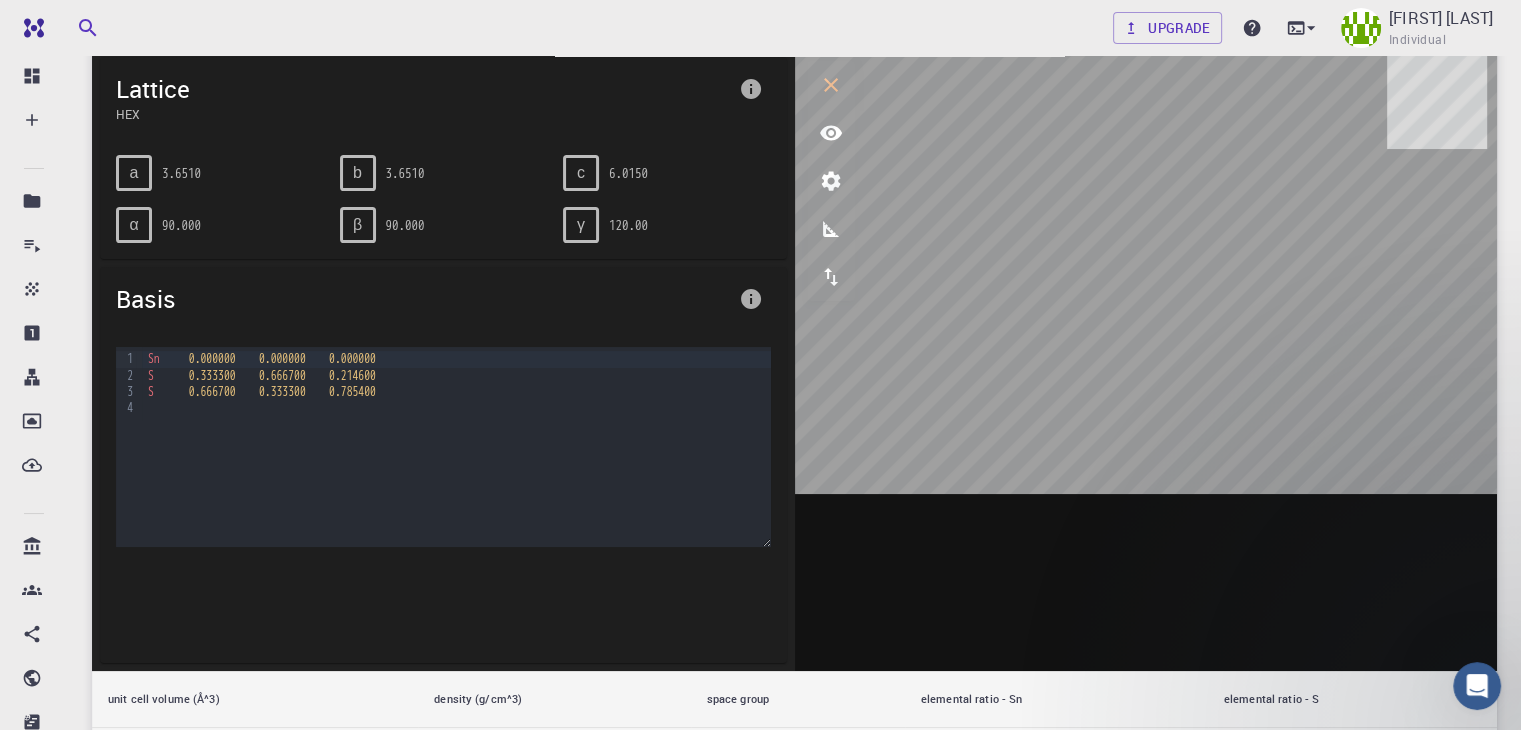 scroll, scrollTop: 0, scrollLeft: 0, axis: both 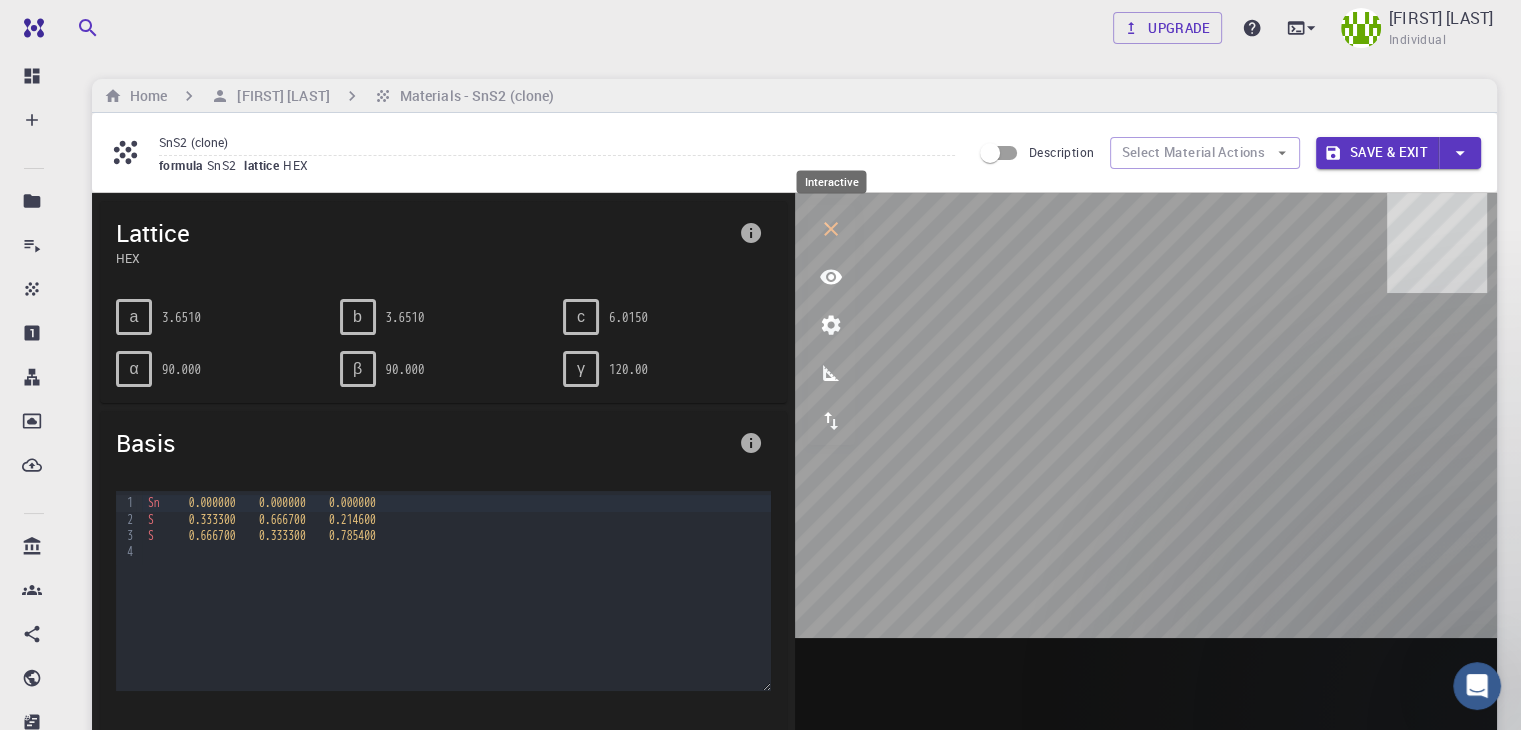 click 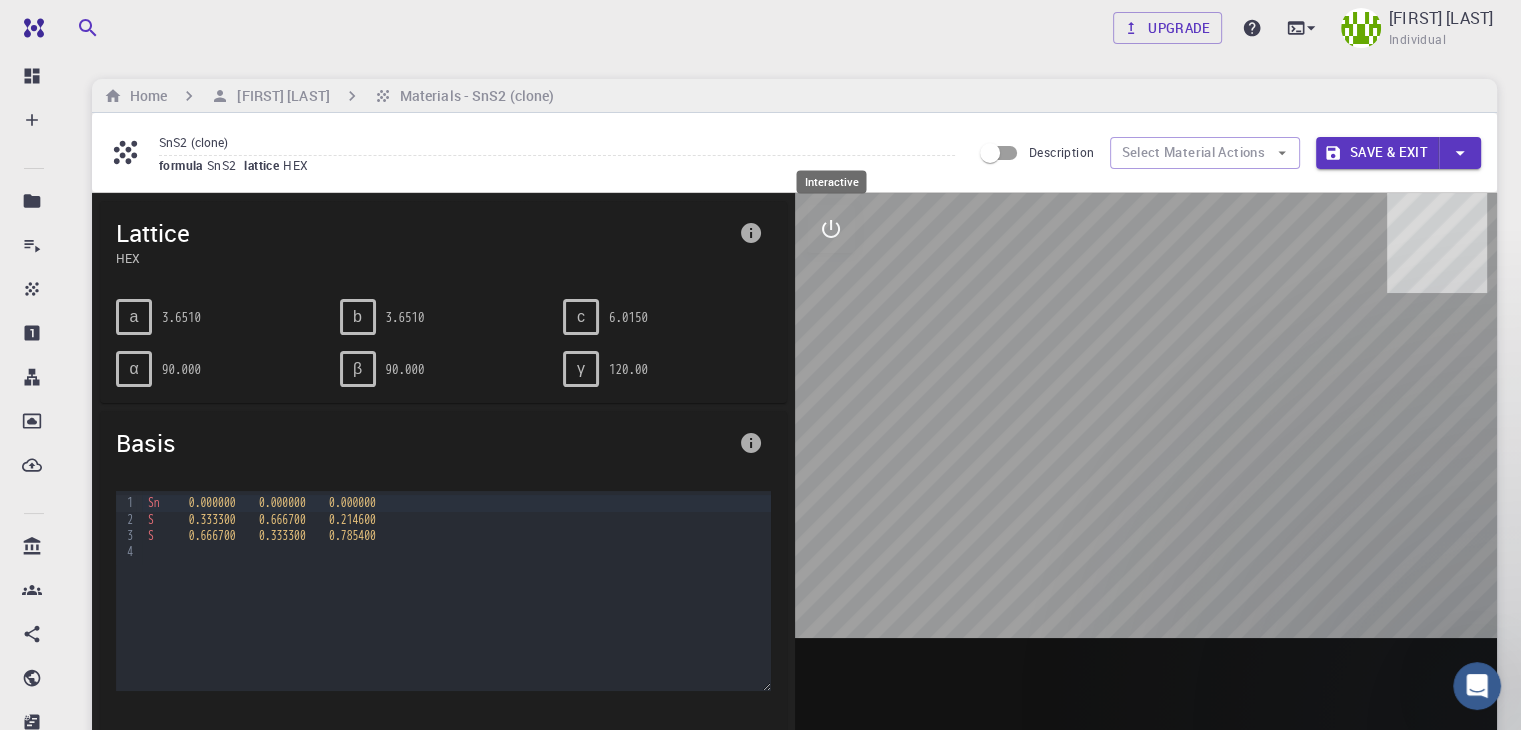 click at bounding box center (831, 229) 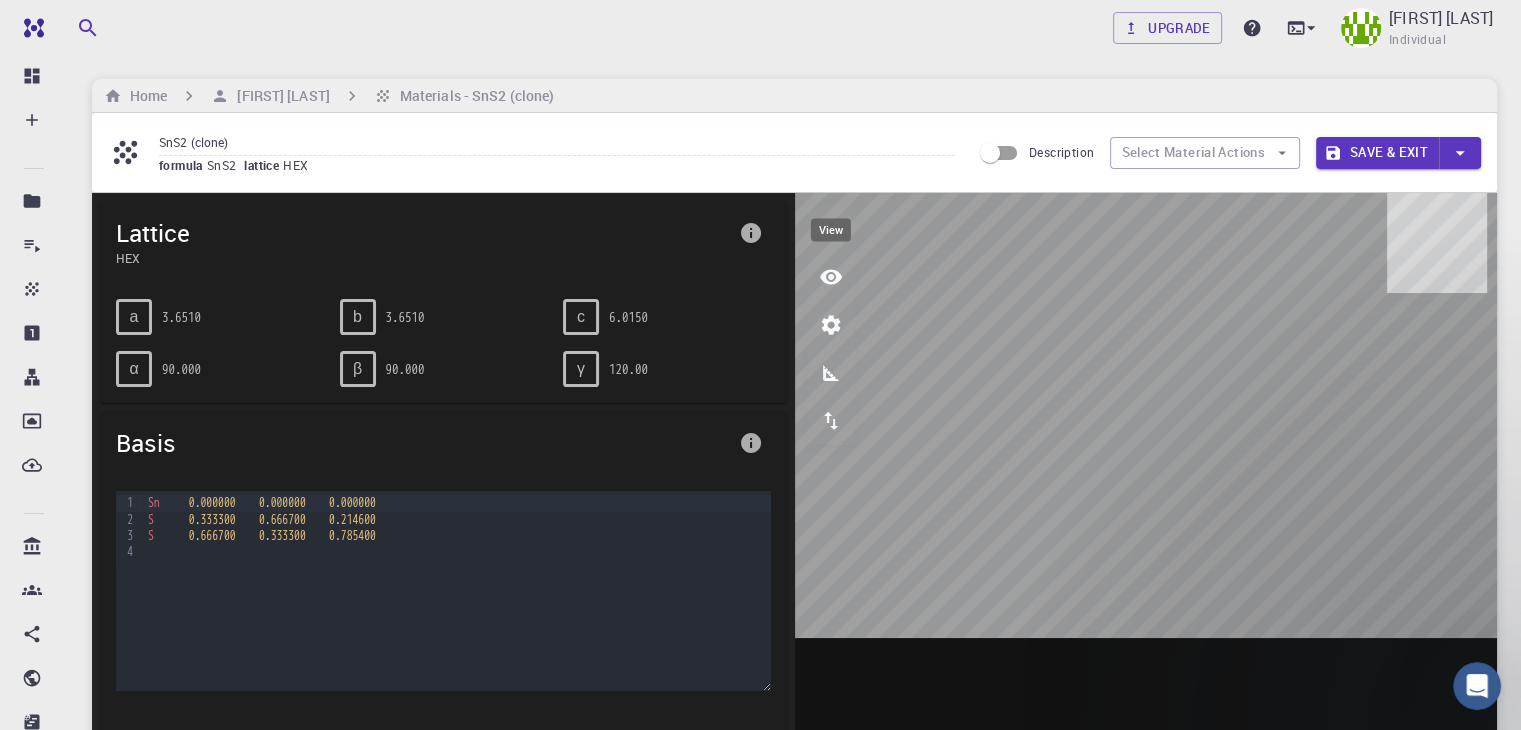 click 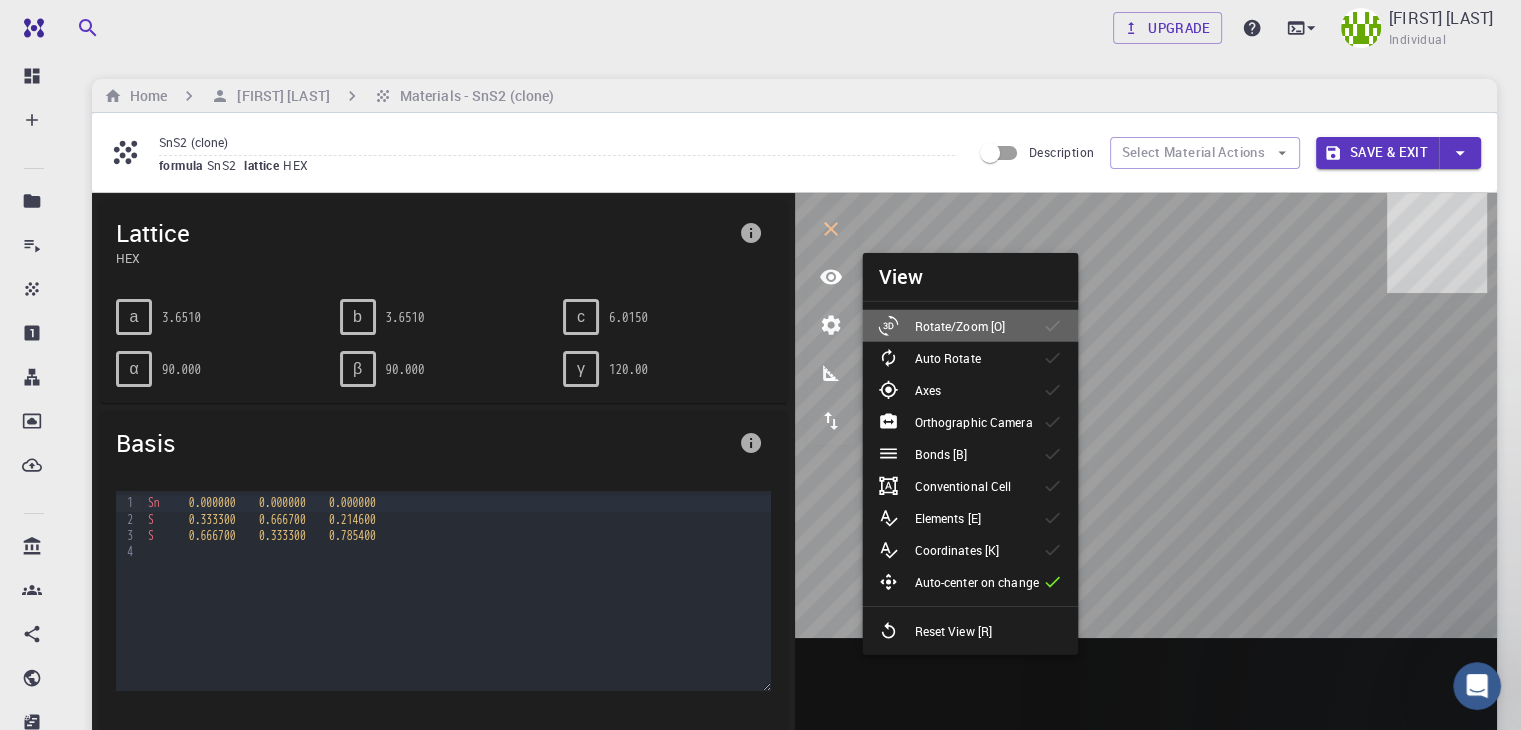 click on "Rotate/Zoom [O]" at bounding box center [959, 326] 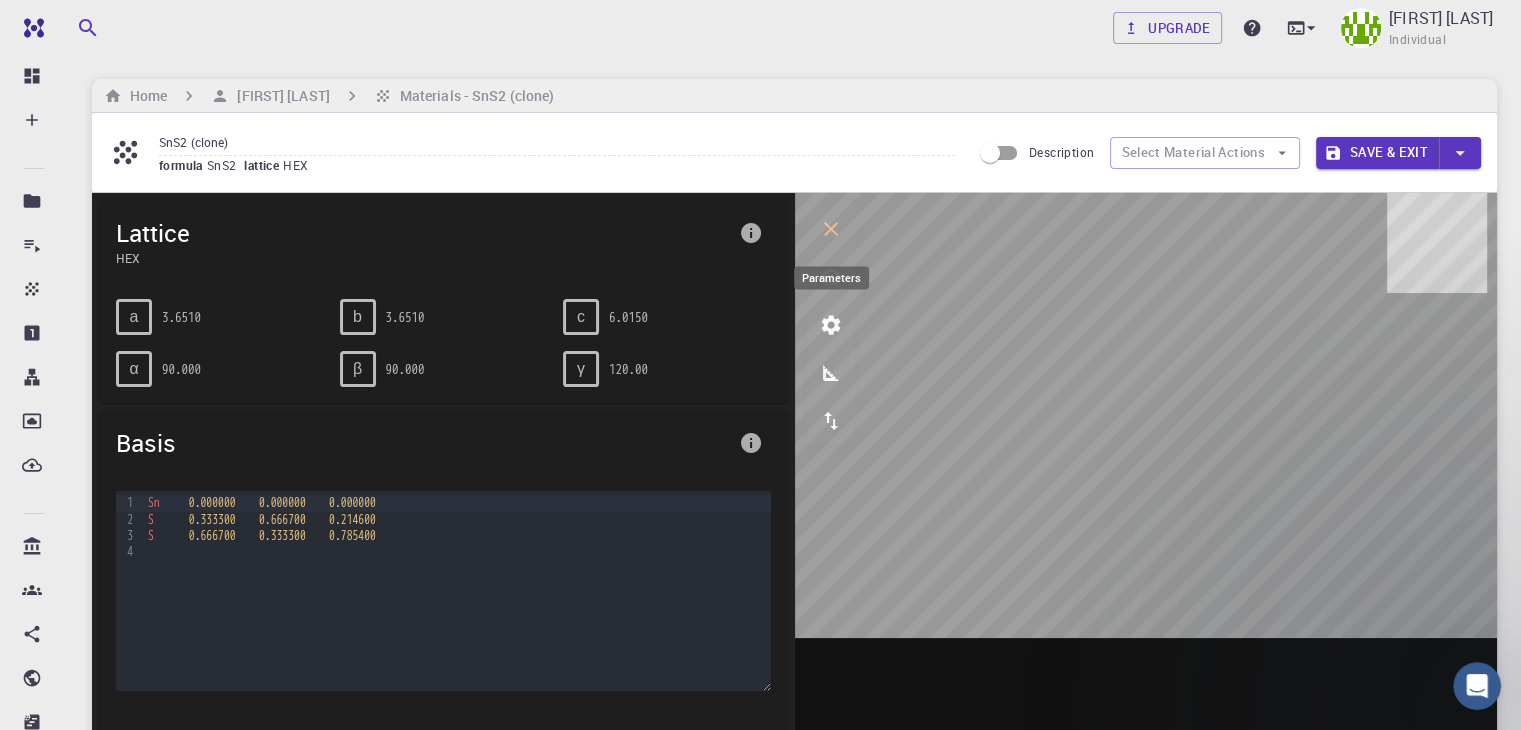 click at bounding box center [831, 325] 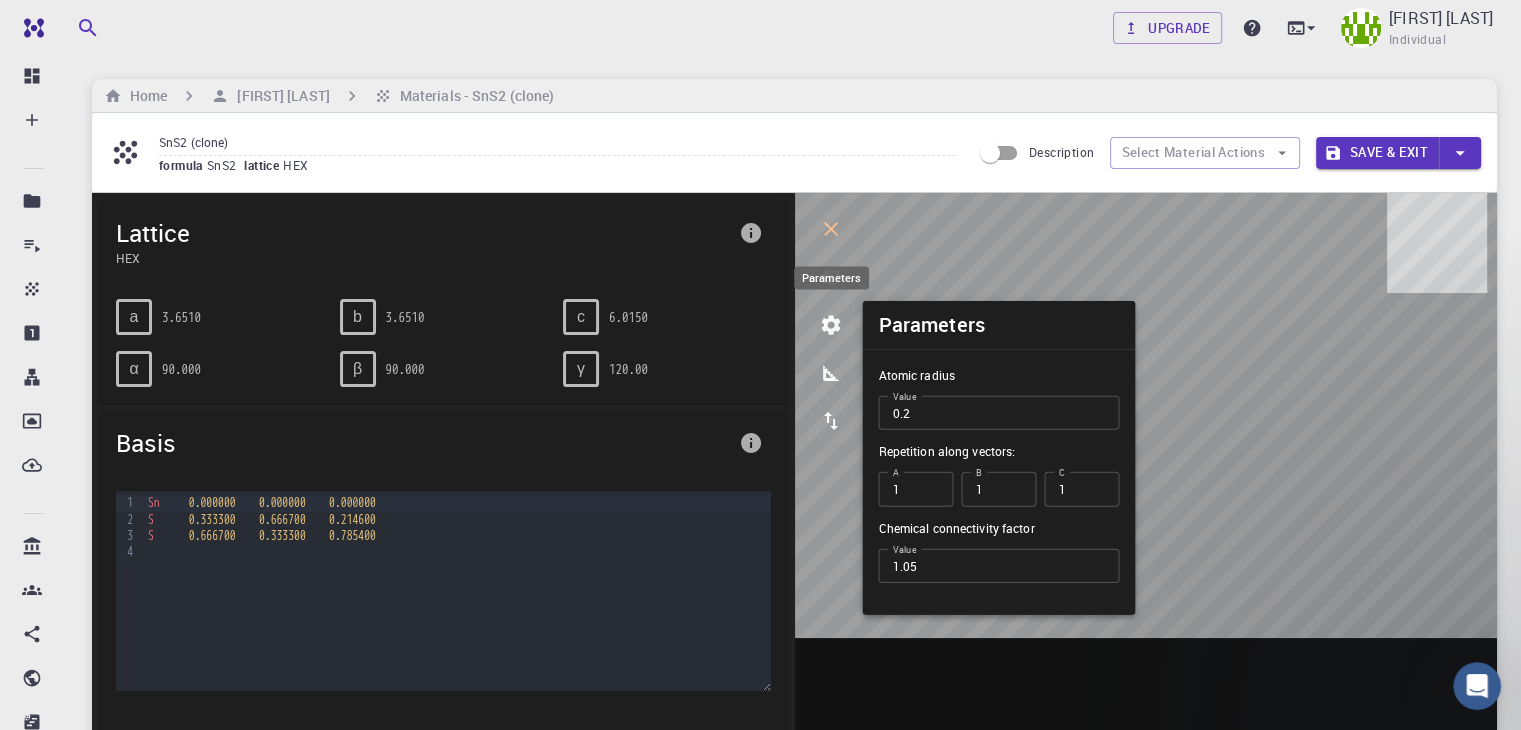 click 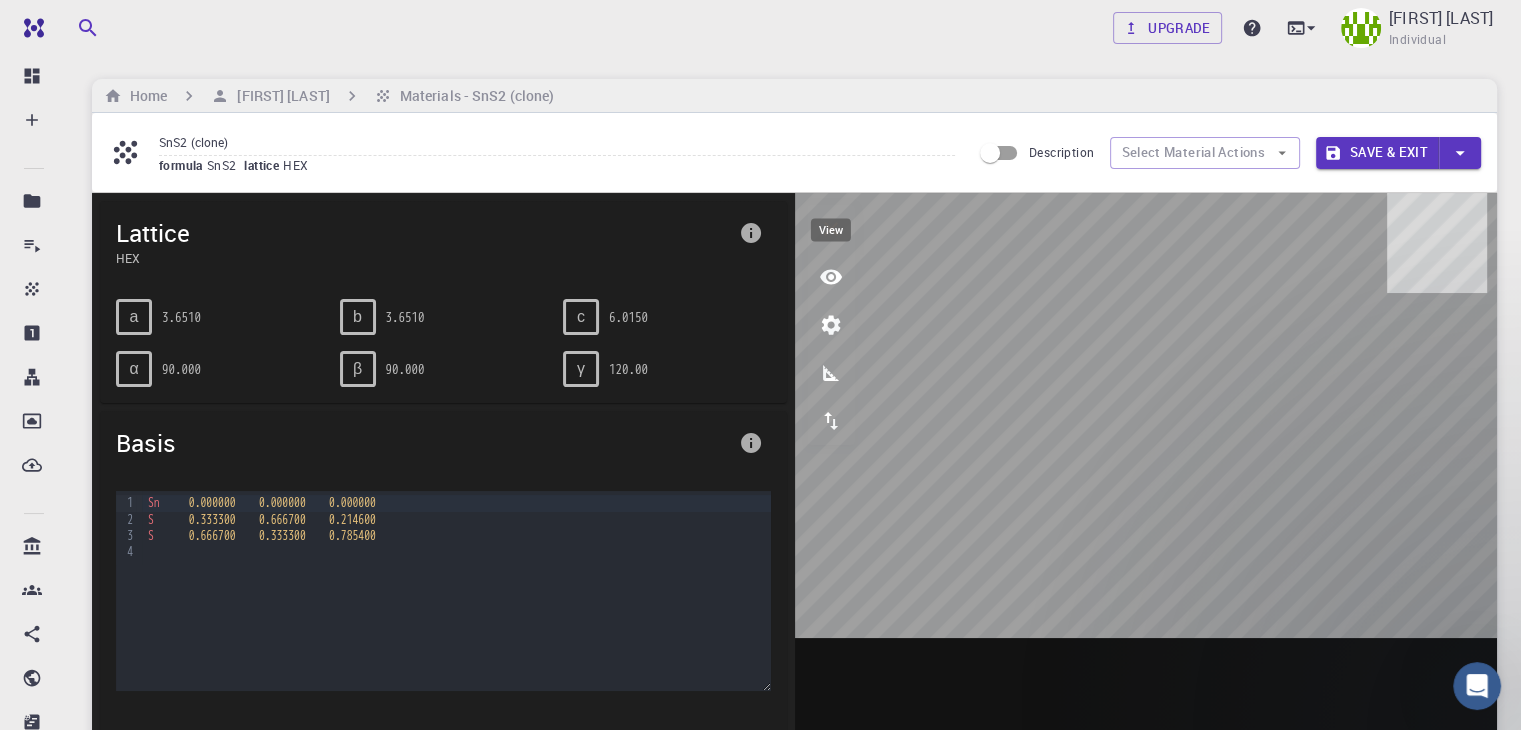 click at bounding box center [831, 277] 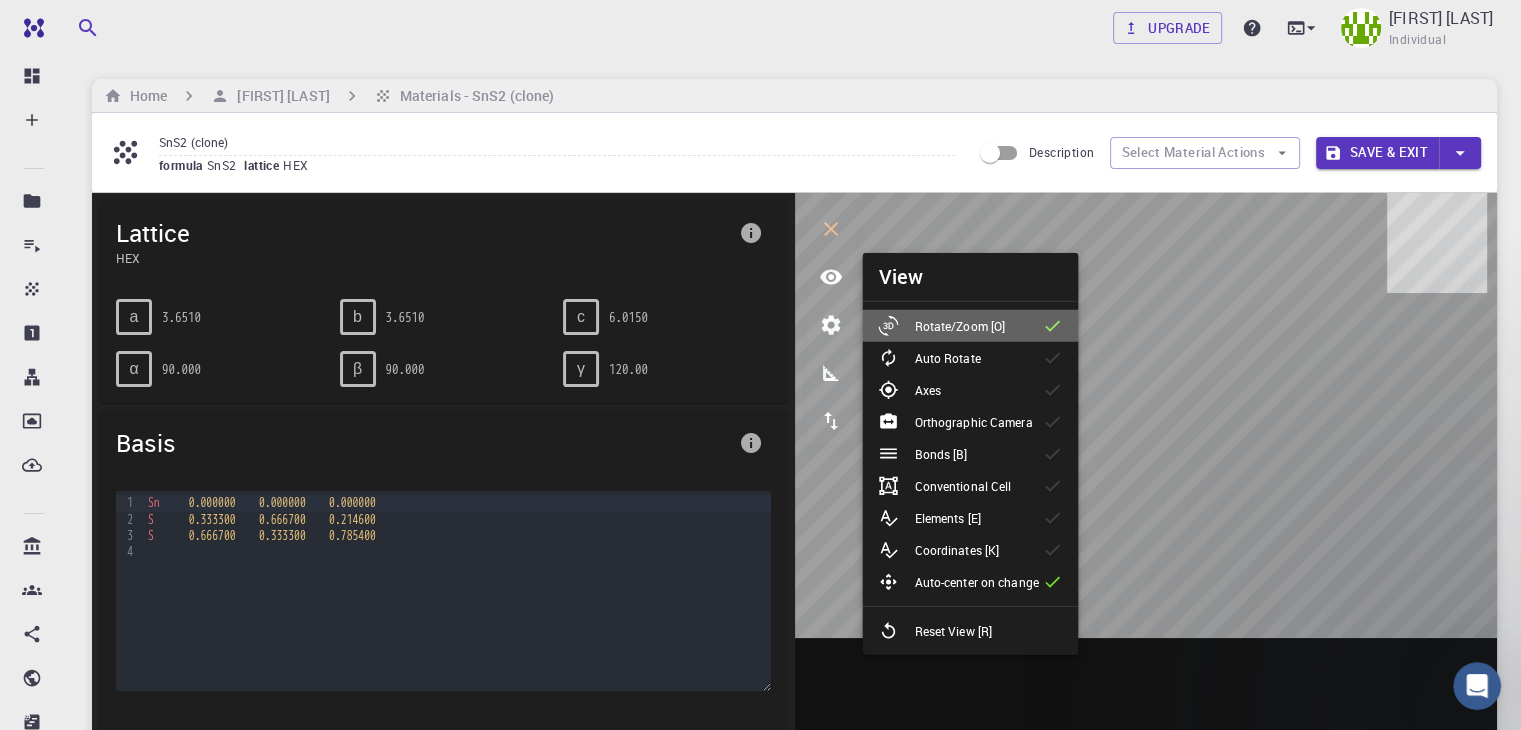 click on "Rotate/Zoom [O]" at bounding box center [970, 326] 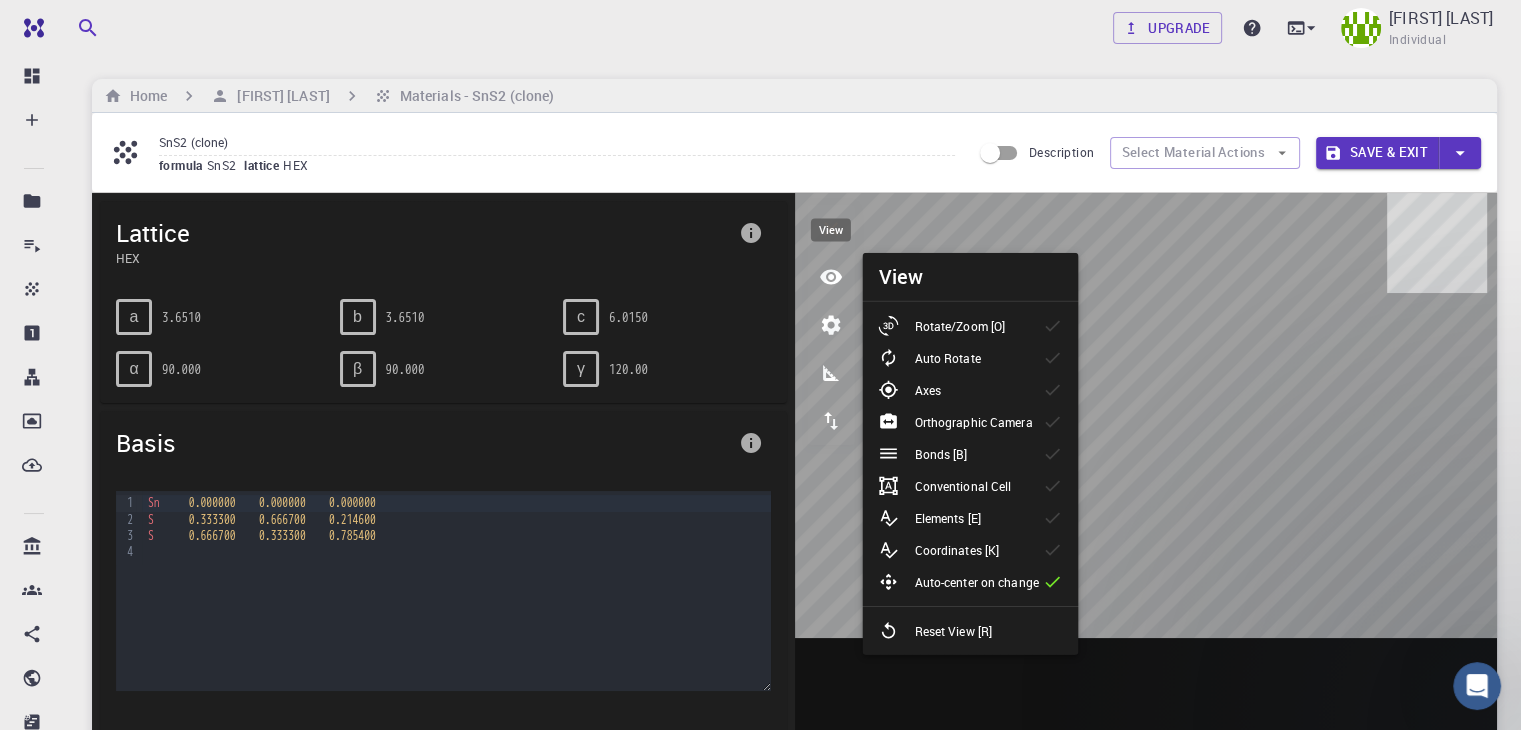 click 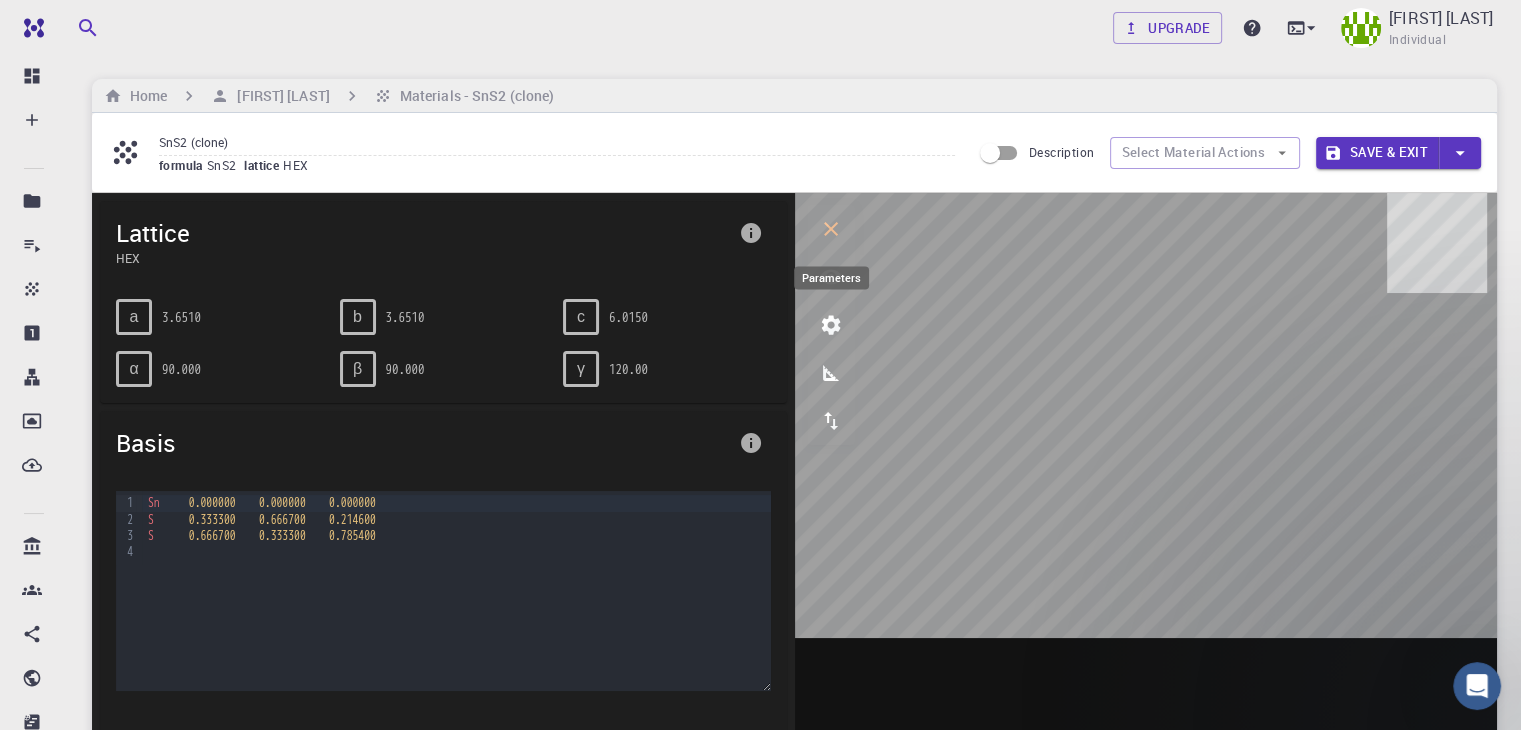 click 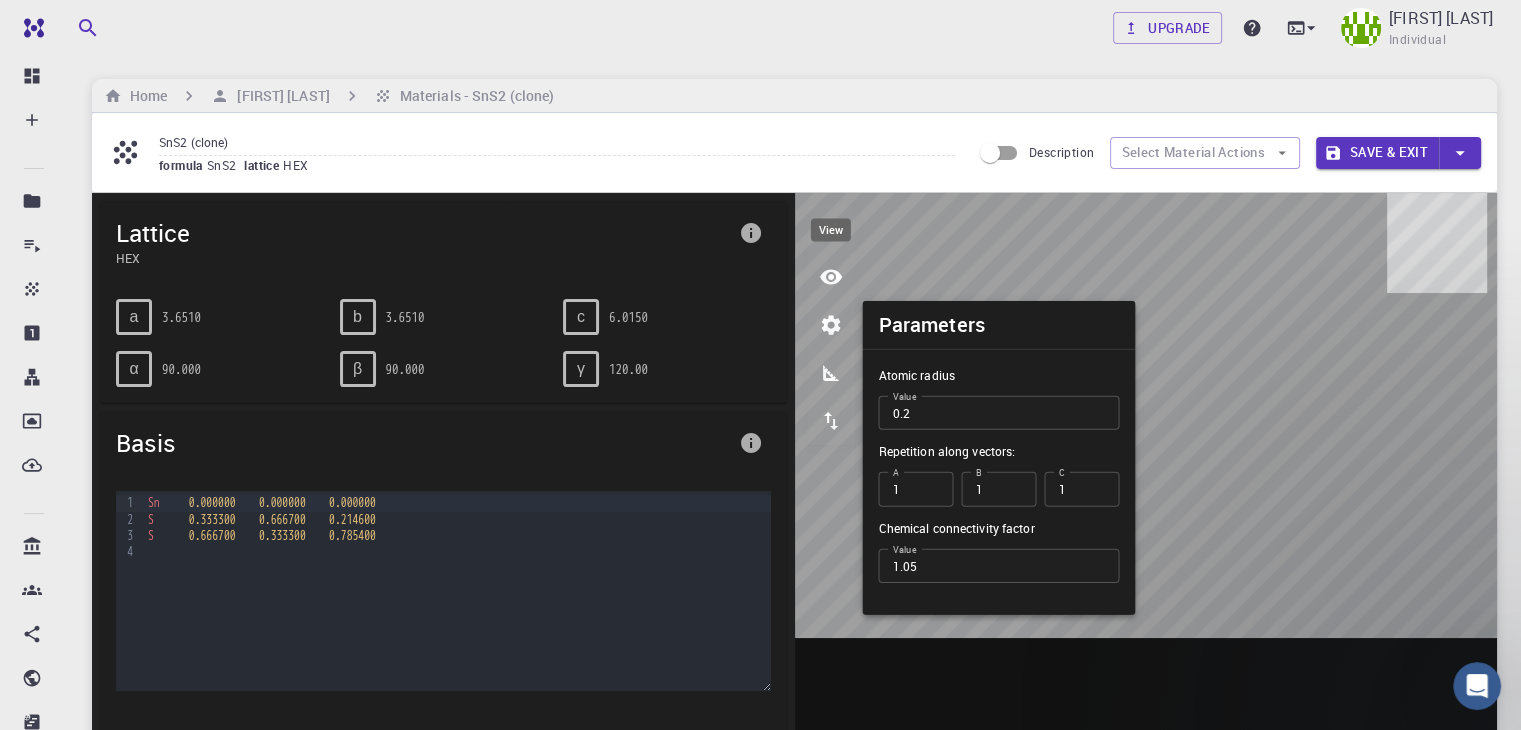 click 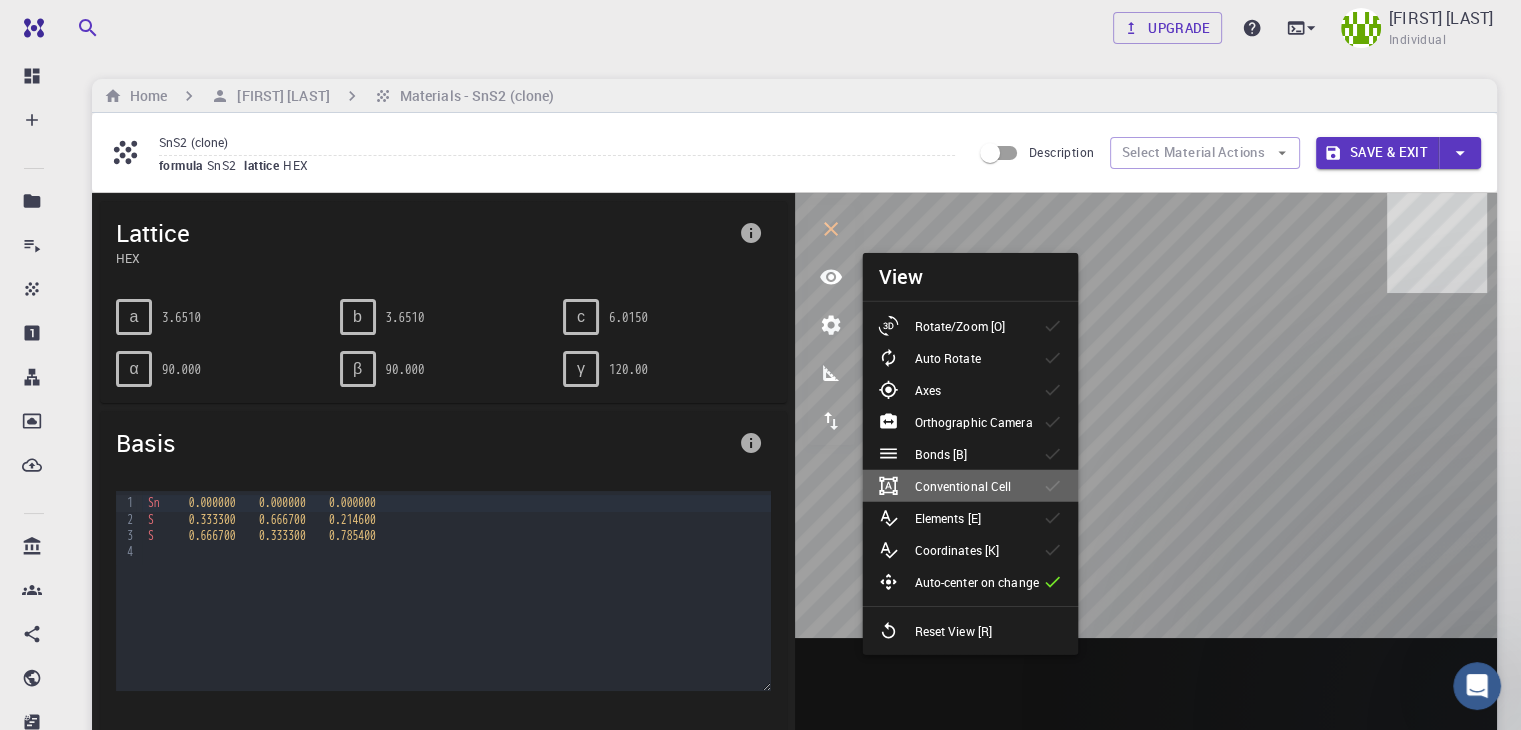 click on "Conventional Cell" at bounding box center (962, 486) 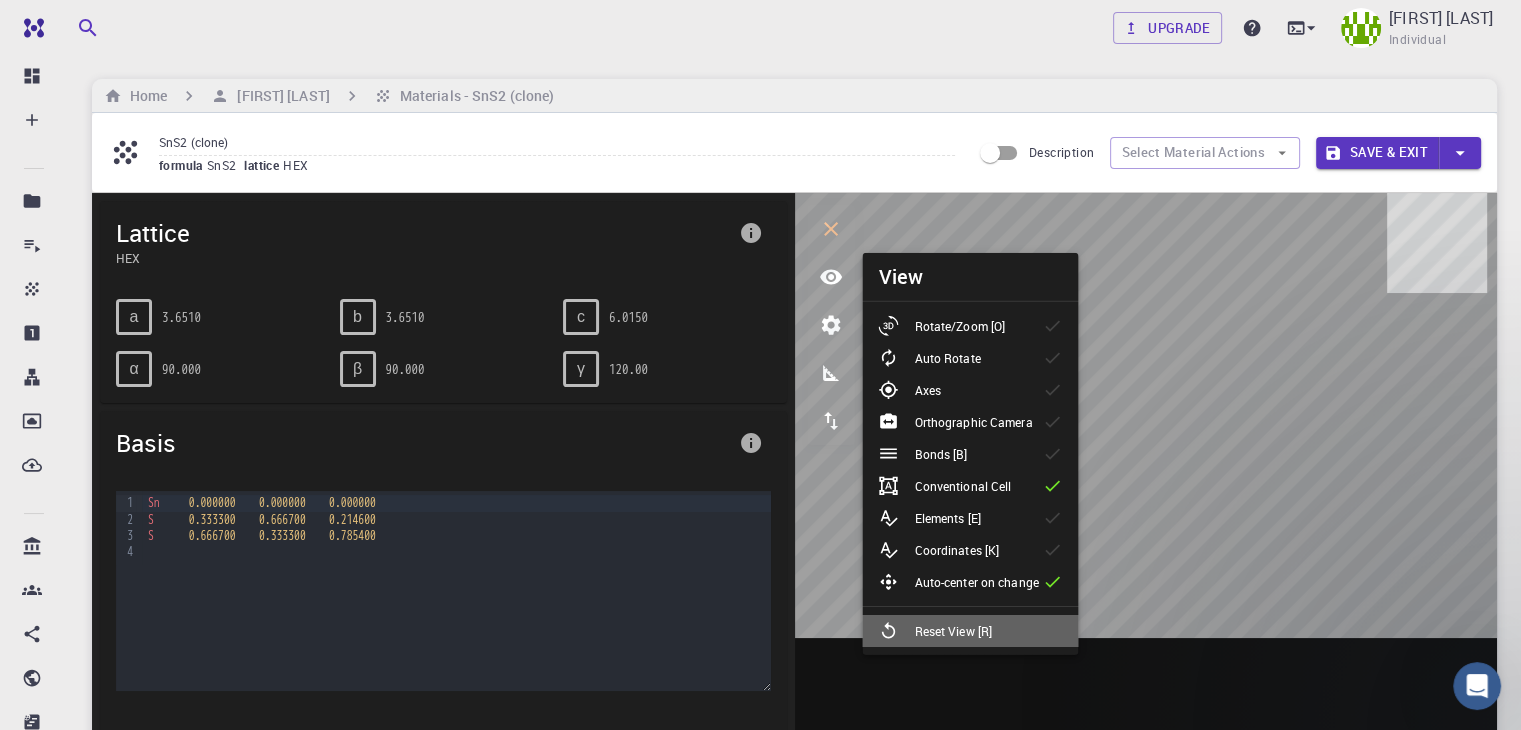 click on "Reset View [R]" at bounding box center [943, 631] 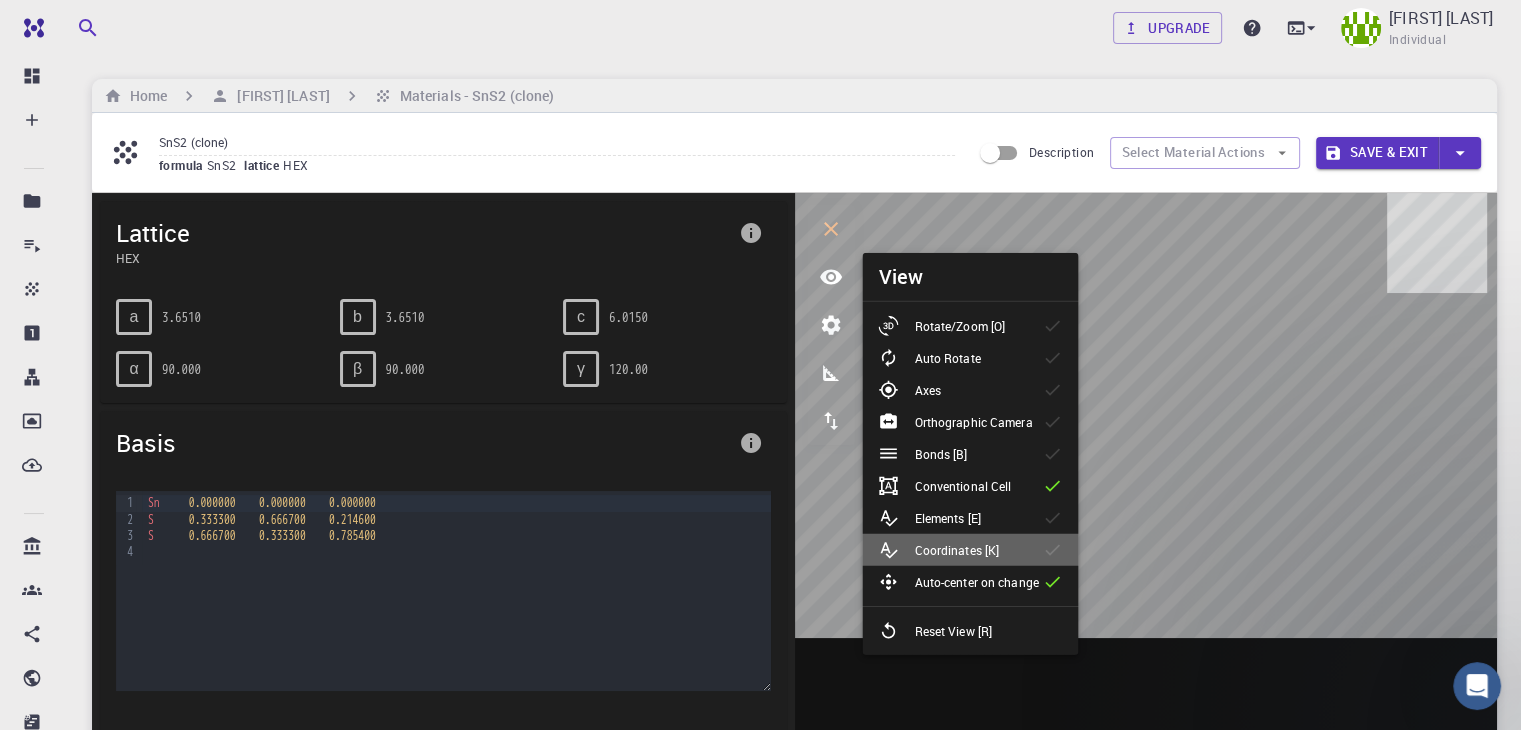 click on "Coordinates [K]" at bounding box center [956, 550] 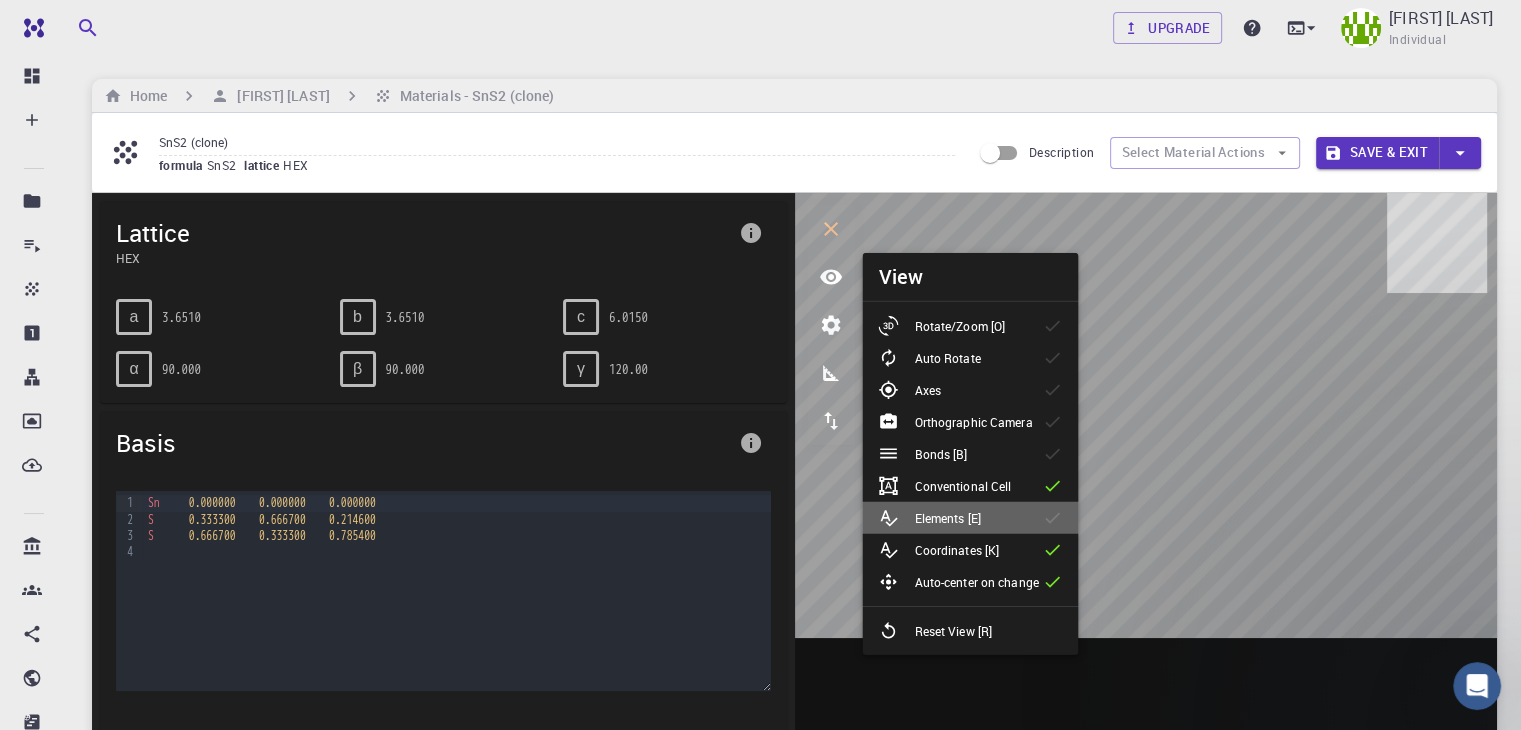 click on "Elements [E]" at bounding box center [947, 518] 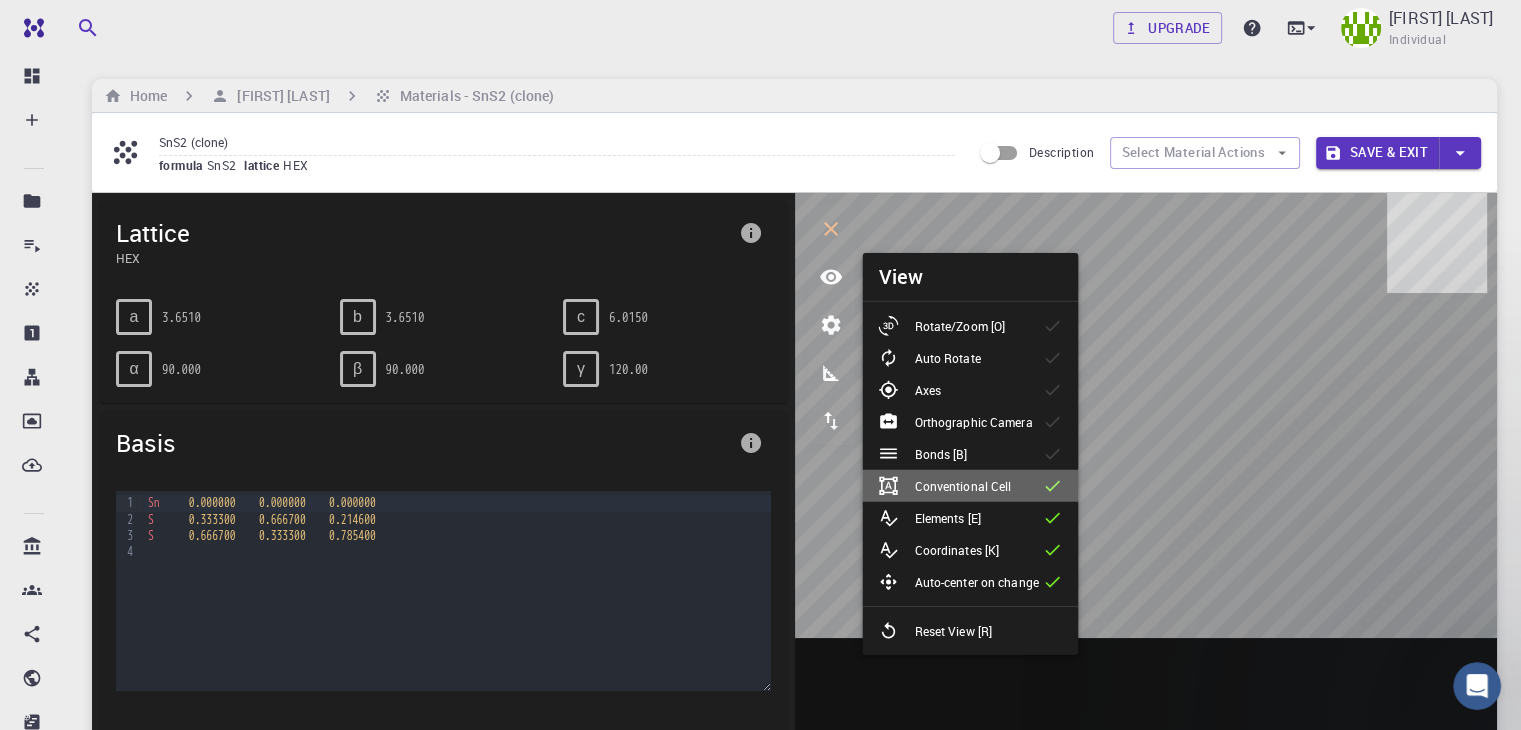 click on "Conventional Cell" at bounding box center (962, 486) 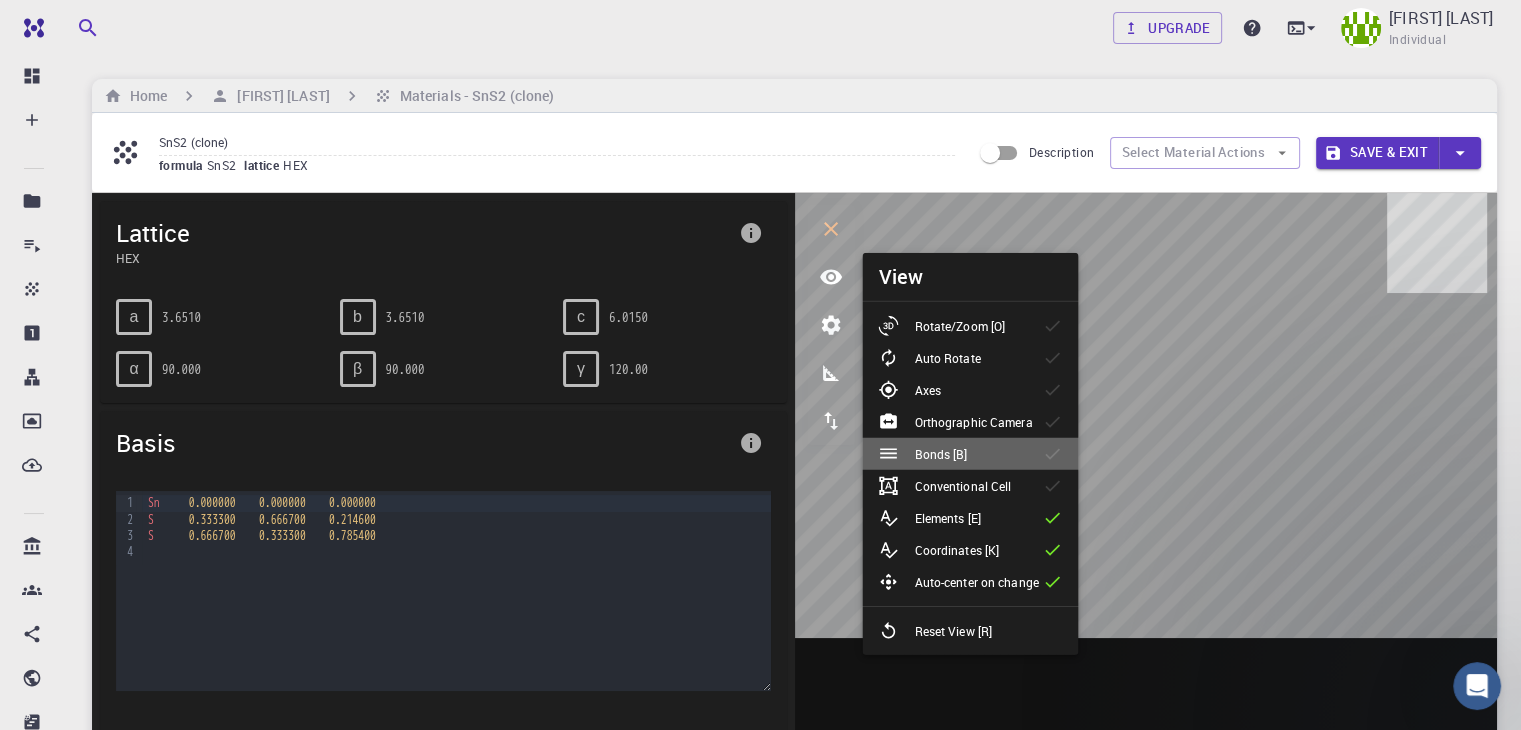 click on "Bonds [B]" at bounding box center (940, 454) 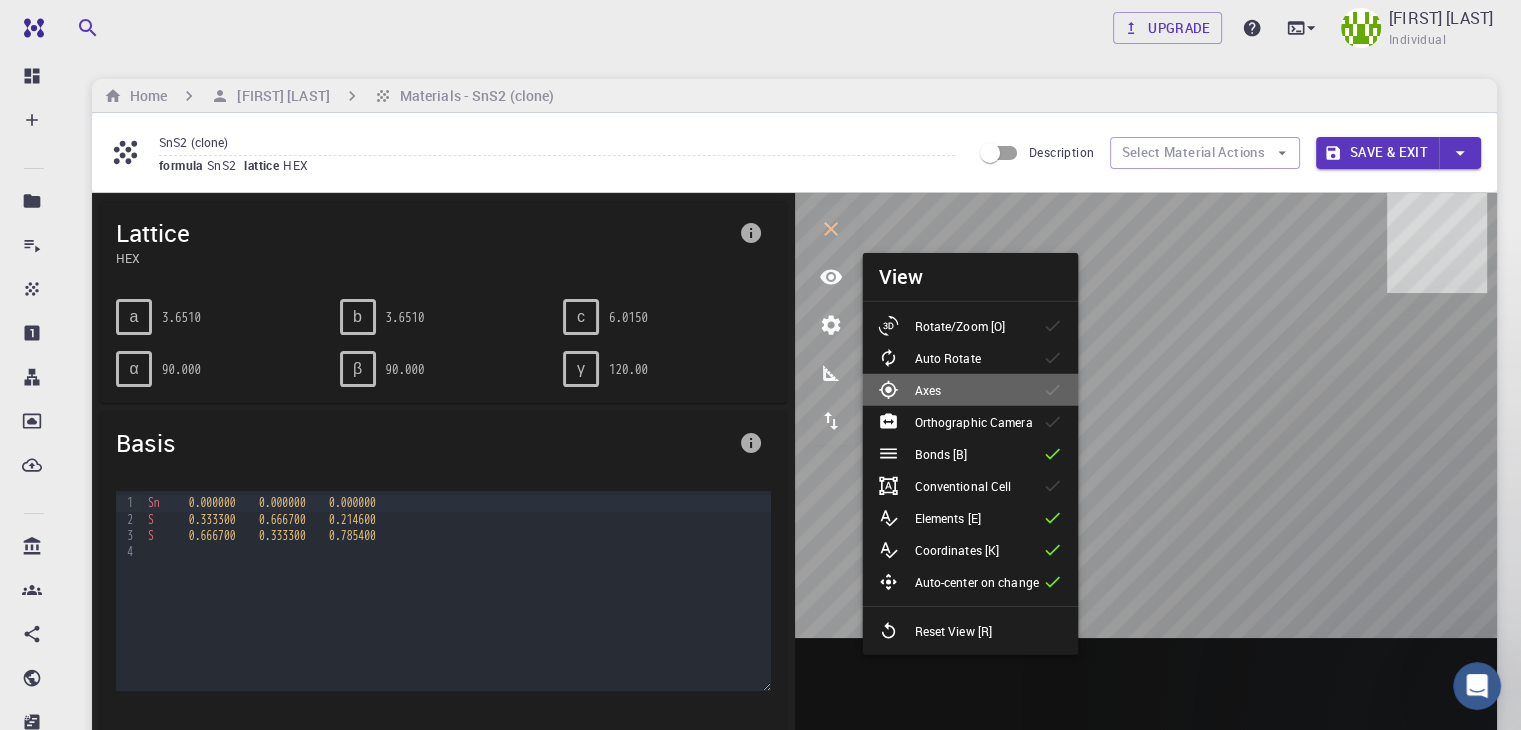 click on "Axes" at bounding box center (970, 390) 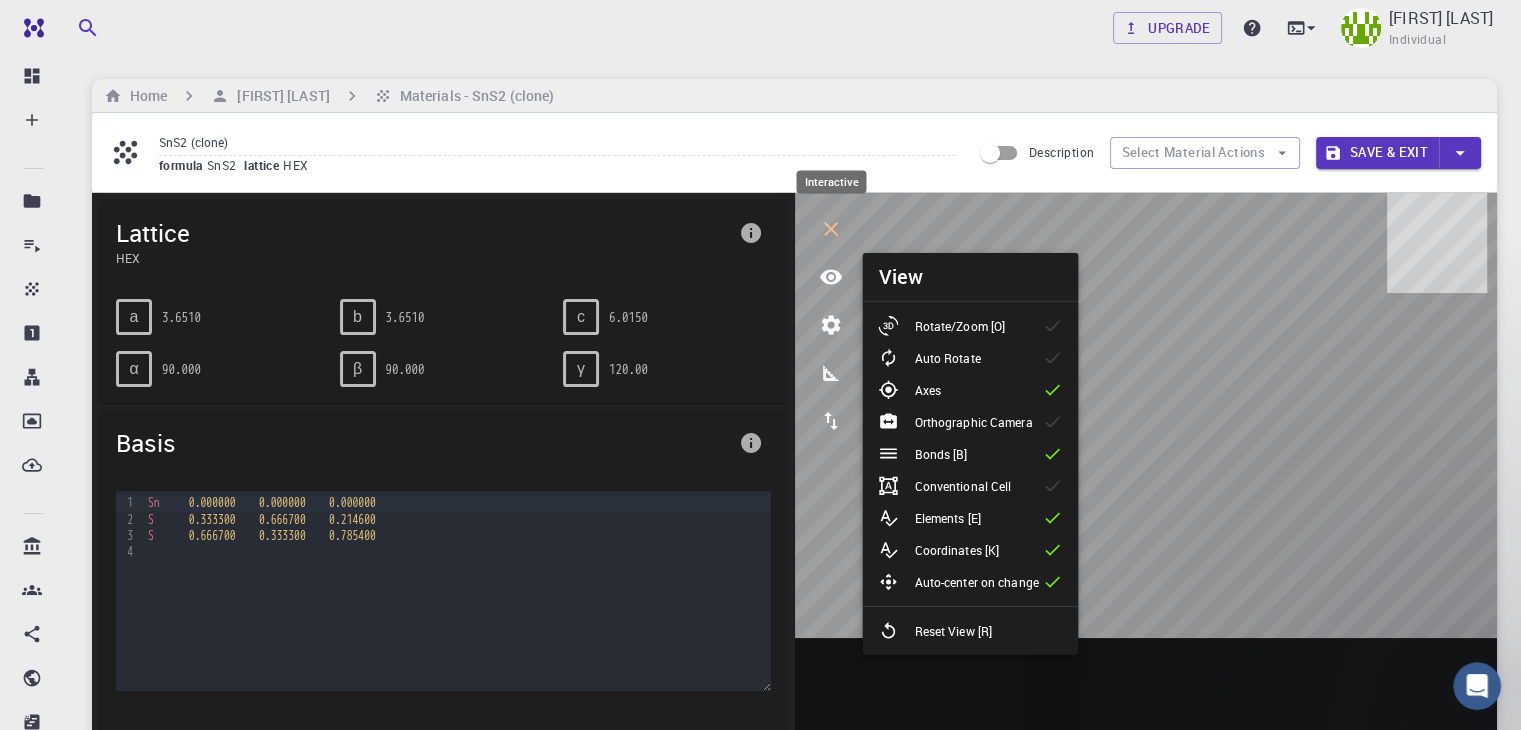 click 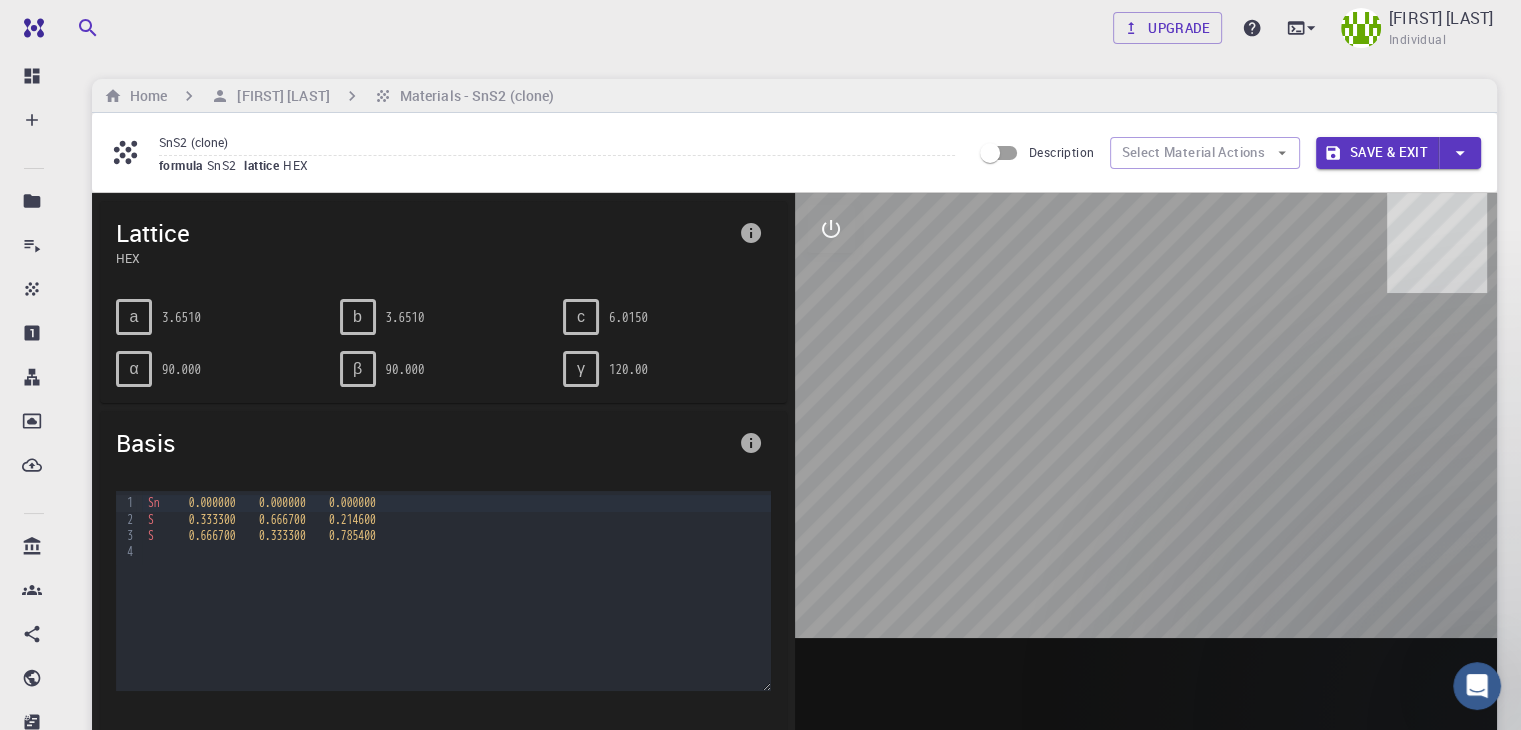 click at bounding box center [1460, 153] 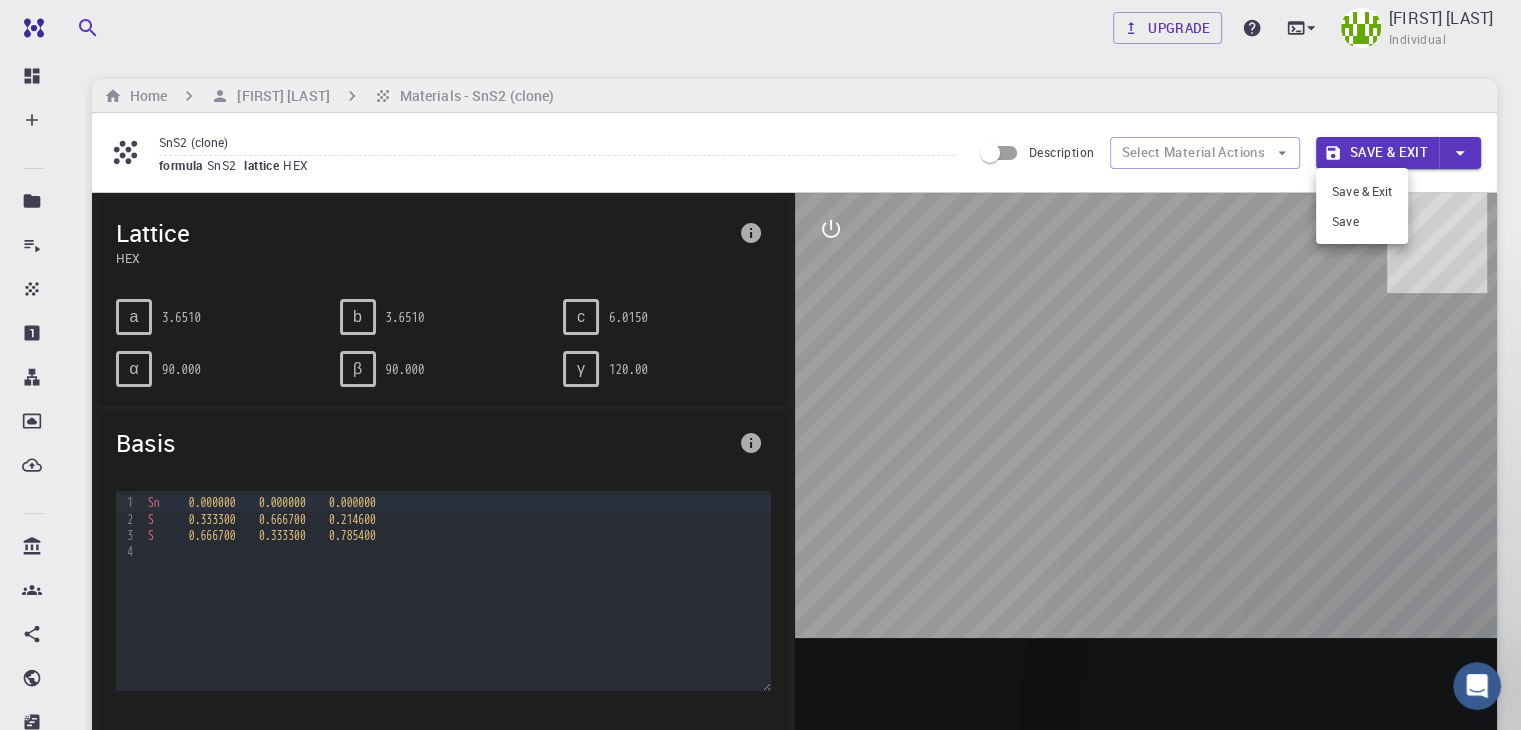click at bounding box center [760, 365] 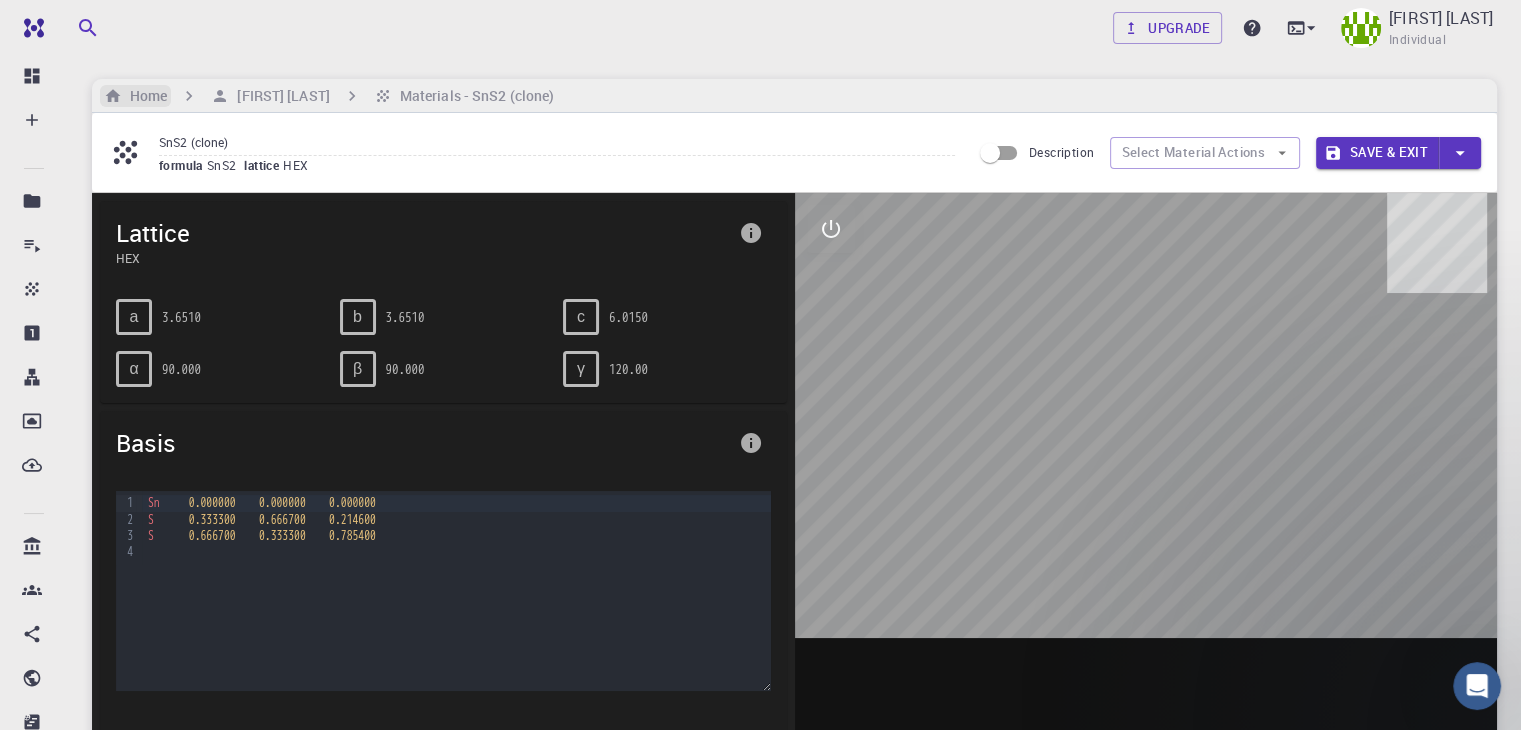 click on "Home" at bounding box center [144, 96] 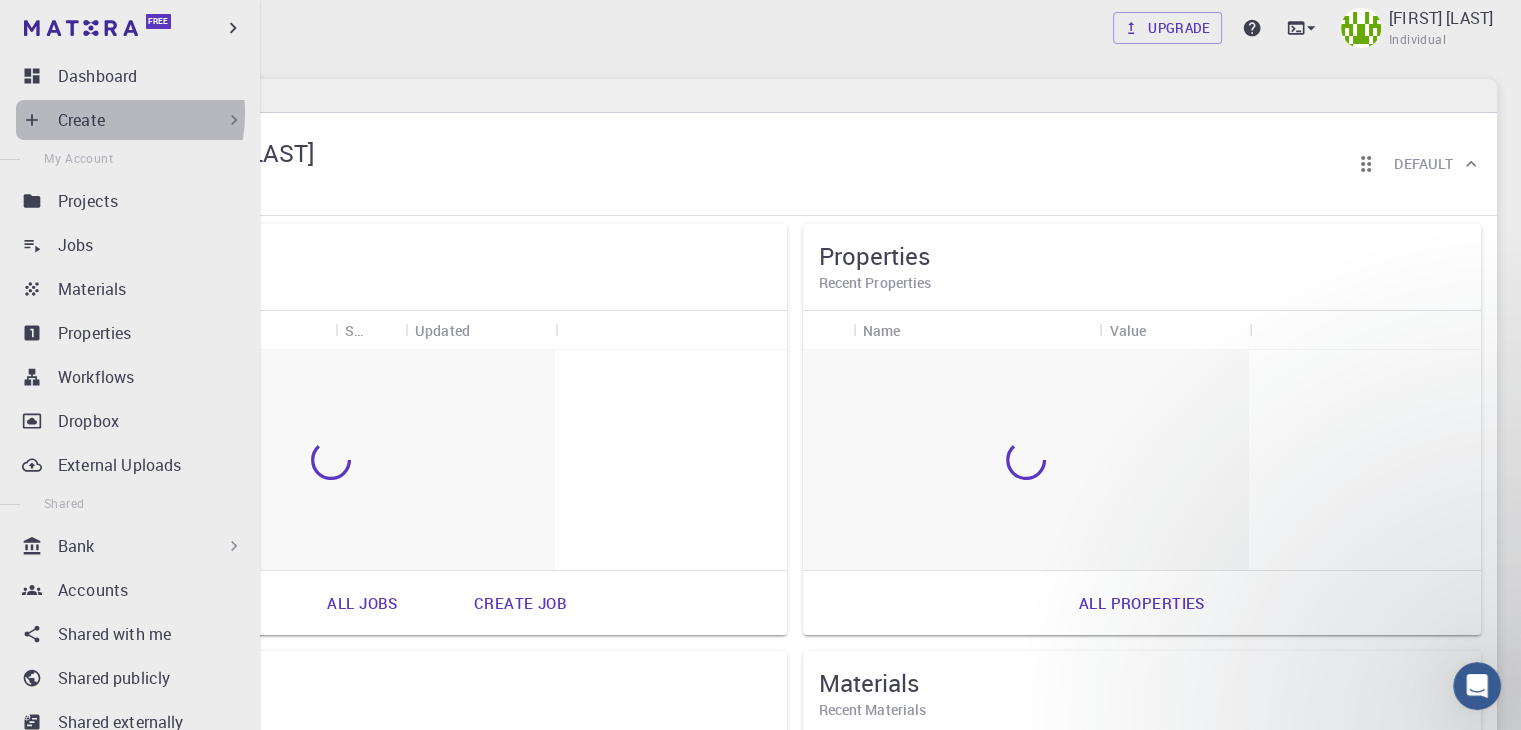 click on "Create" at bounding box center (81, 120) 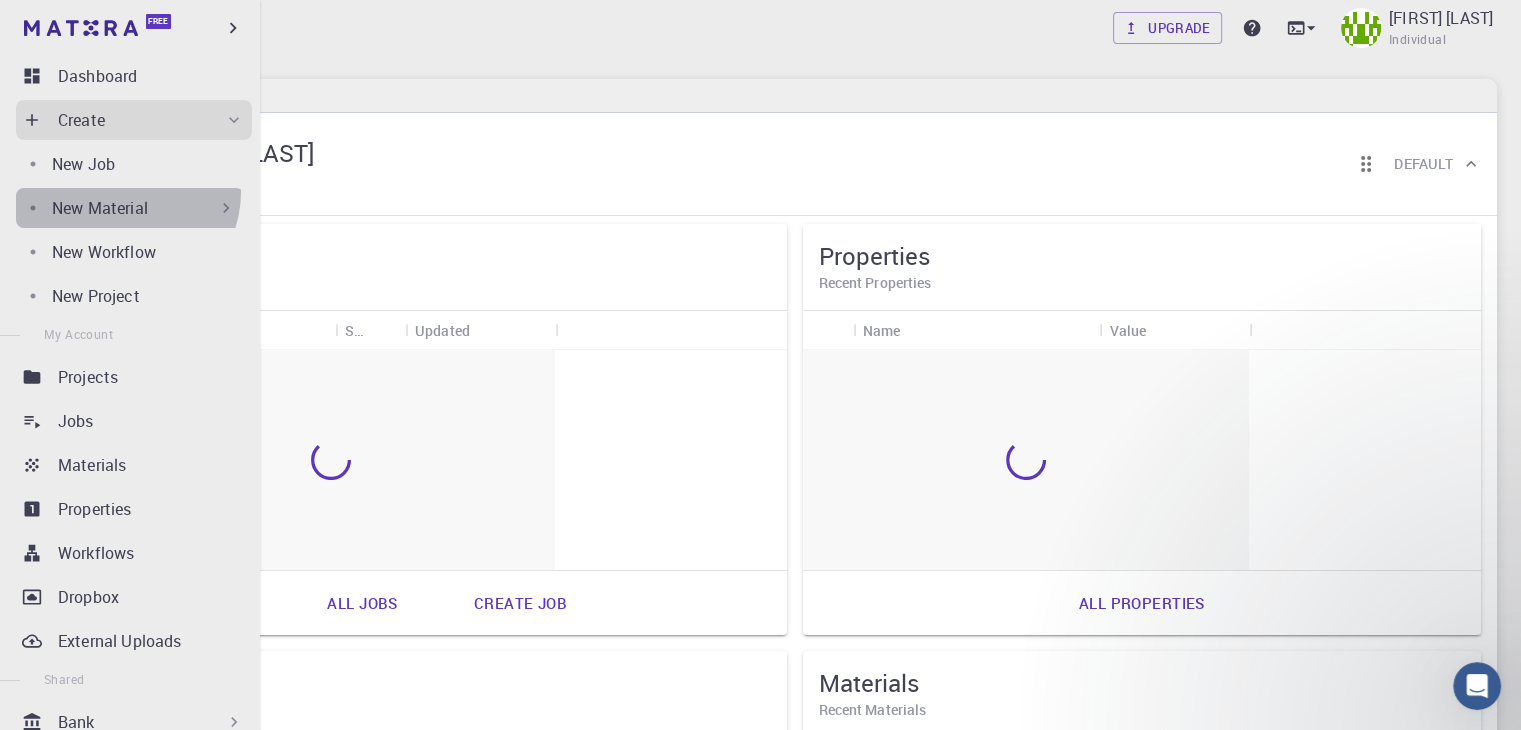 click on "New Material" at bounding box center [130, 208] 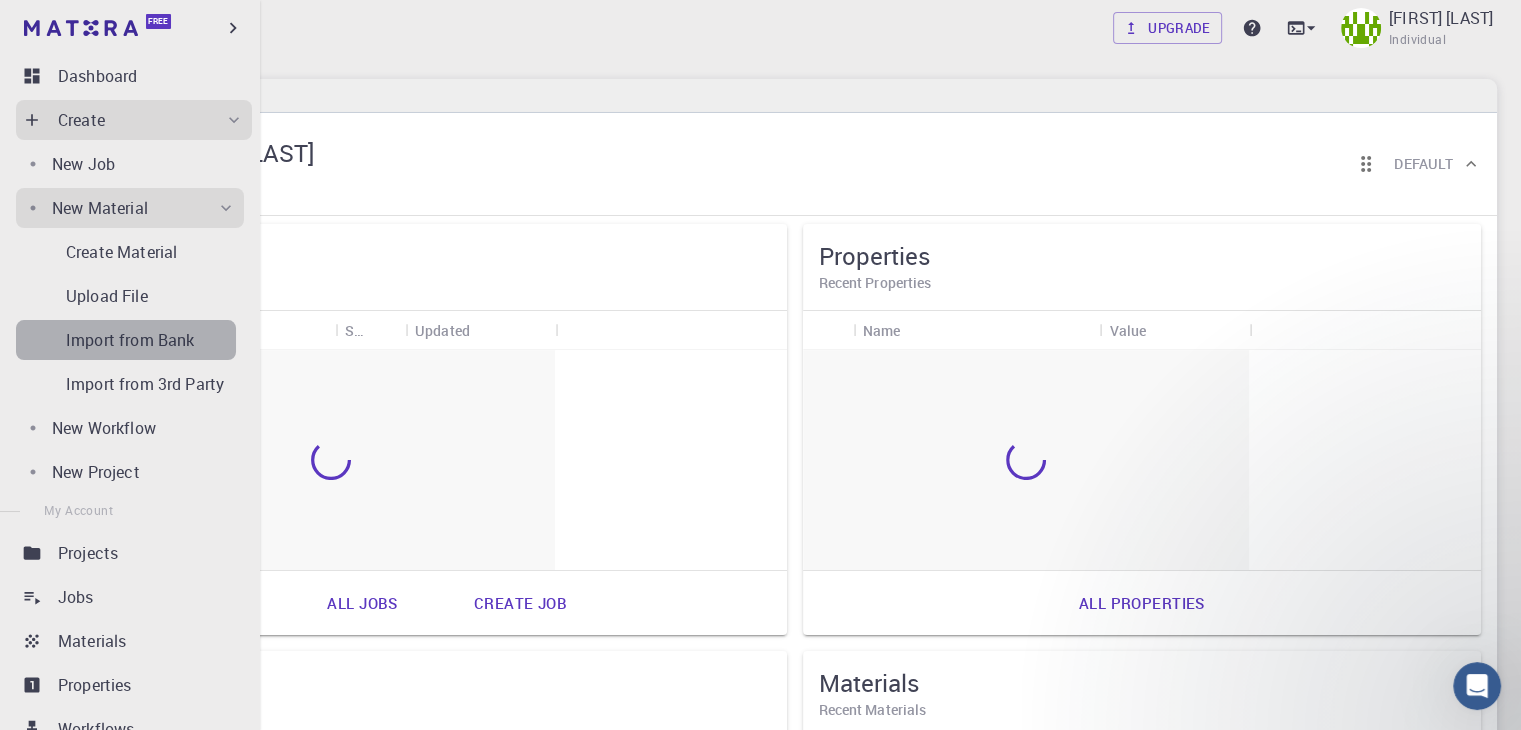 click on "Import from Bank" at bounding box center (130, 340) 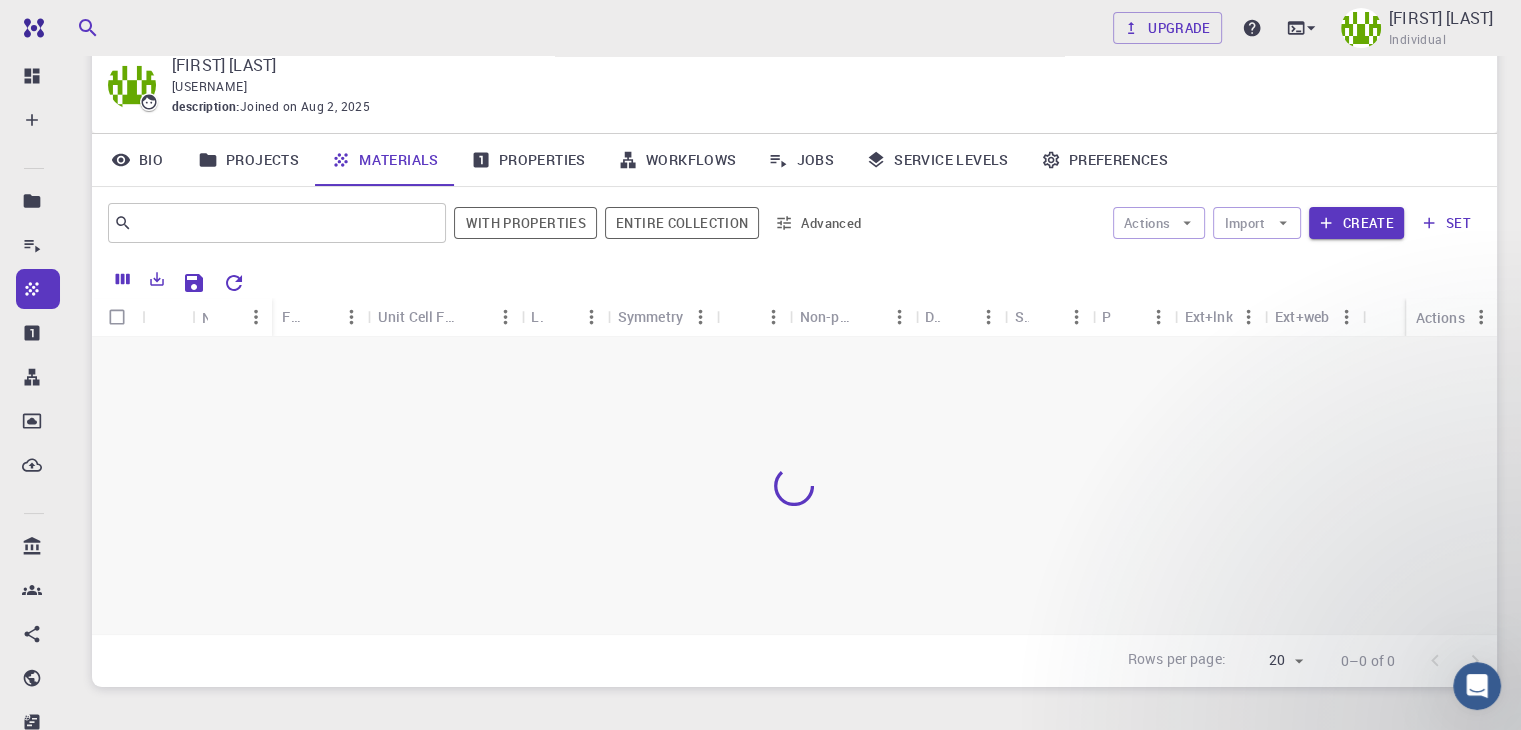 scroll, scrollTop: 78, scrollLeft: 0, axis: vertical 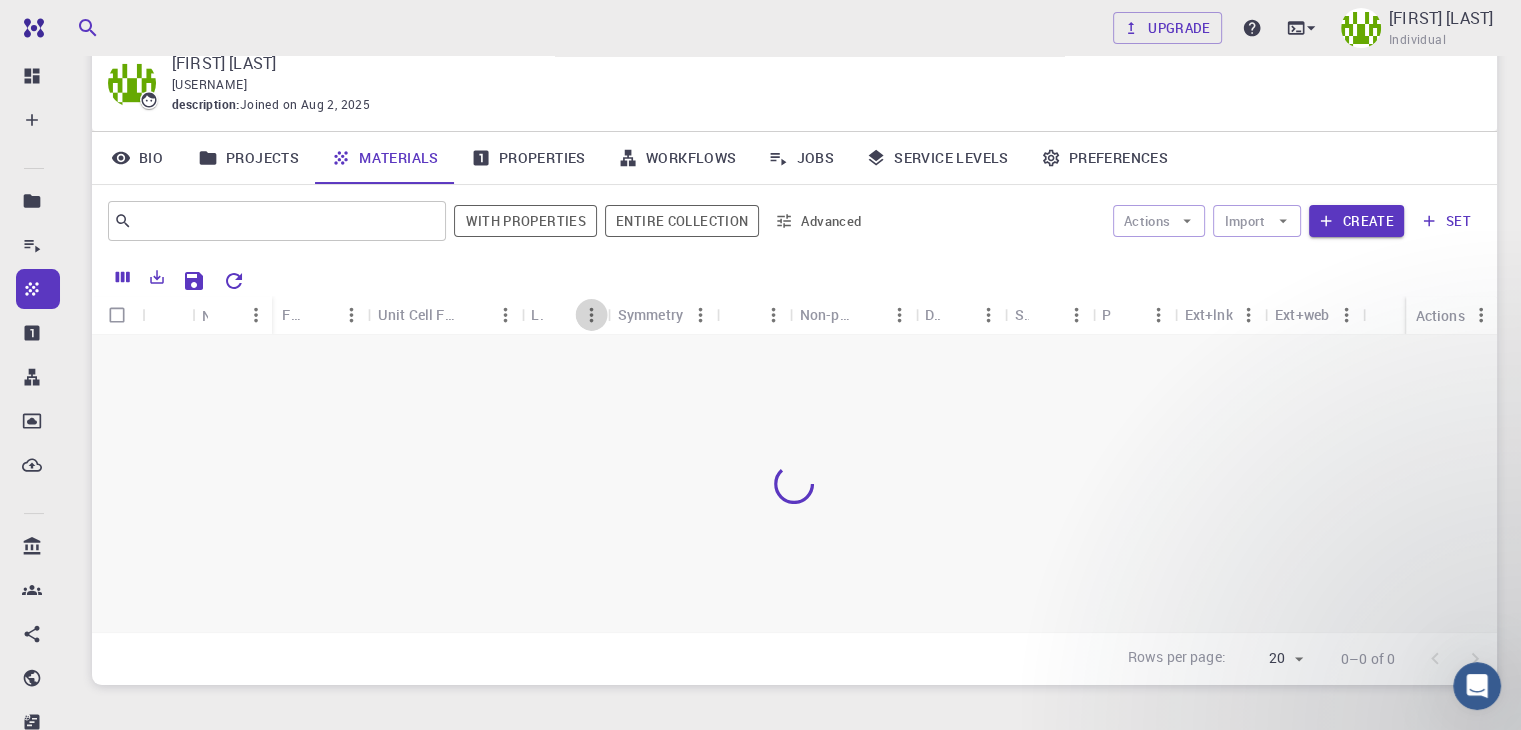 click 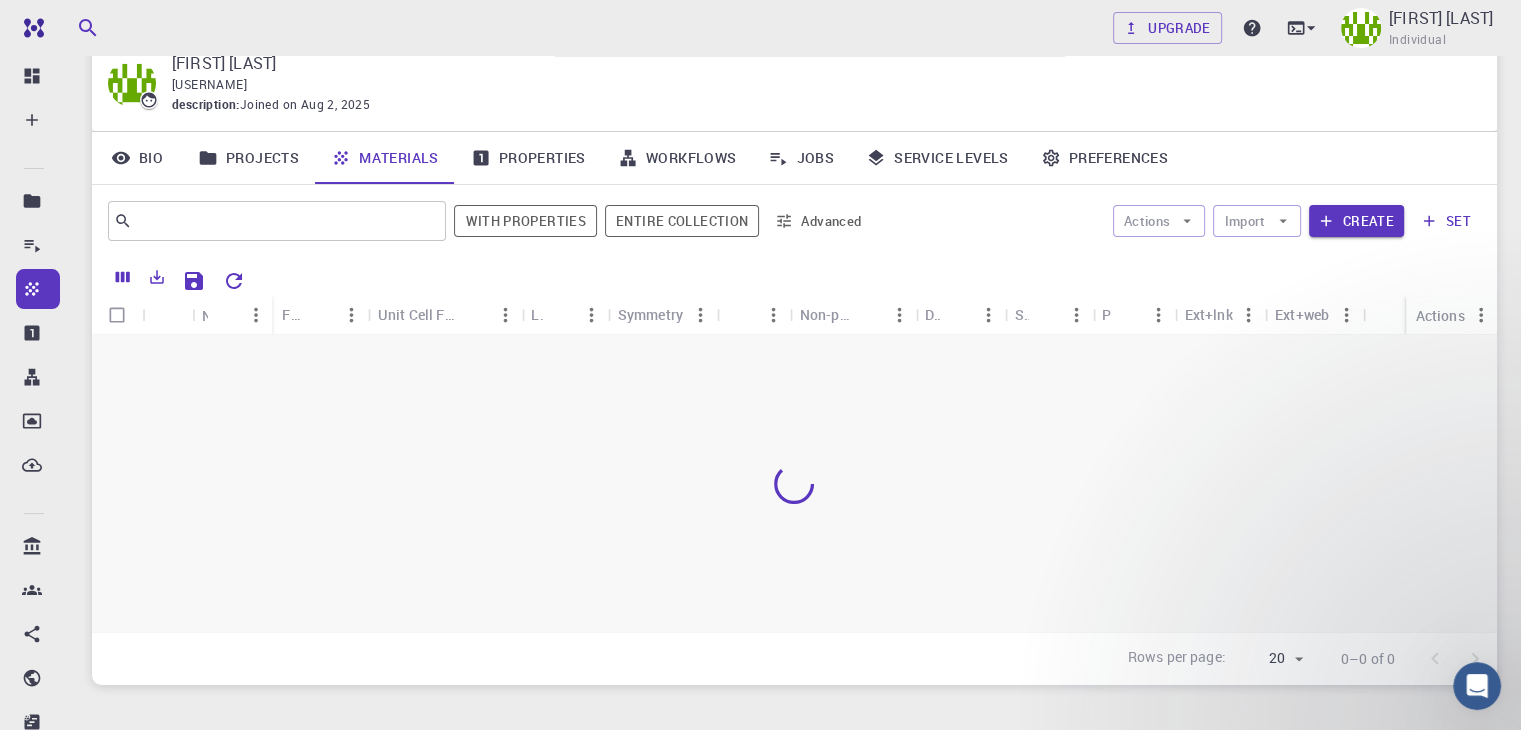 click on "Symmetry" at bounding box center (650, 314) 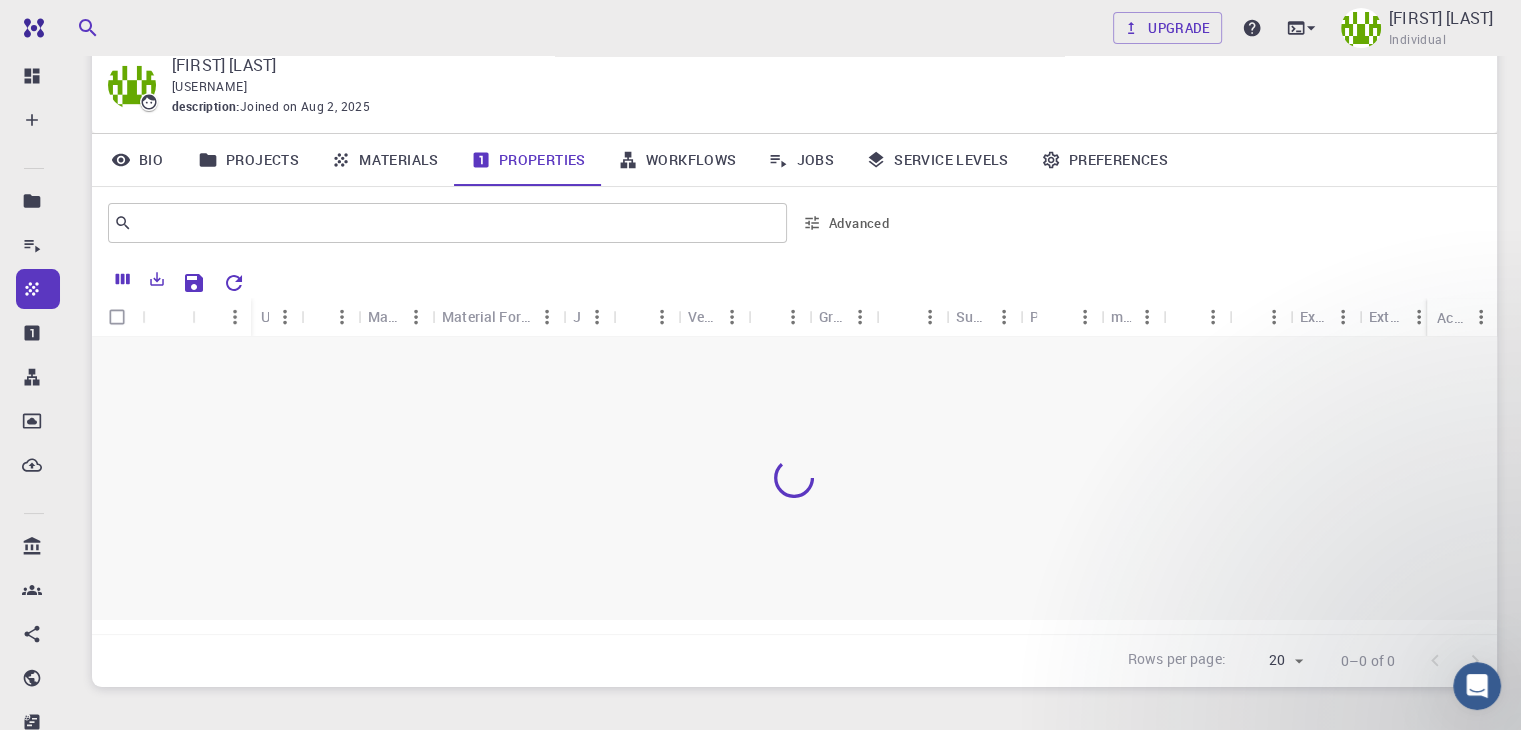 scroll, scrollTop: 74, scrollLeft: 0, axis: vertical 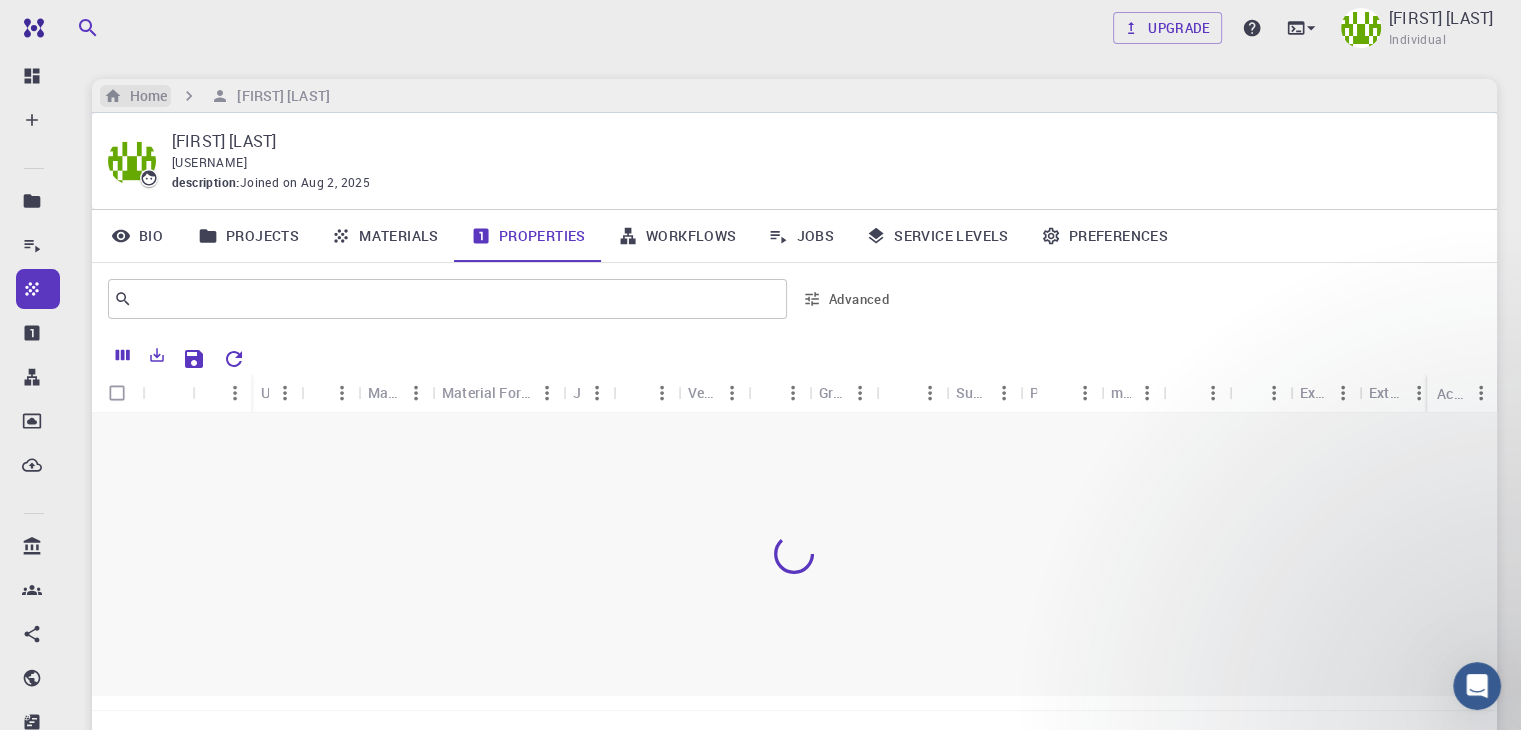 click 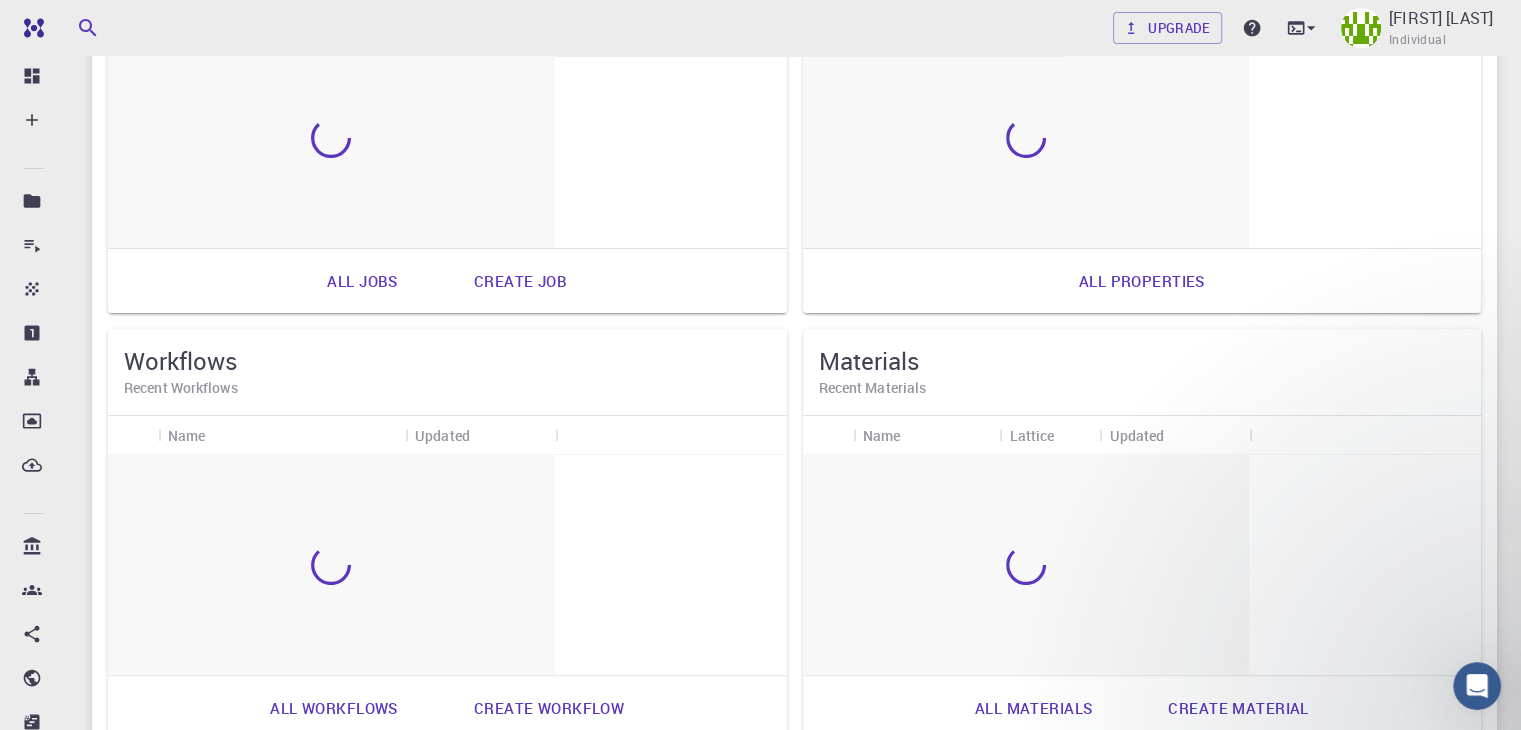 scroll, scrollTop: 0, scrollLeft: 0, axis: both 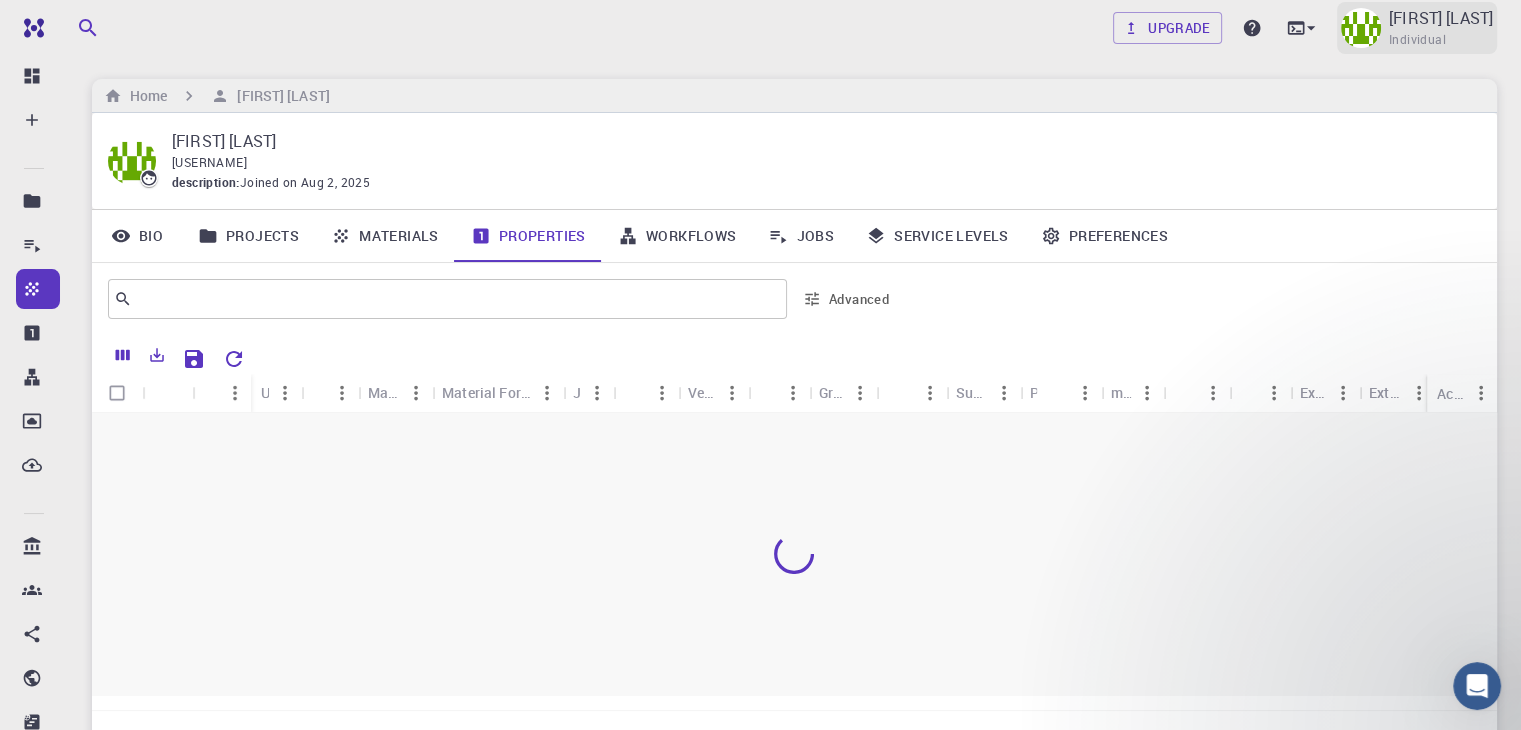 click on "[FIRST] [LAST] Individual" at bounding box center [1417, 28] 